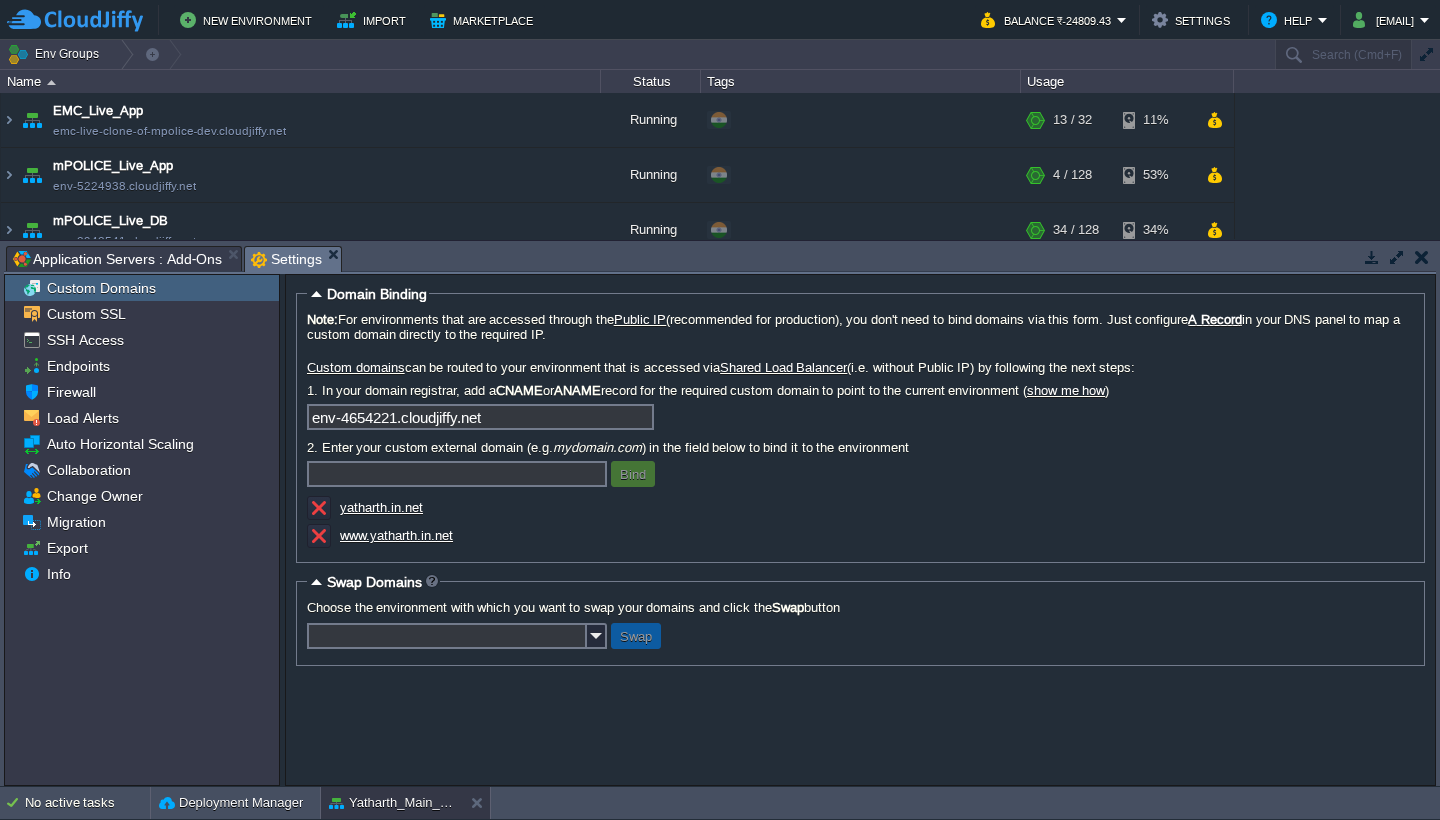 scroll, scrollTop: 0, scrollLeft: 0, axis: both 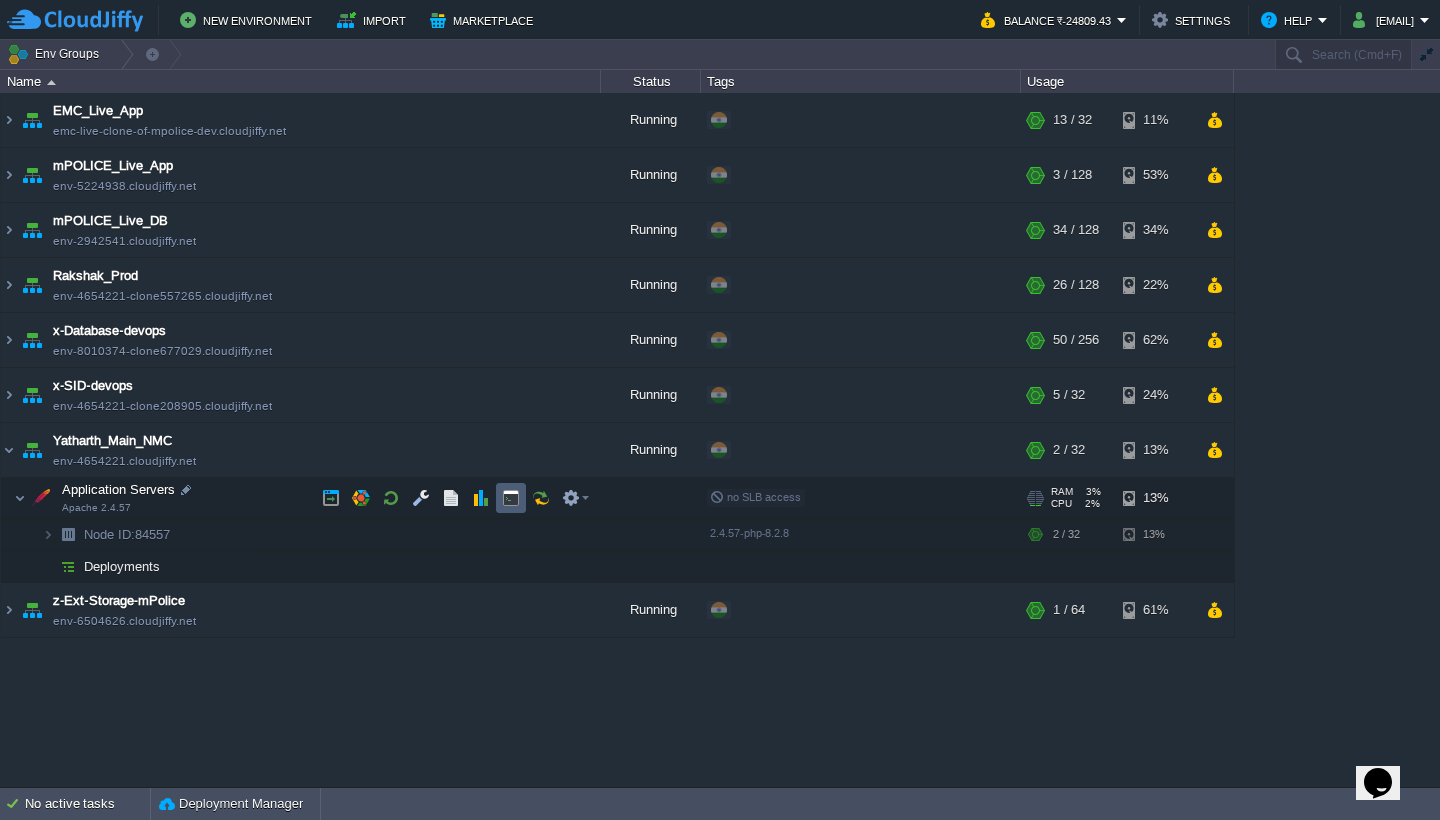 click at bounding box center [511, 498] 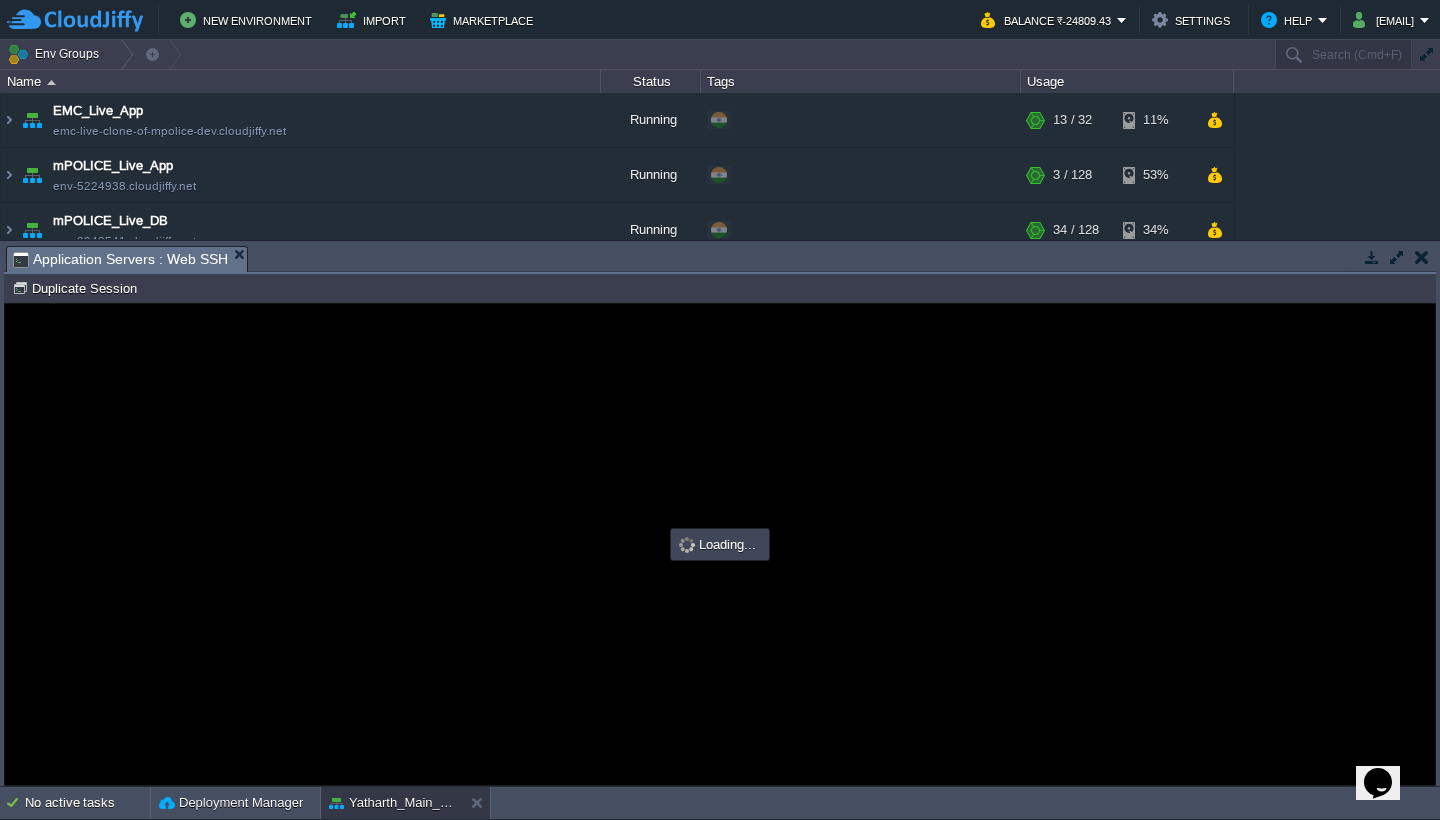 scroll, scrollTop: 0, scrollLeft: 0, axis: both 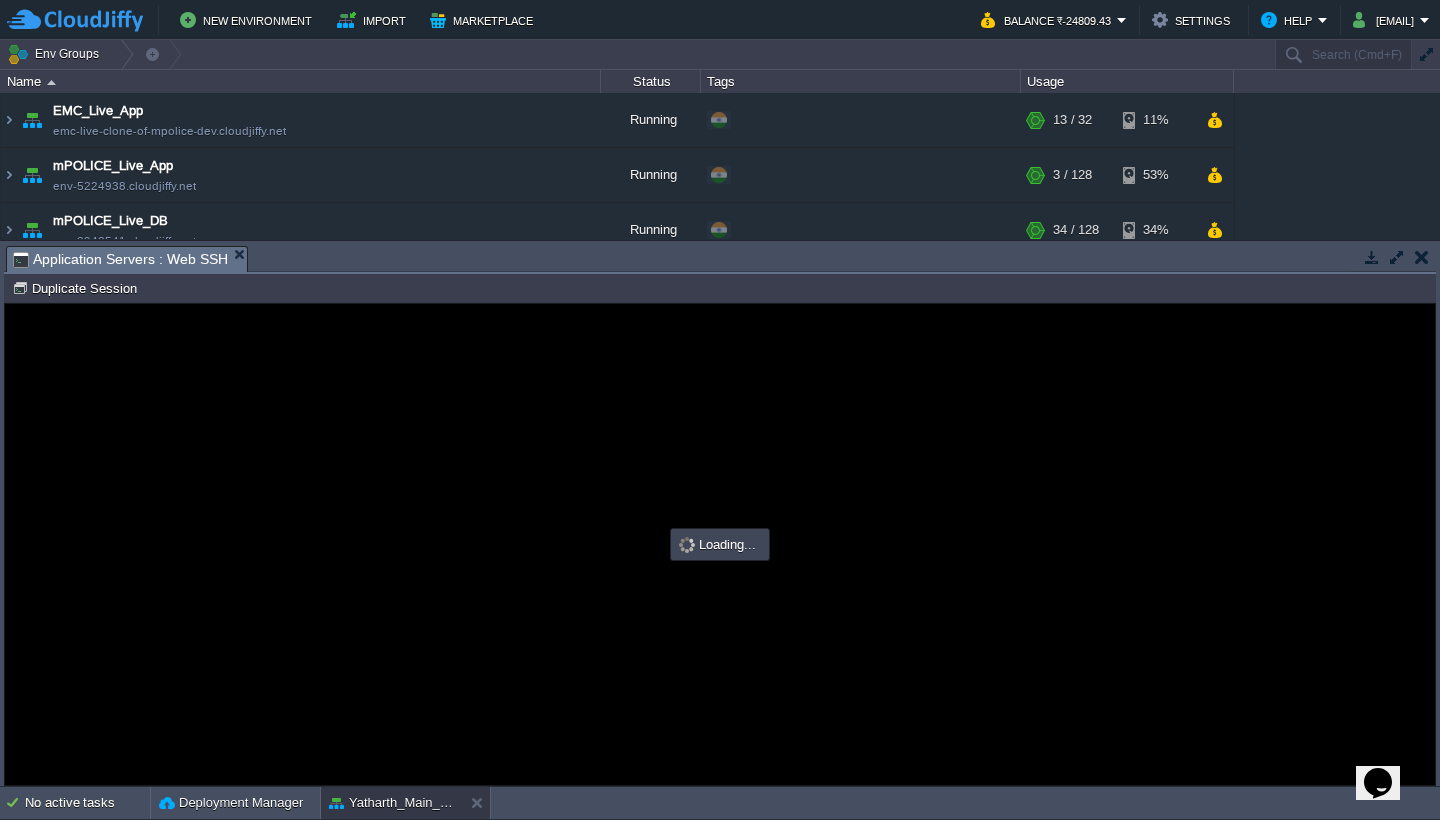 type on "#000000" 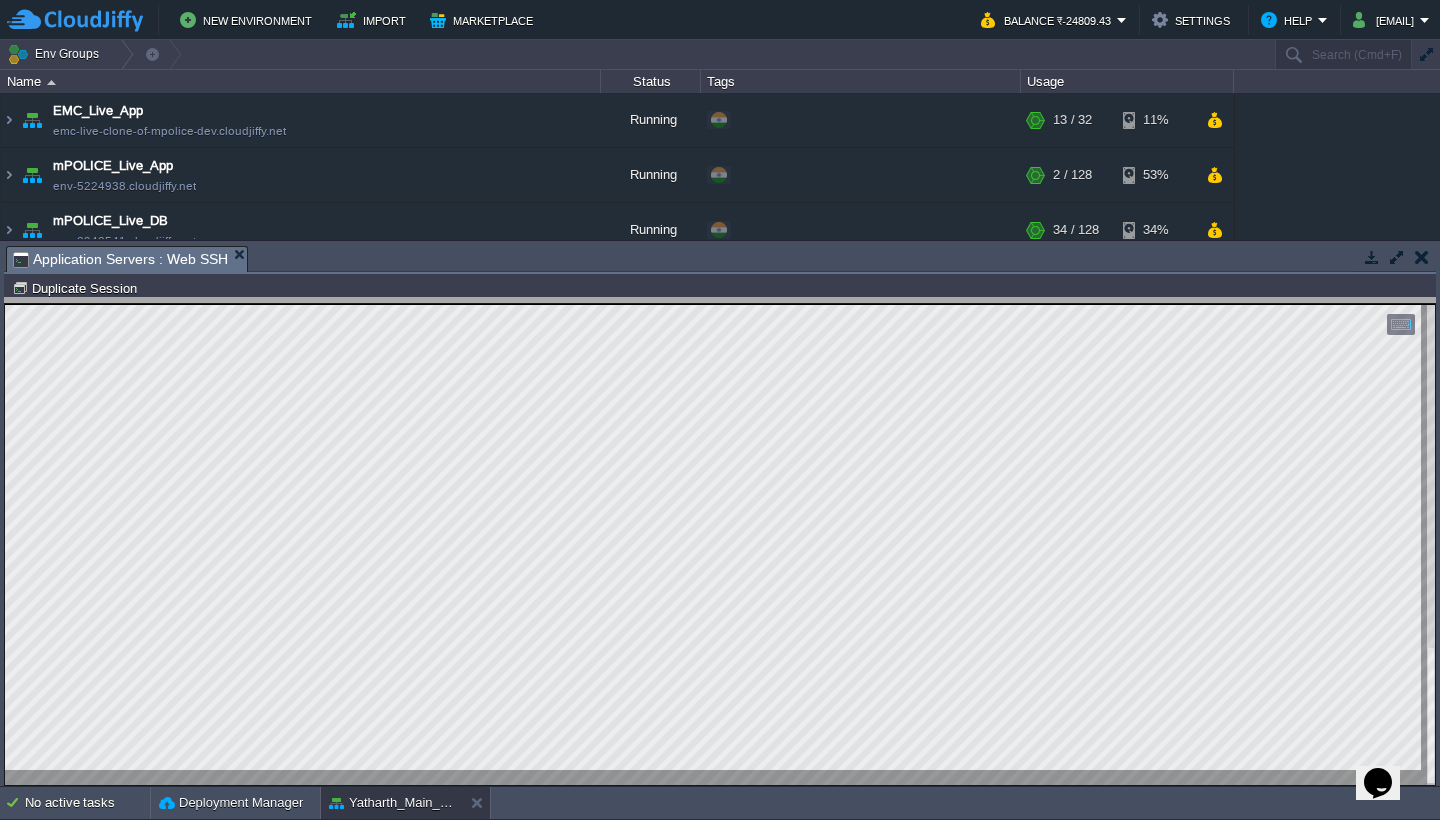 drag, startPoint x: 514, startPoint y: 273, endPoint x: 514, endPoint y: 334, distance: 61 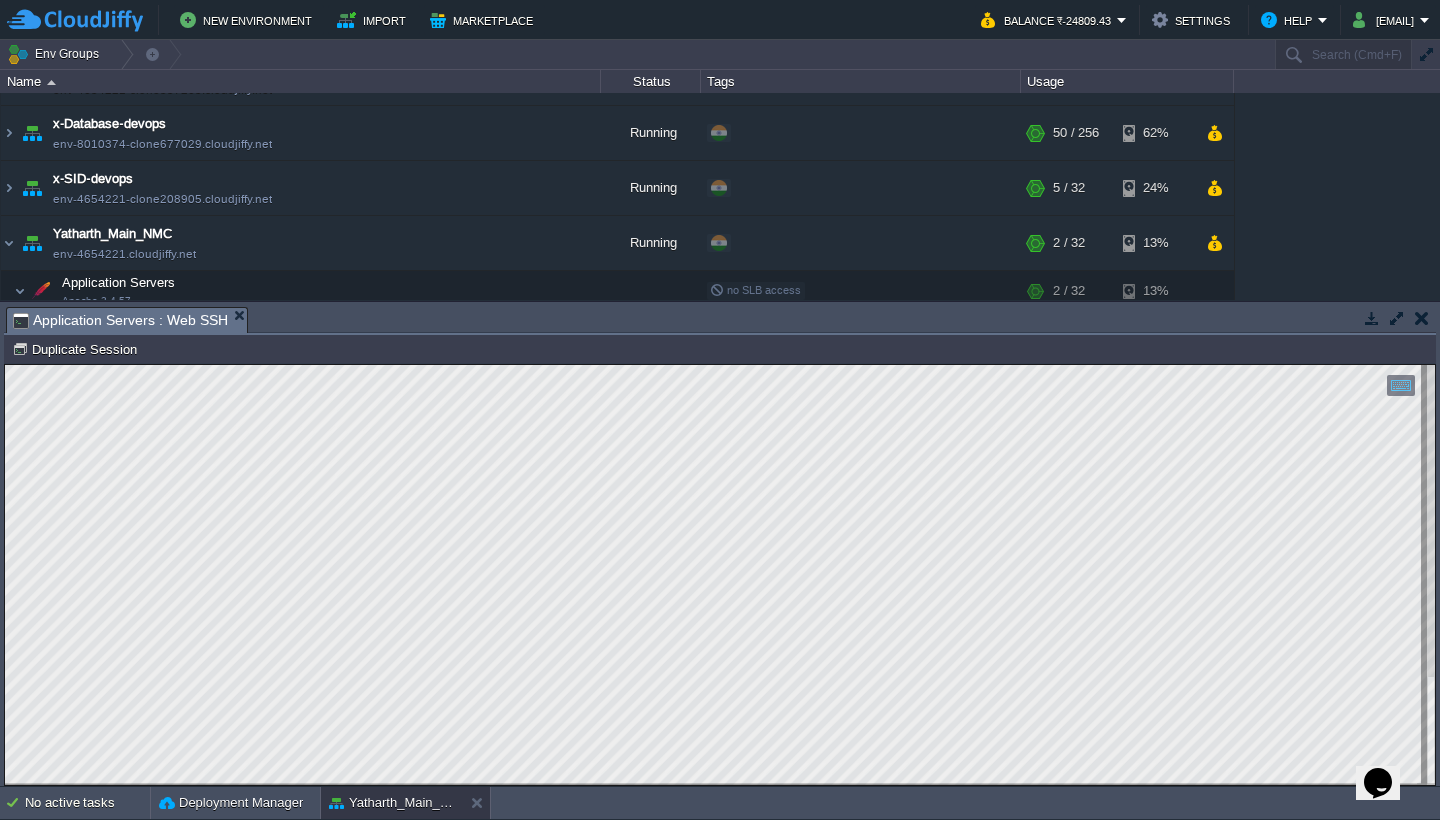 scroll, scrollTop: 205, scrollLeft: 0, axis: vertical 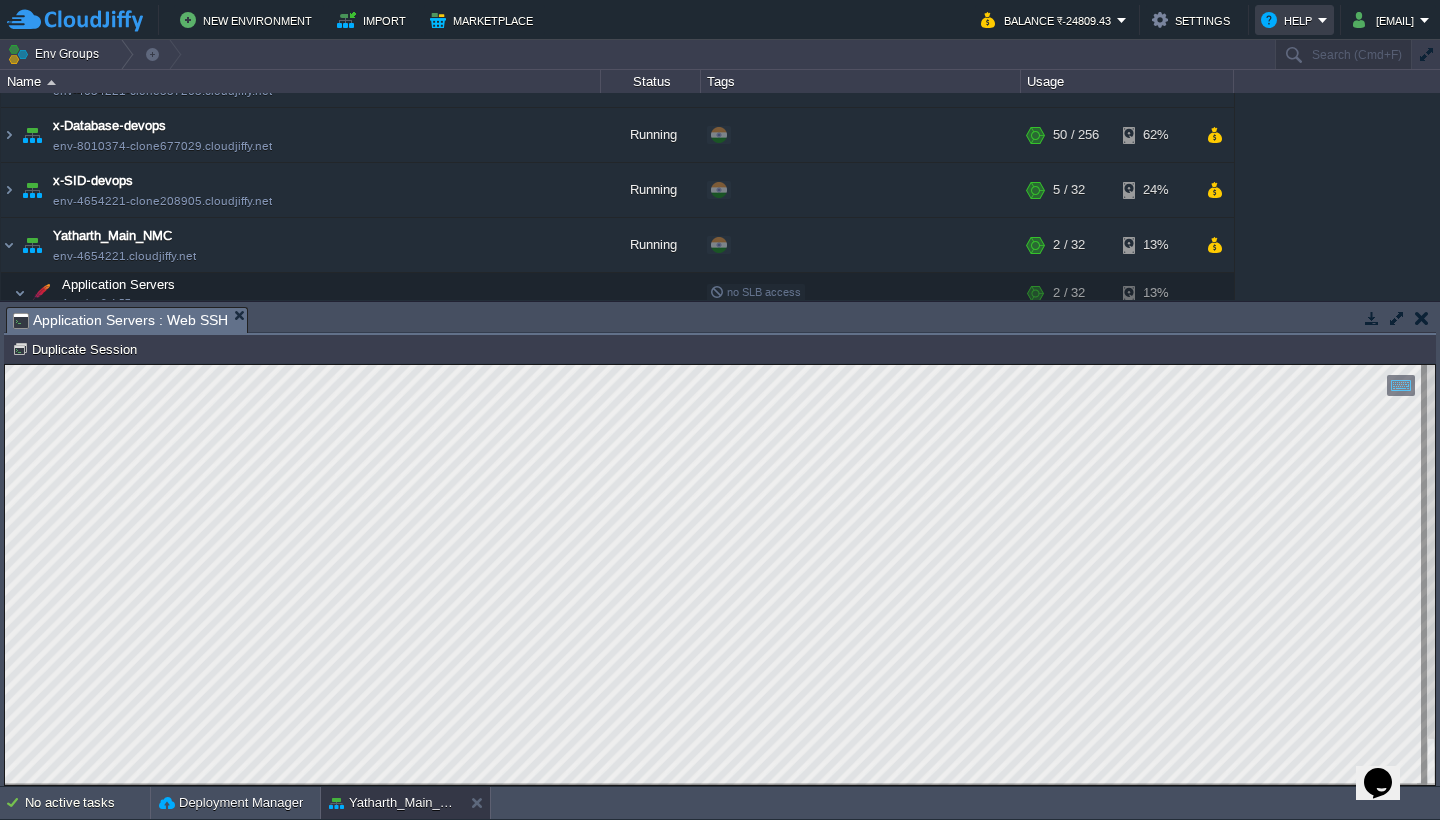 click on "Help" at bounding box center [1289, 20] 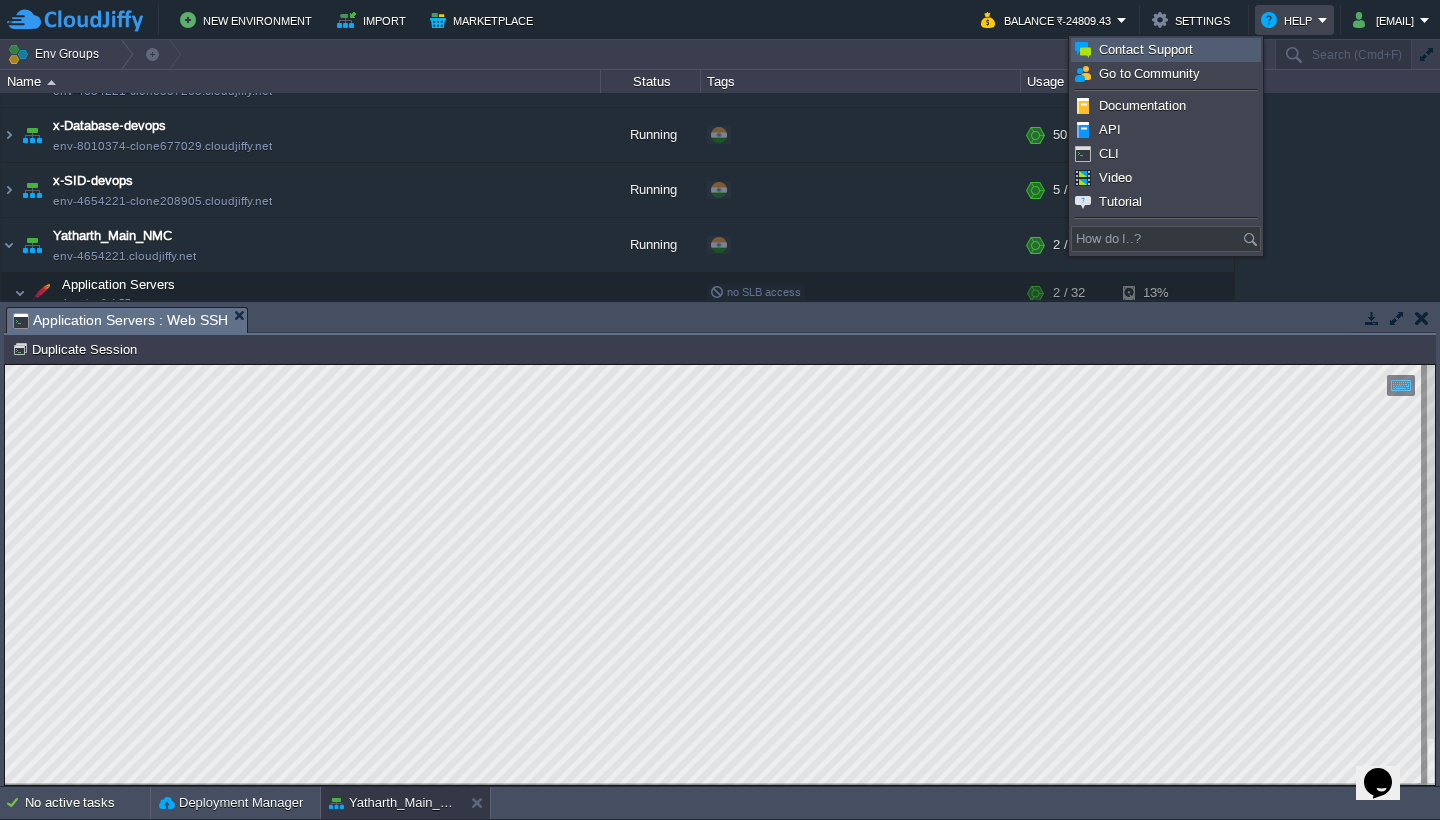click on "Contact Support" at bounding box center [1166, 50] 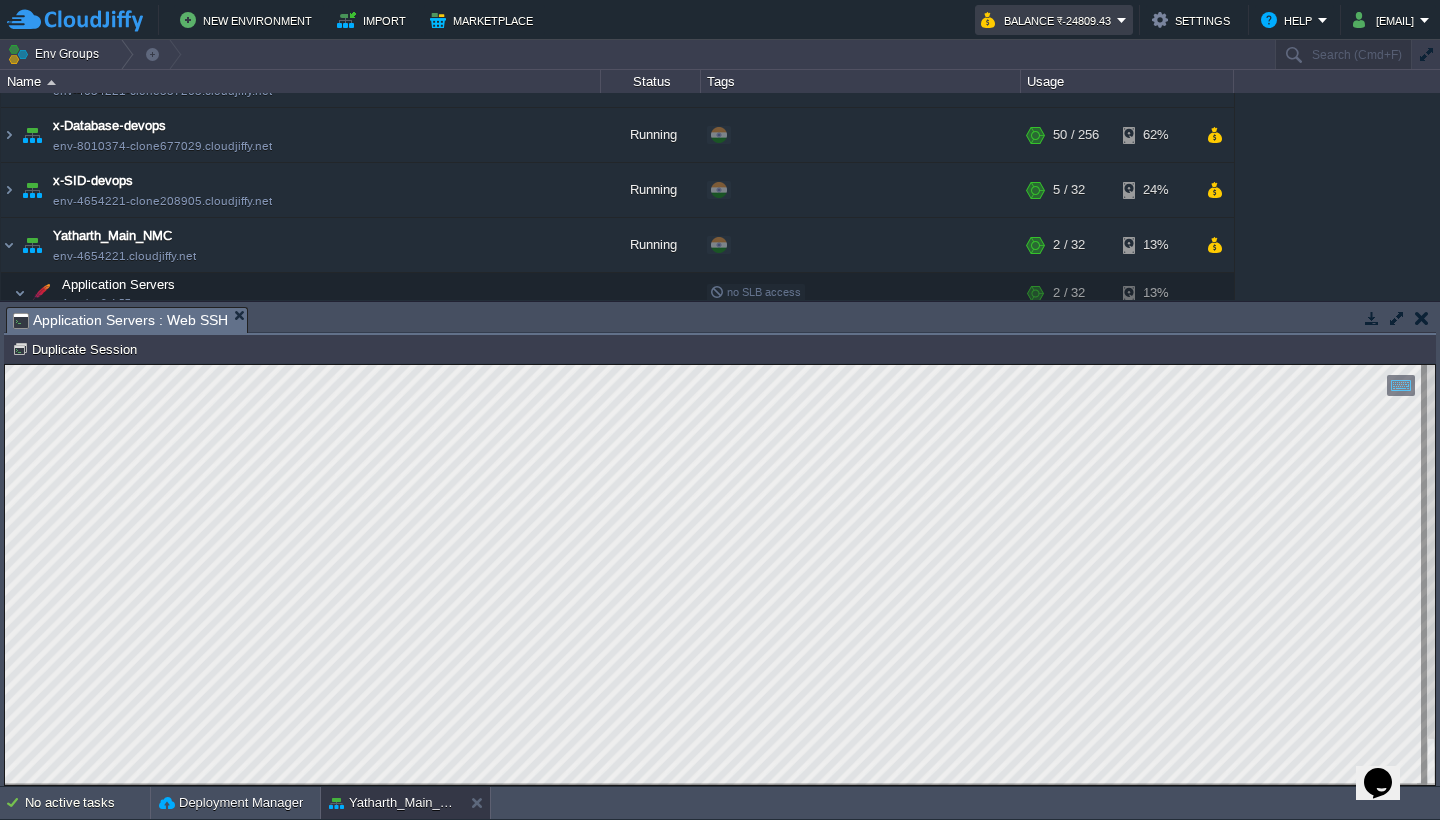 click on "Balance ₹-24809.43" at bounding box center (1054, 20) 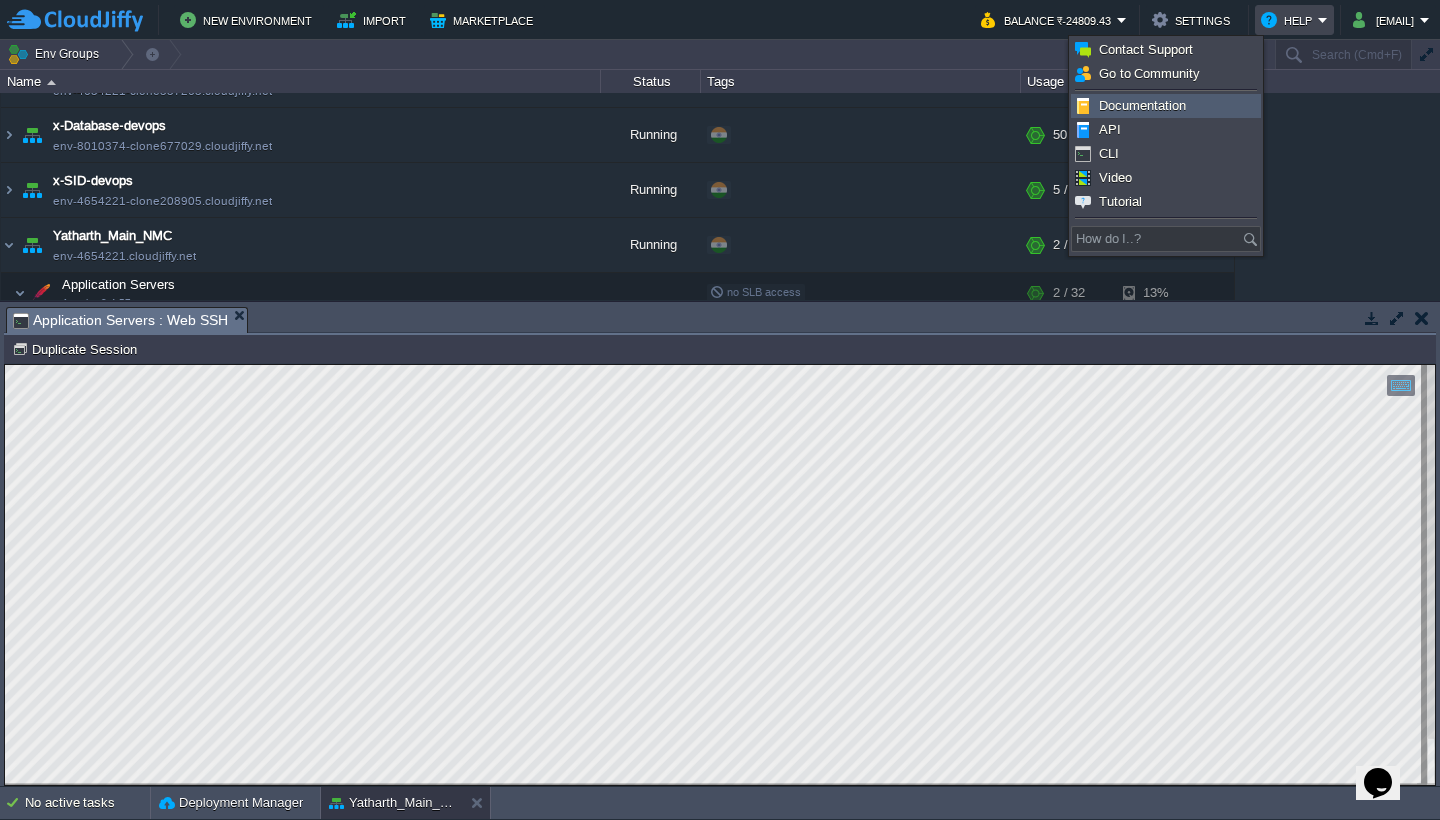 click on "Documentation" at bounding box center (1142, 105) 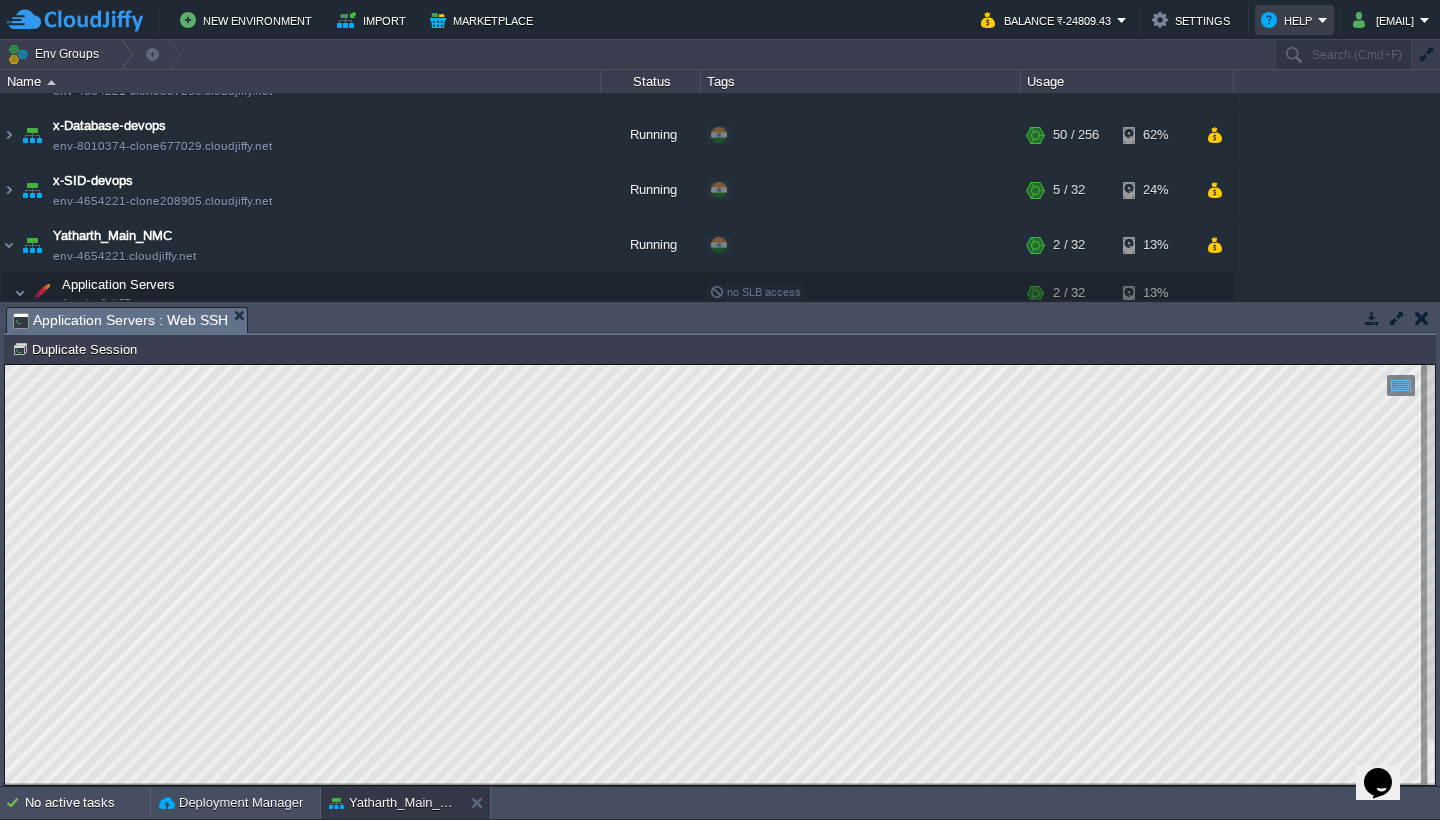 click on "Help" at bounding box center (1289, 20) 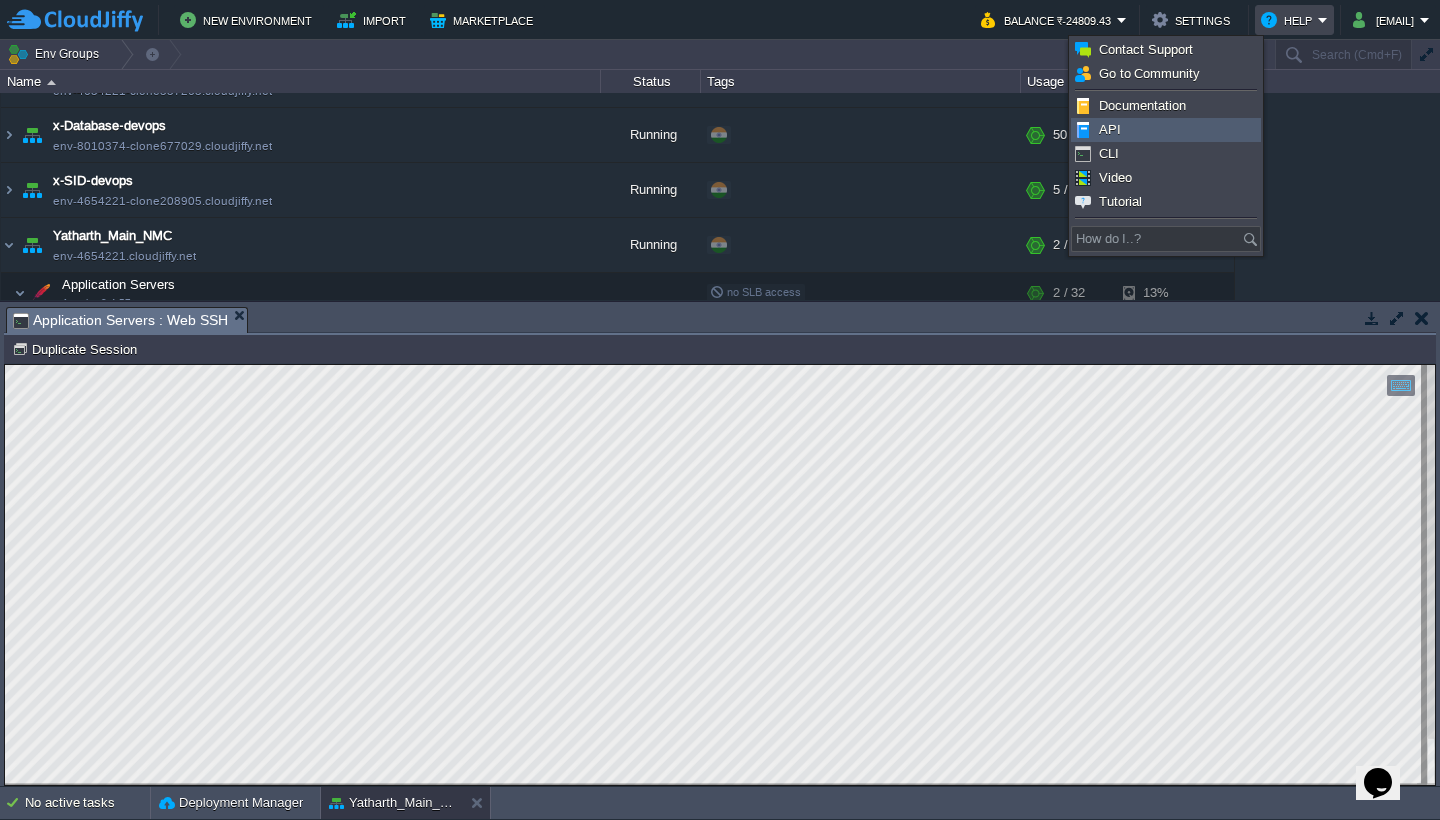 click on "API" at bounding box center (1166, 130) 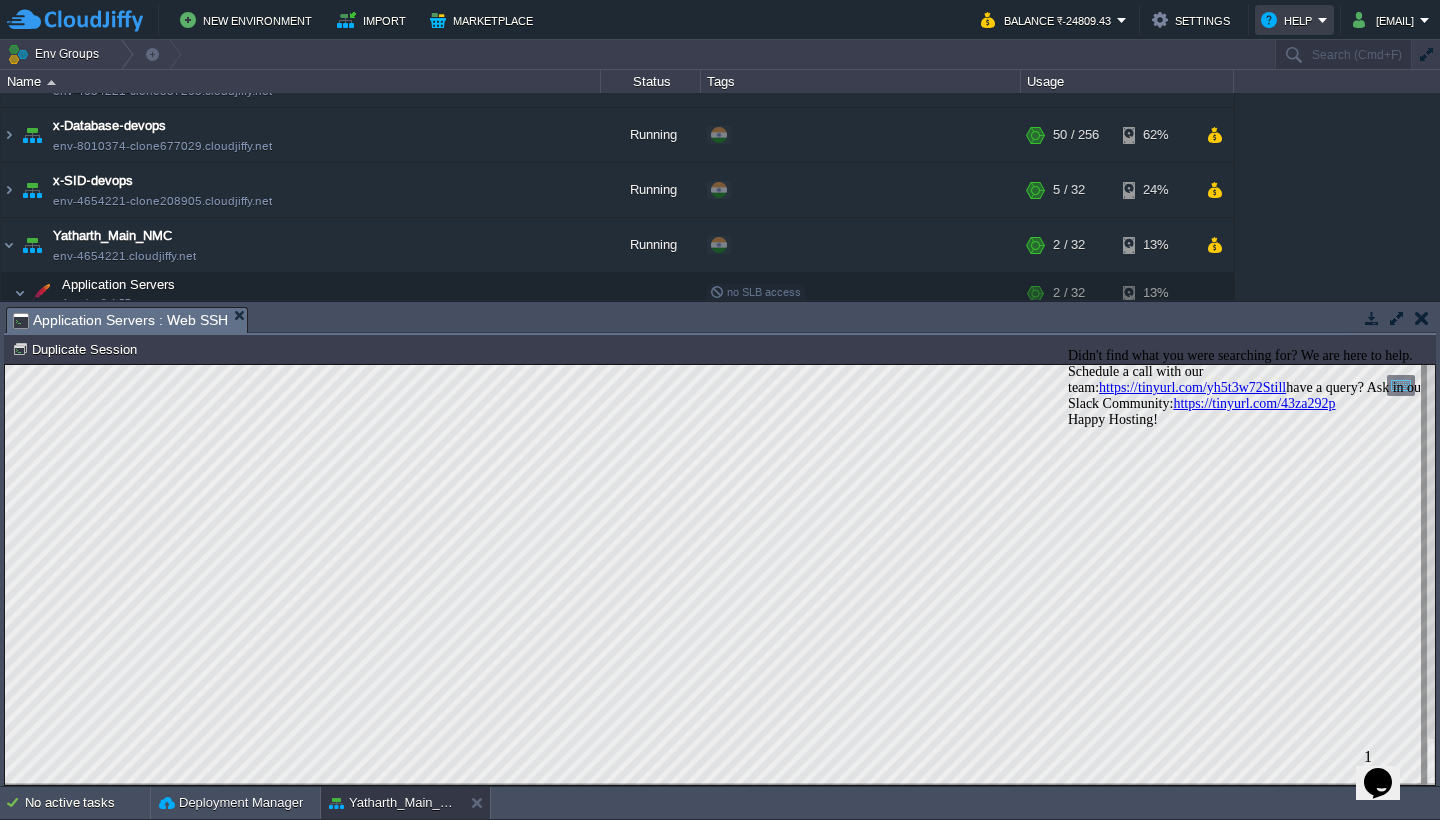 click on "Help" at bounding box center (1289, 20) 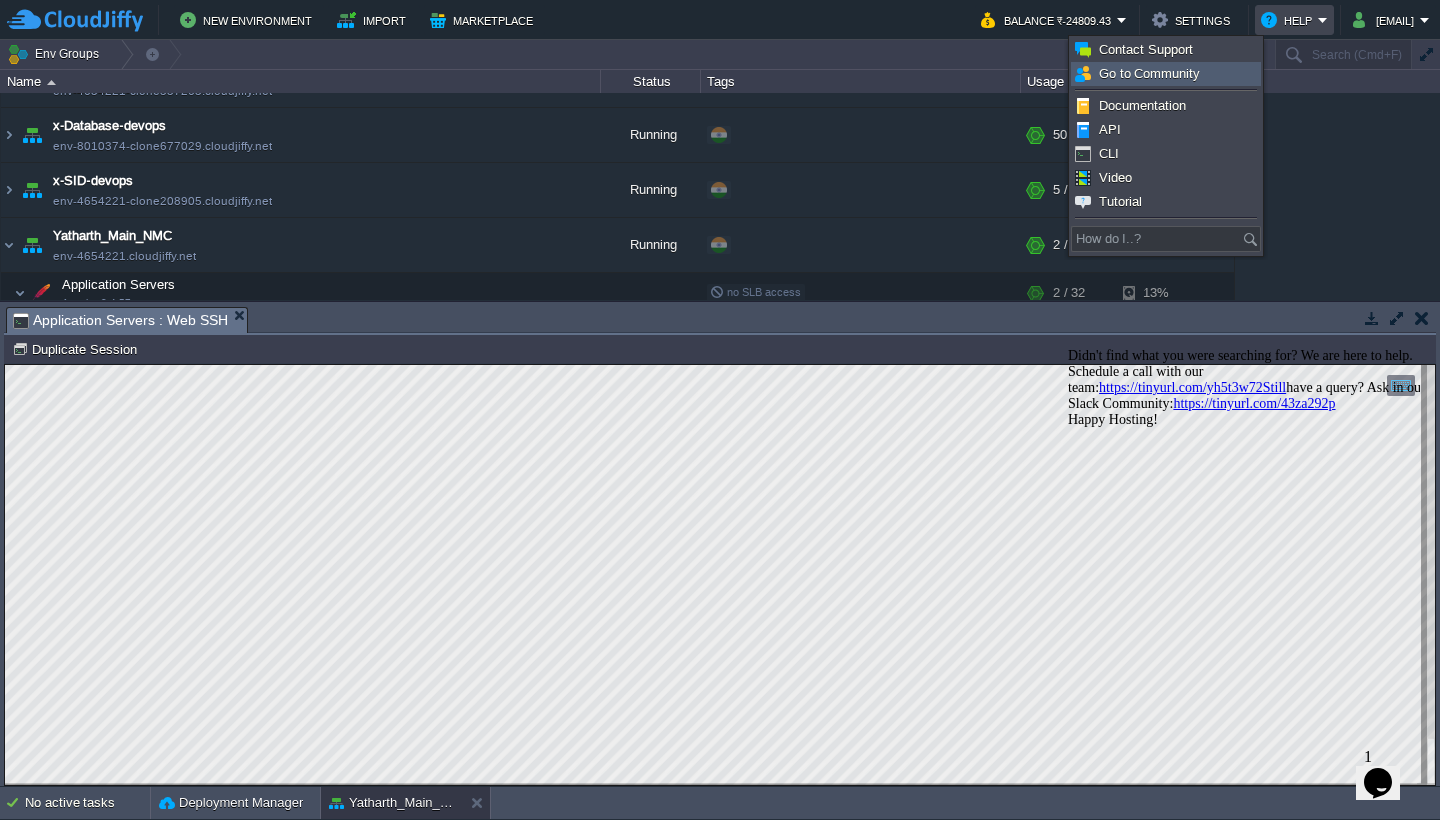 click on "Go to Community" at bounding box center [1149, 73] 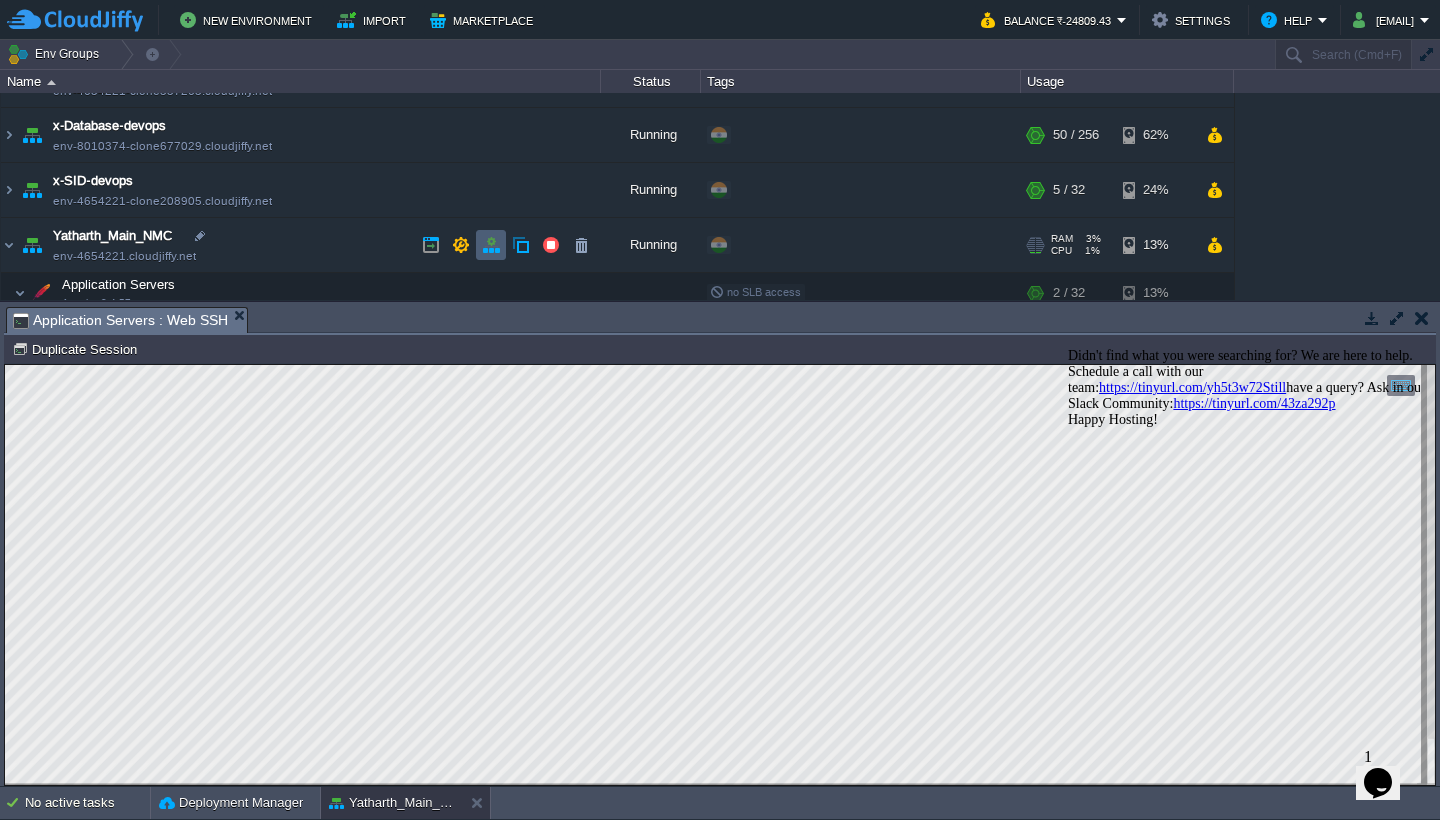 click at bounding box center [491, 245] 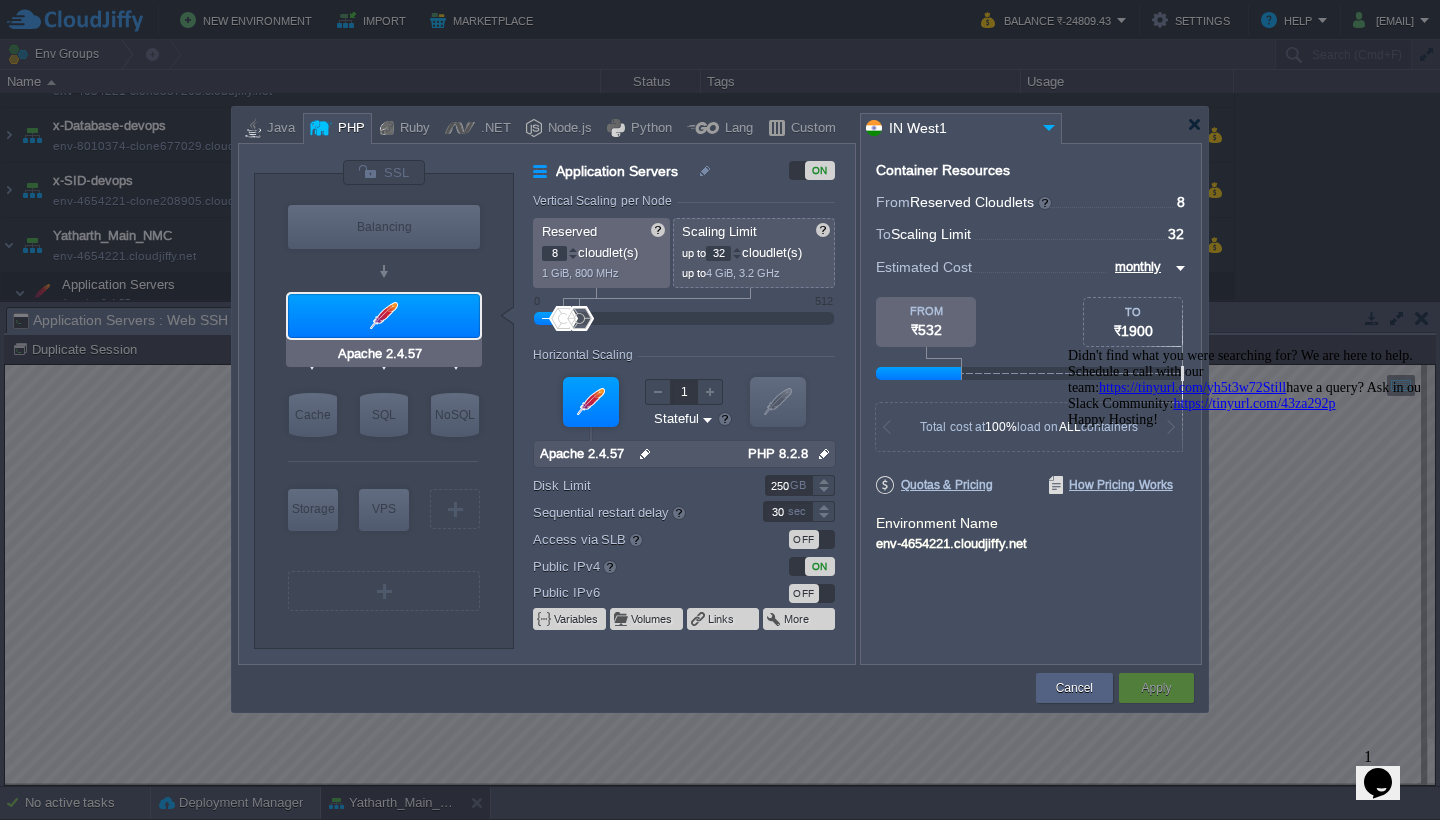 type on "NGINX 1.28.0" 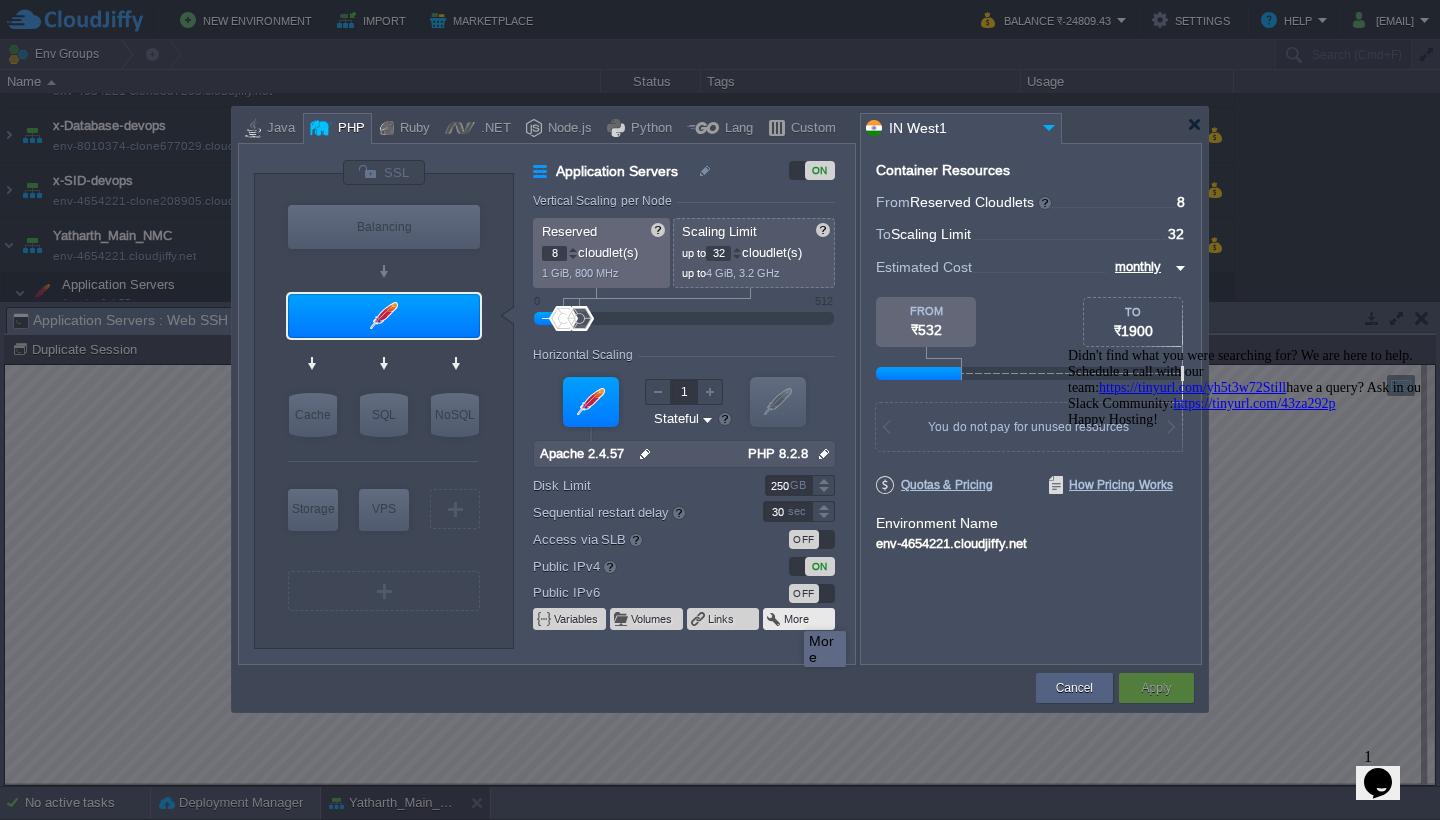click on "More" at bounding box center (797, 619) 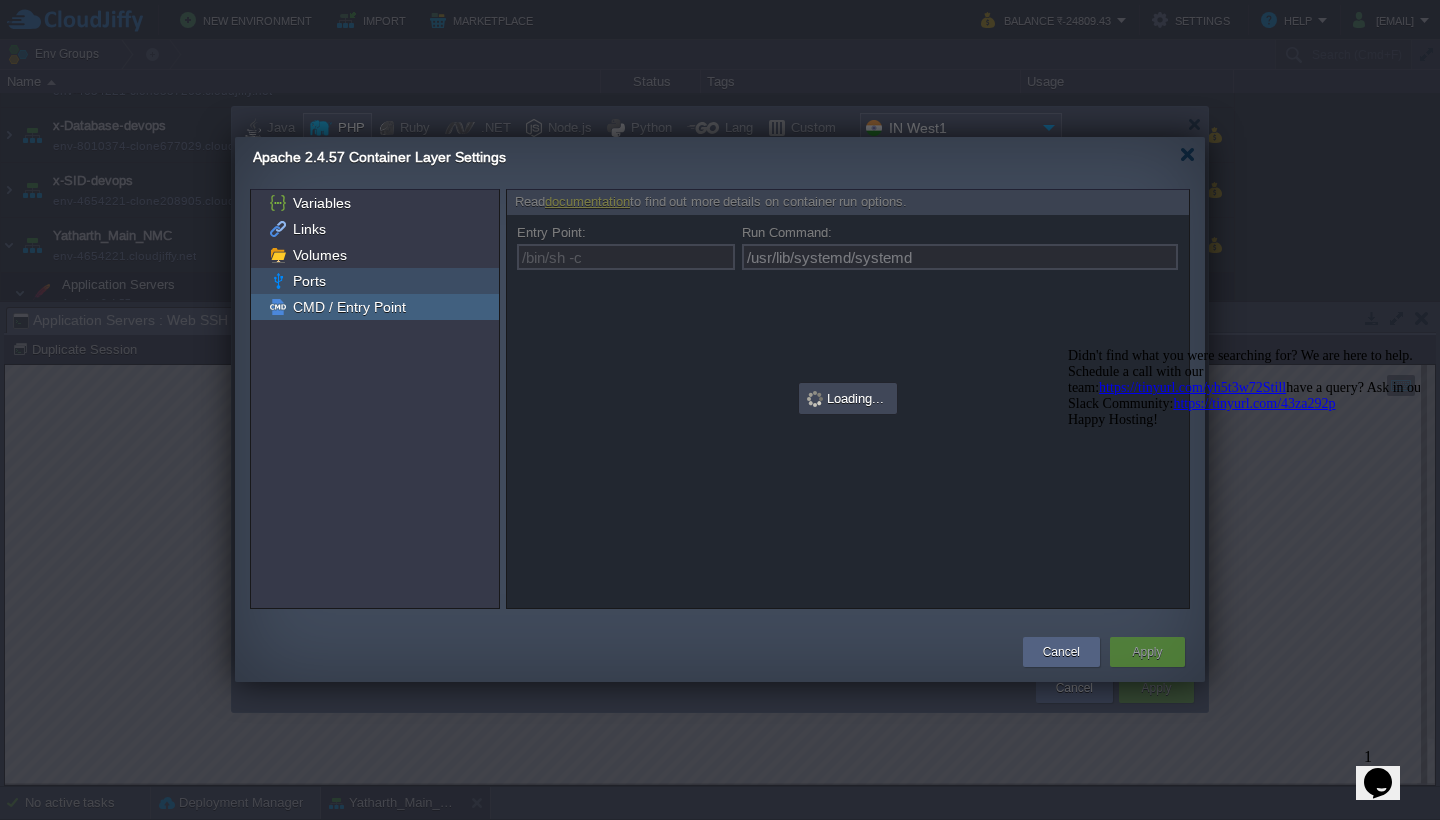 click on "Ports" at bounding box center (309, 281) 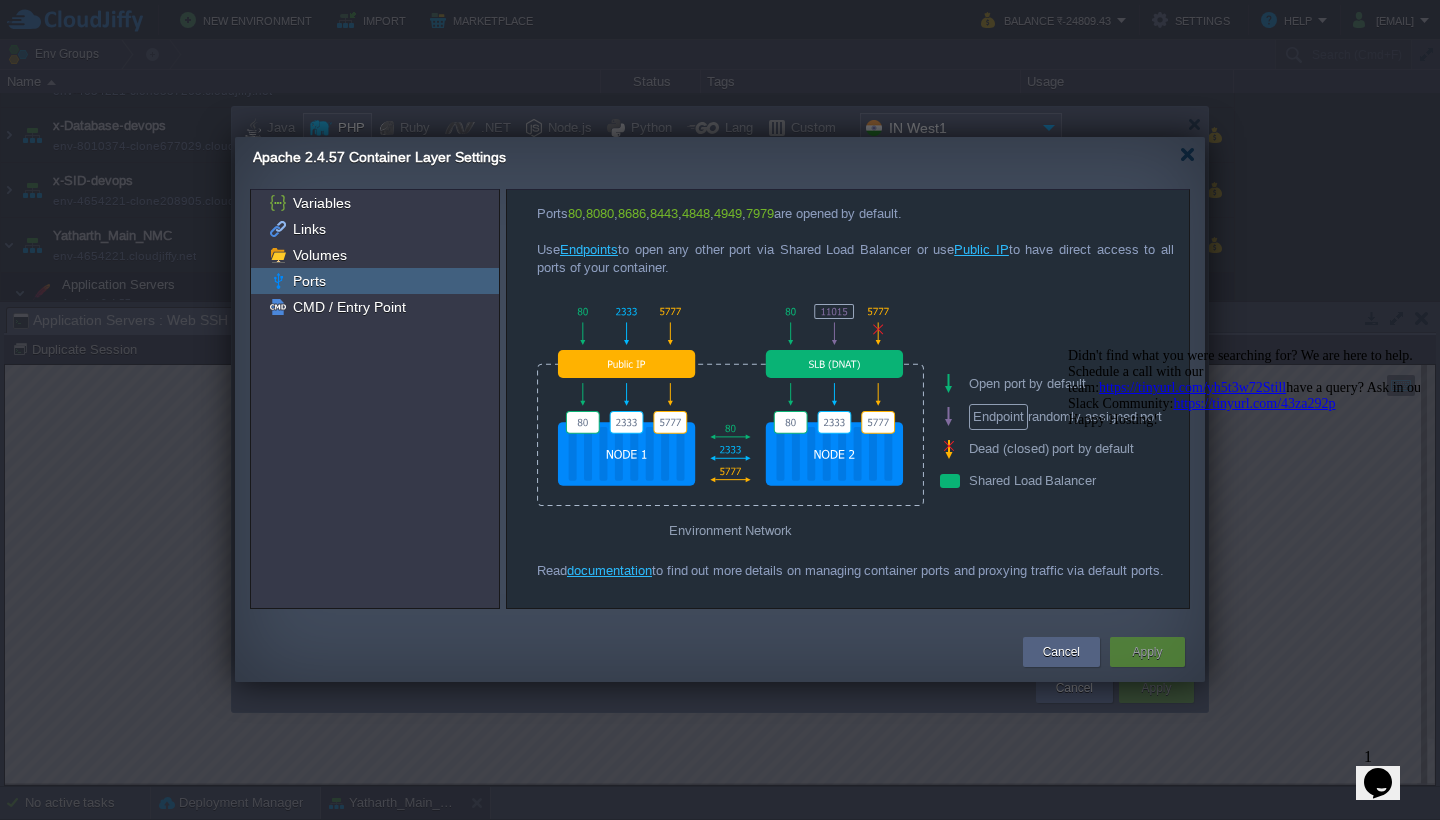 click at bounding box center (1068, 348) 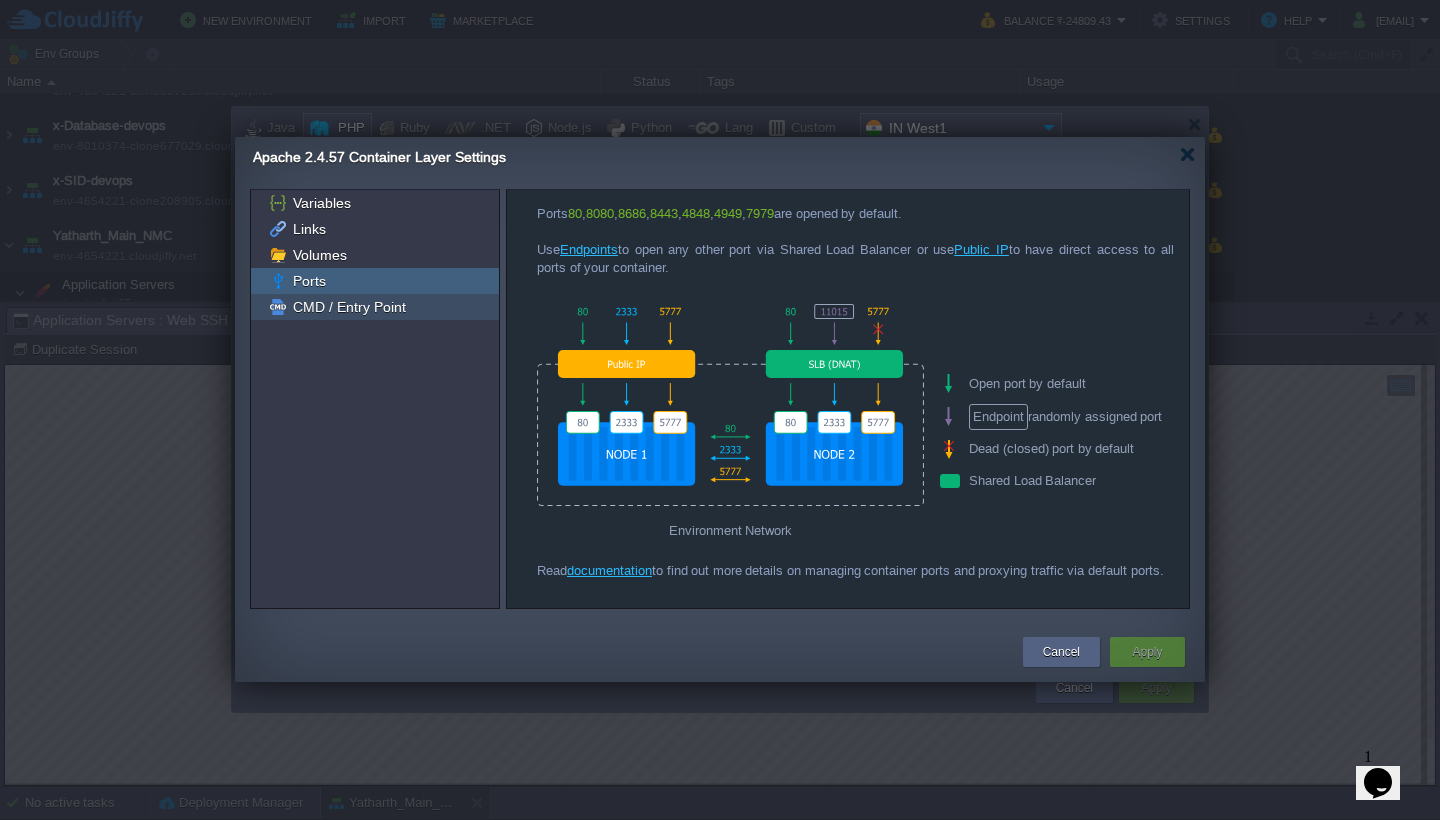 click on "CMD / Entry Point" at bounding box center (349, 307) 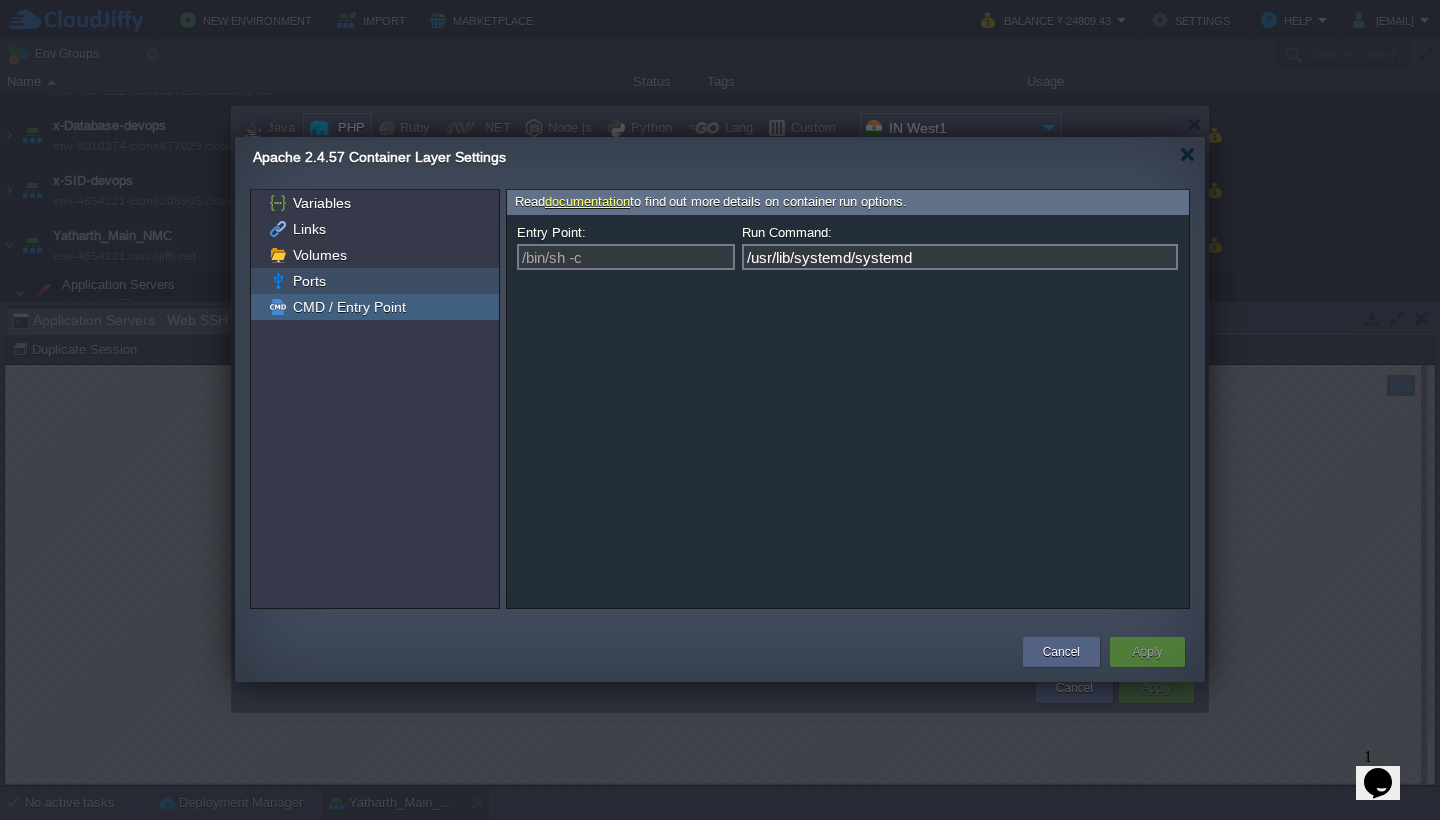 click on "Ports" at bounding box center [375, 281] 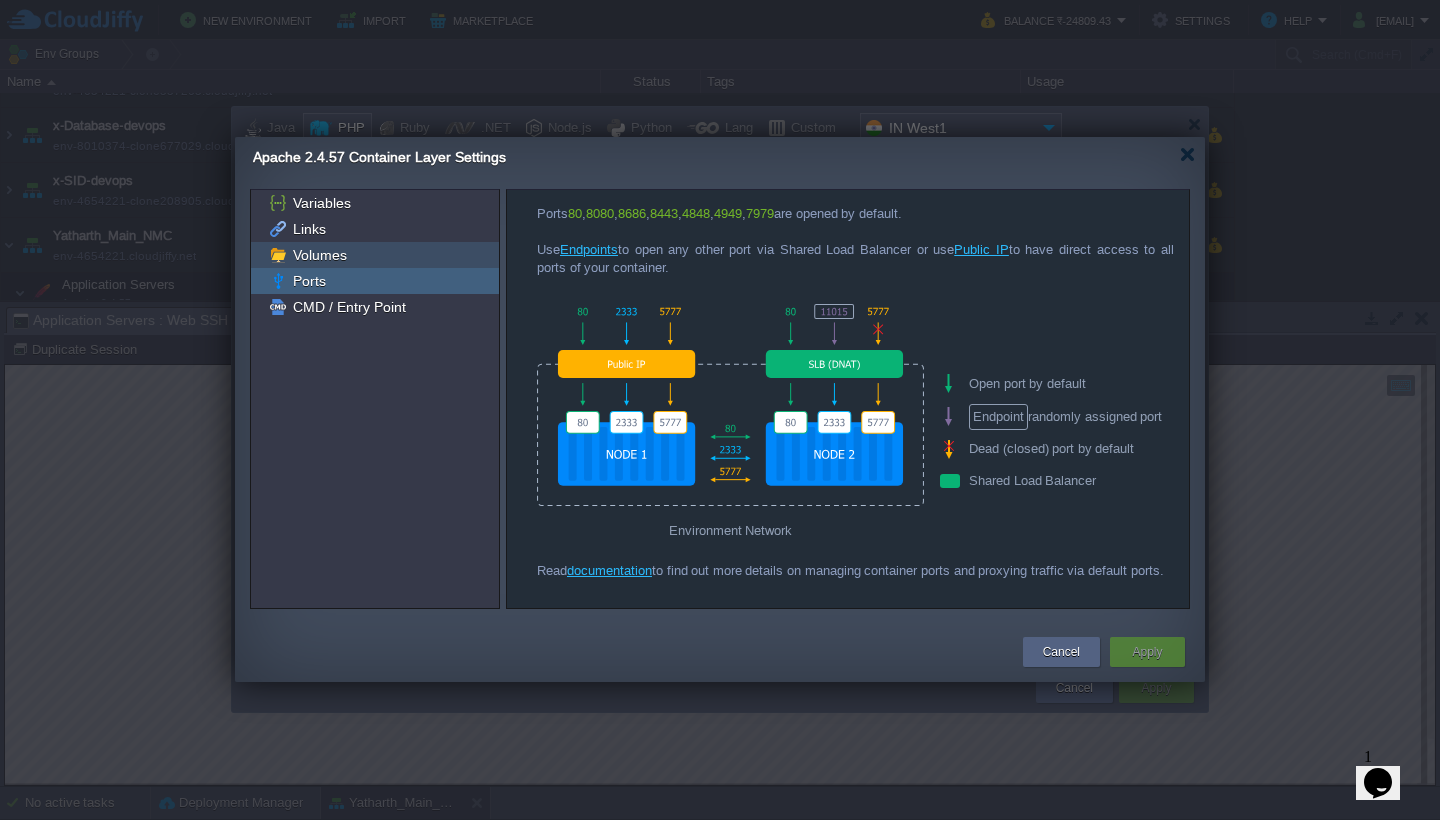 click on "Volumes" at bounding box center (319, 255) 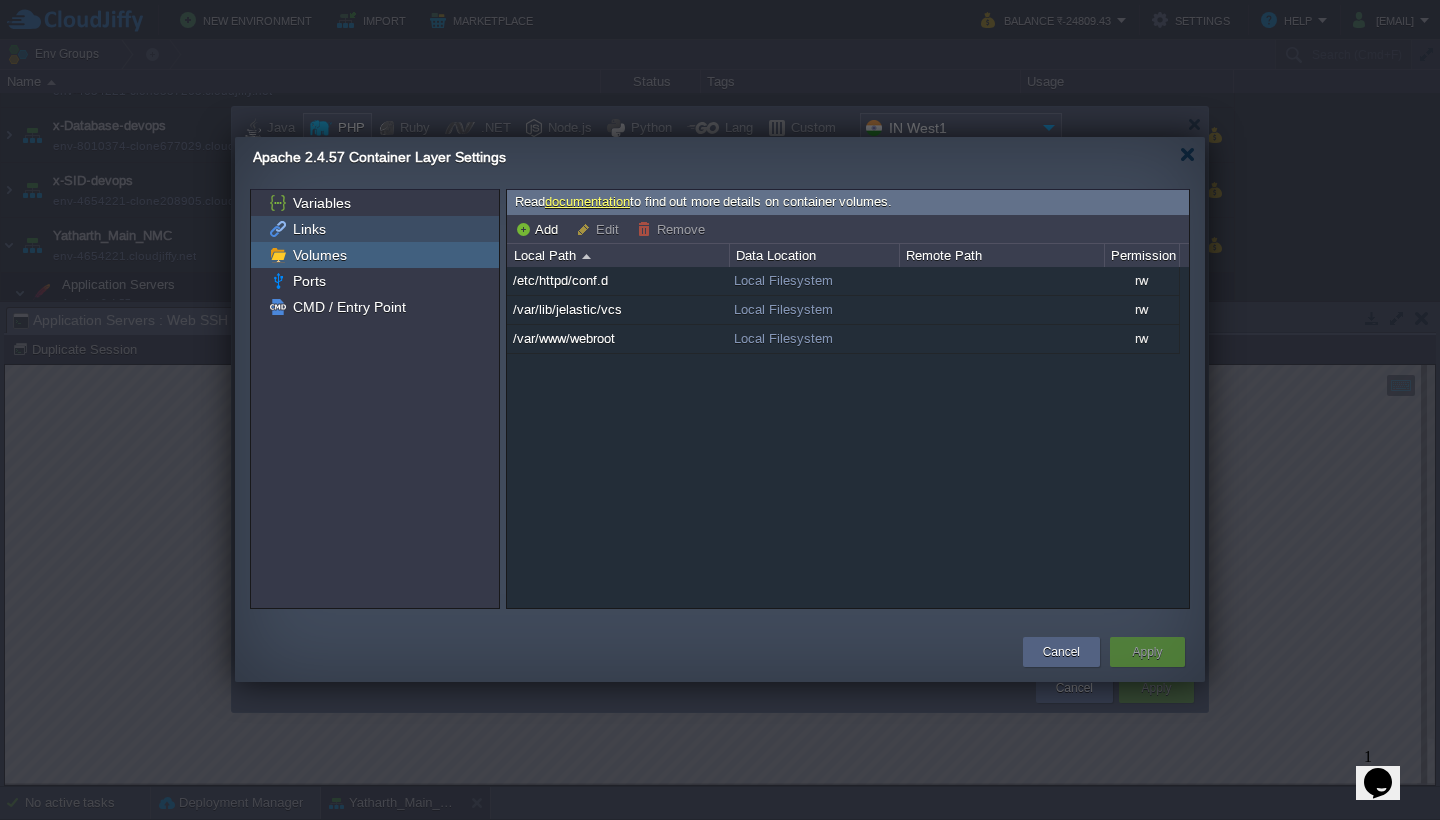 click on "Links" at bounding box center (309, 229) 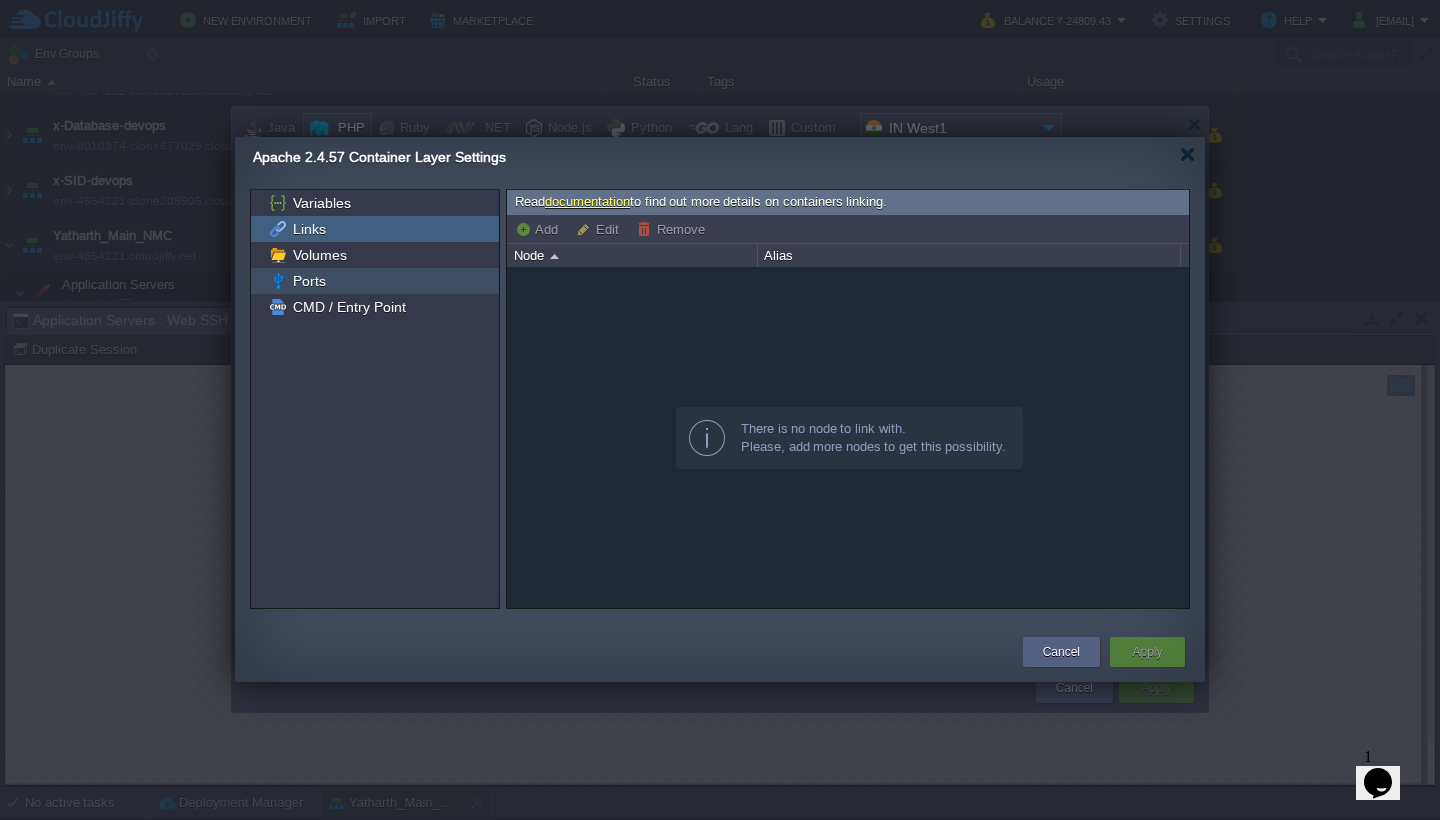 click on "Ports" at bounding box center (309, 281) 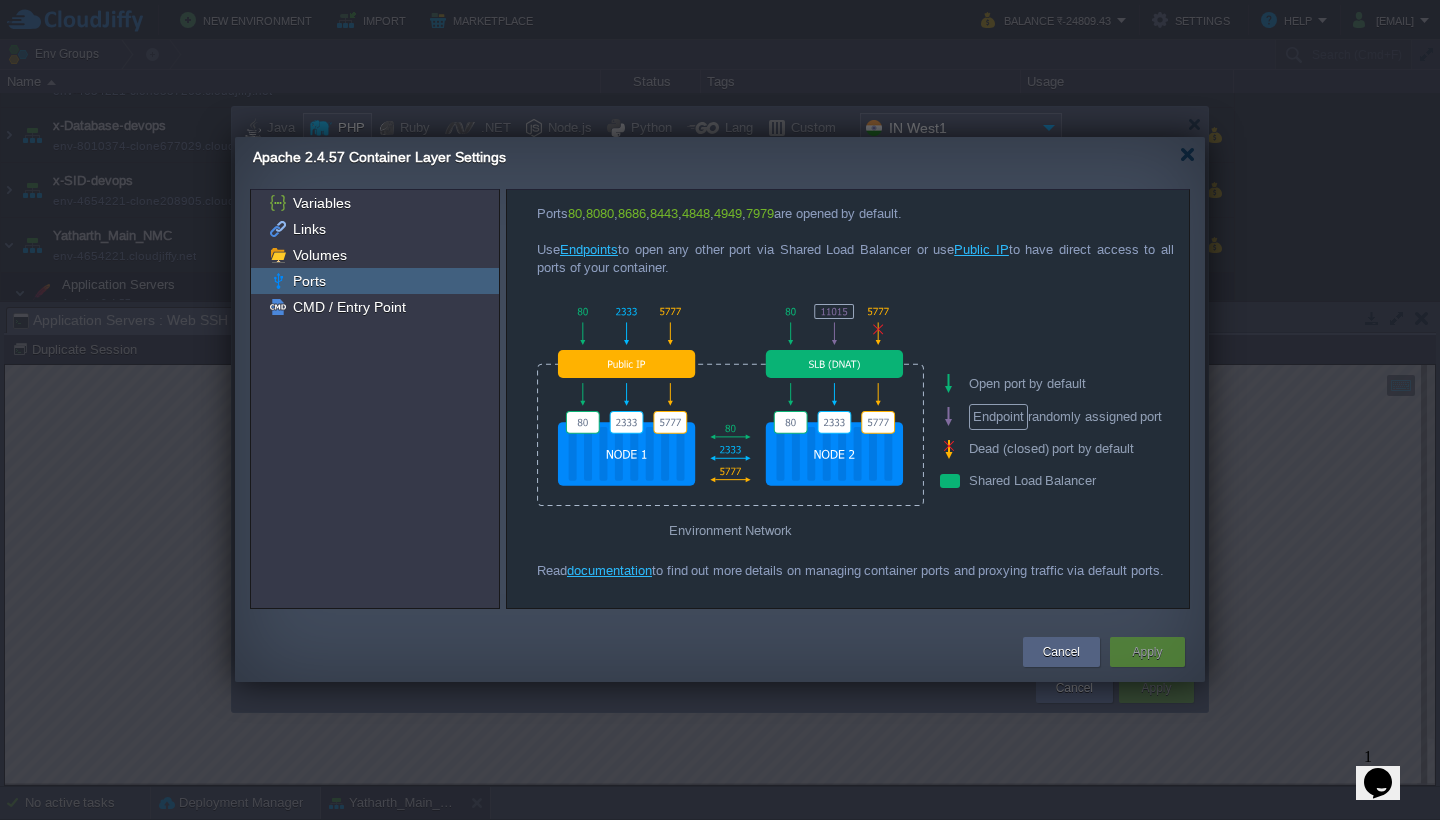 click at bounding box center (730, 404) 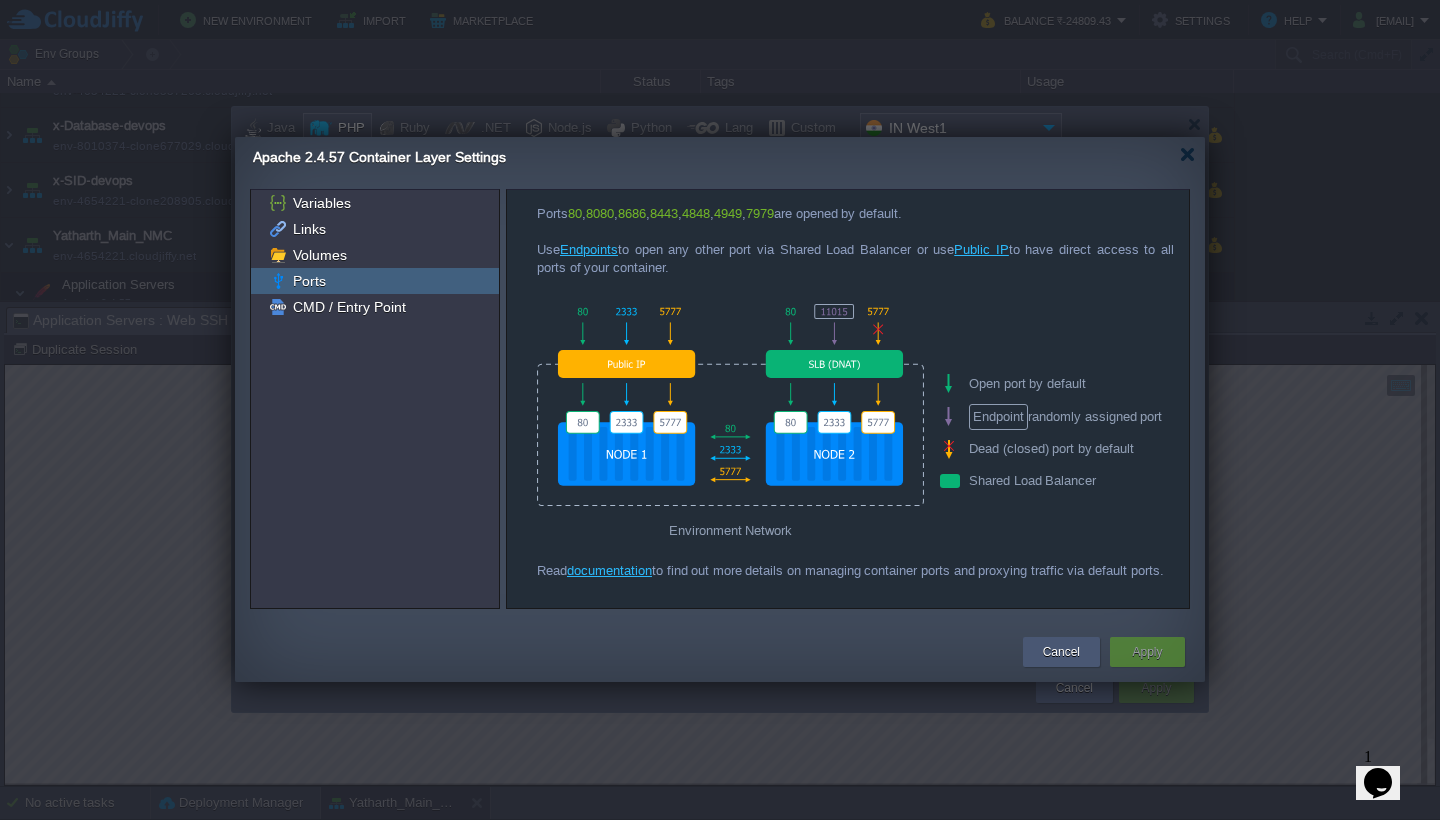 click on "Cancel" at bounding box center [1061, 652] 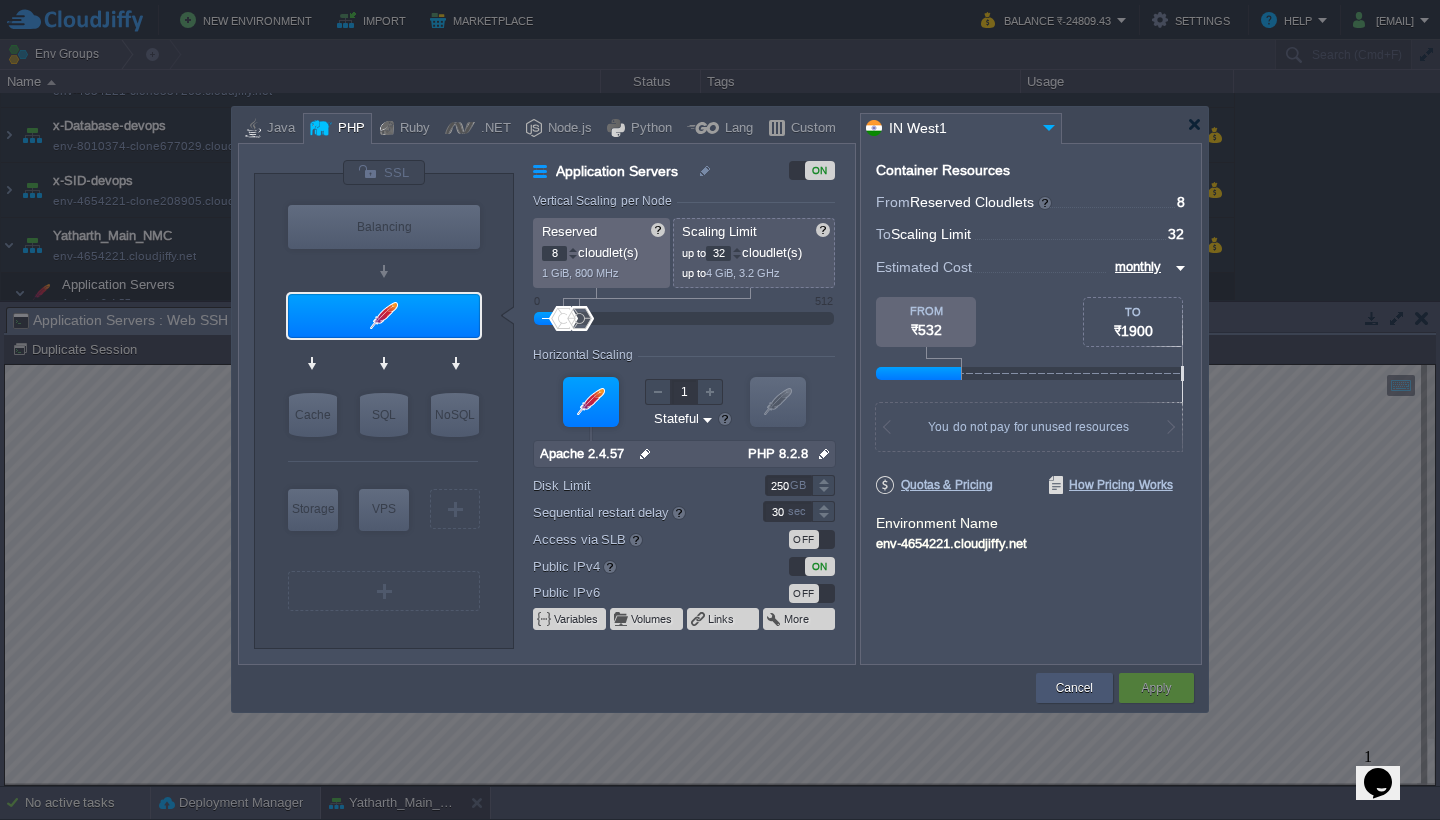 click on "Cancel" at bounding box center (1074, 688) 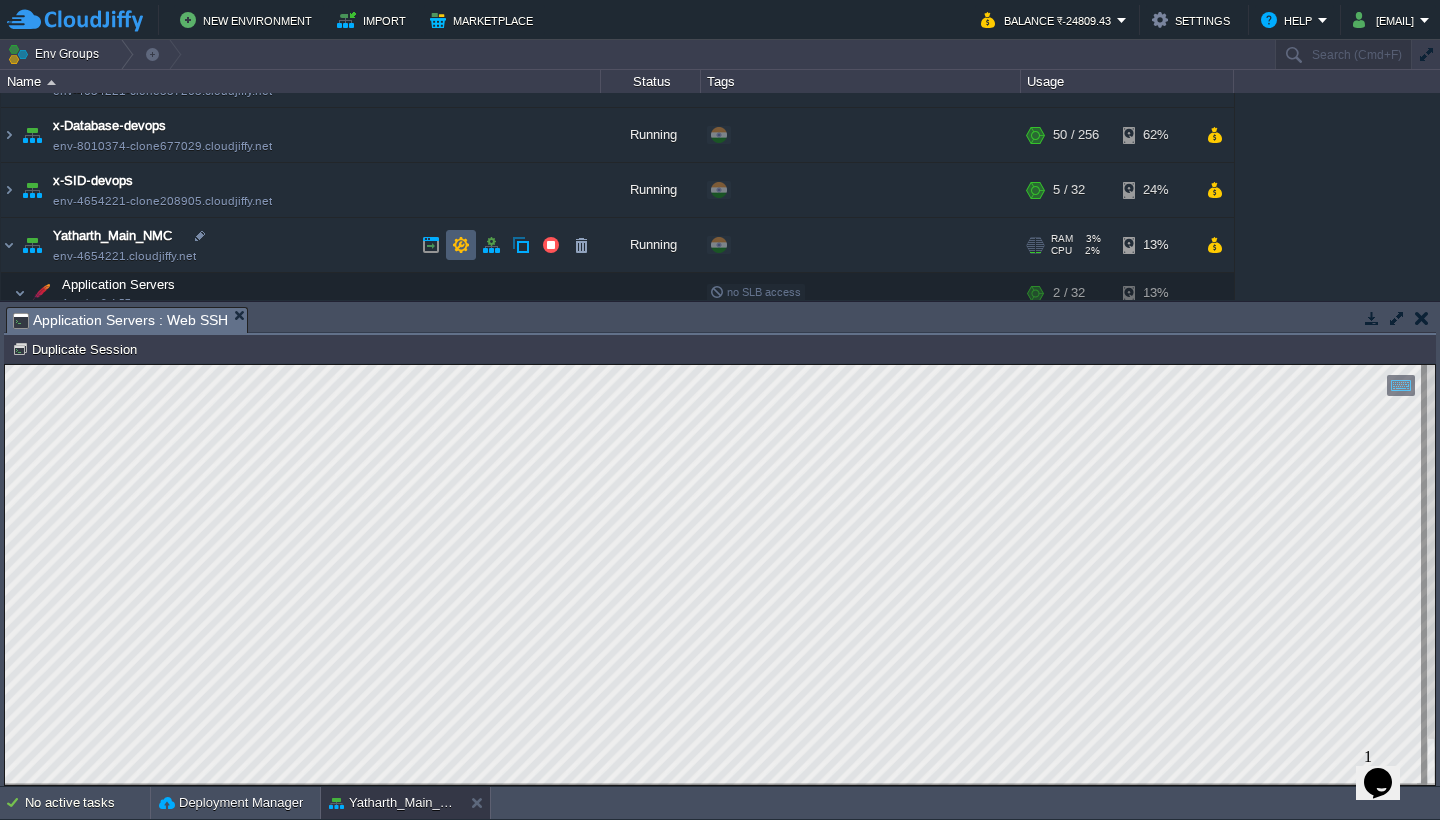 click at bounding box center [461, 245] 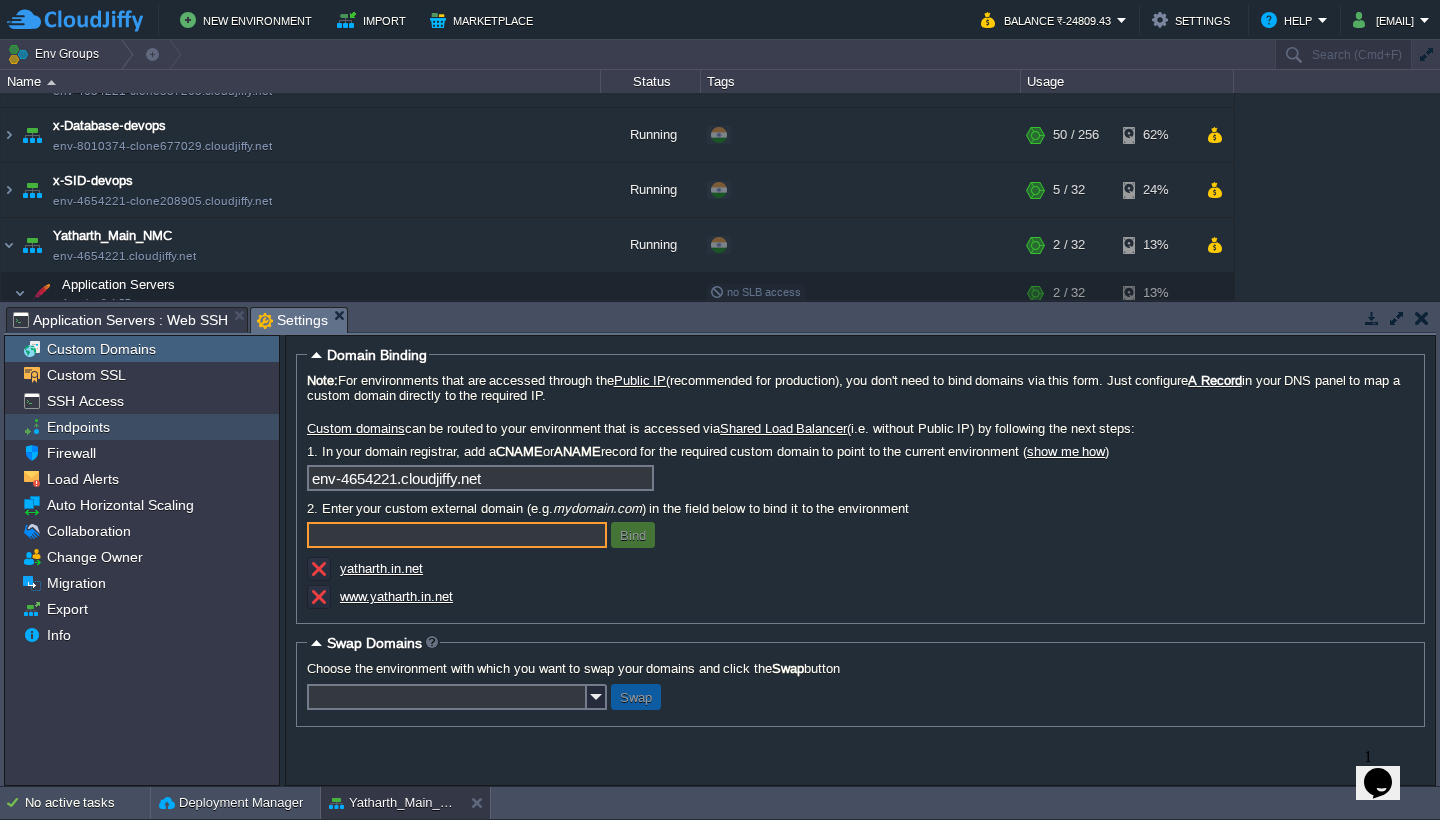 click on "Endpoints" at bounding box center (78, 427) 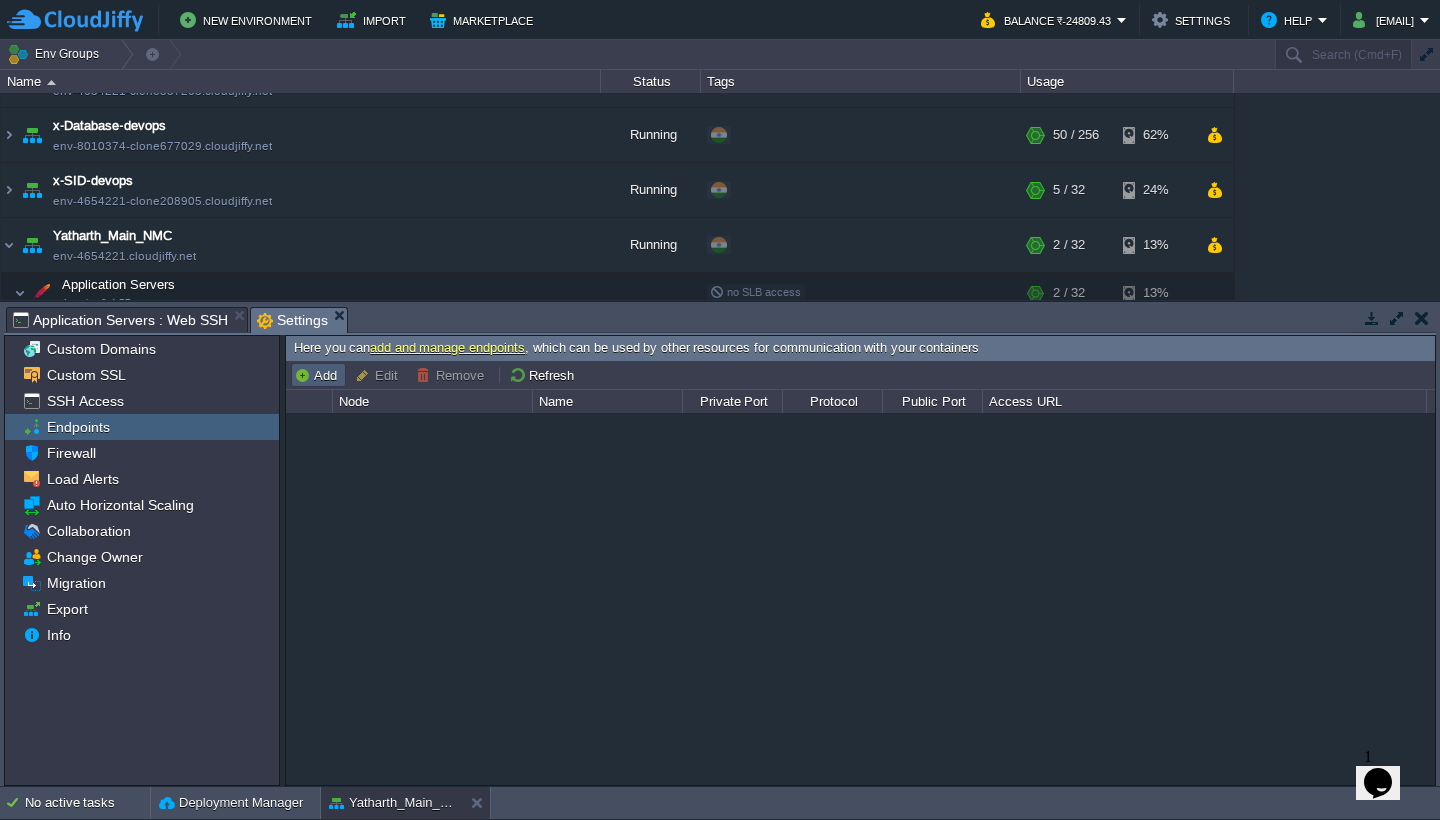 click on "Add" at bounding box center [318, 375] 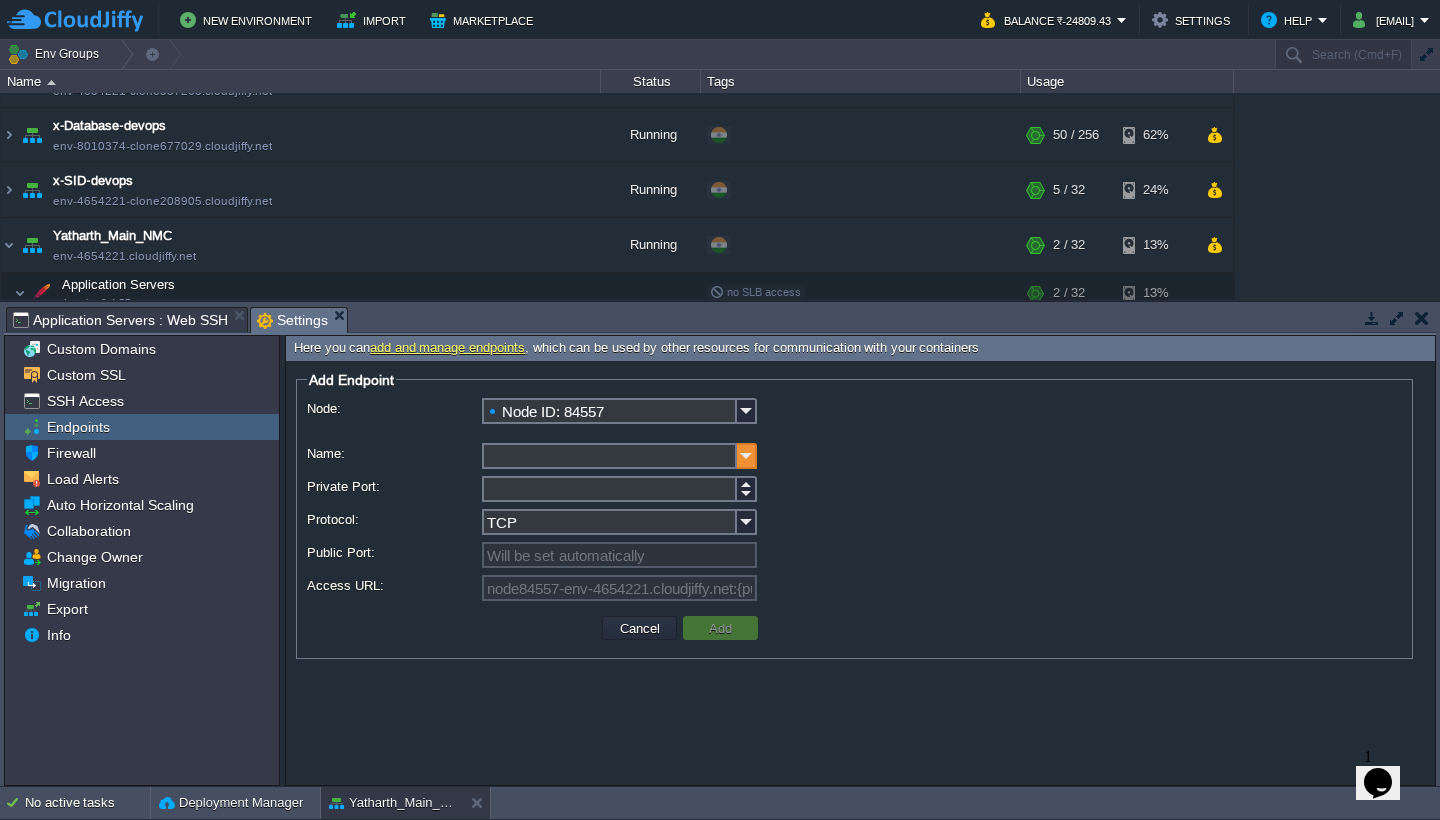 click at bounding box center [747, 456] 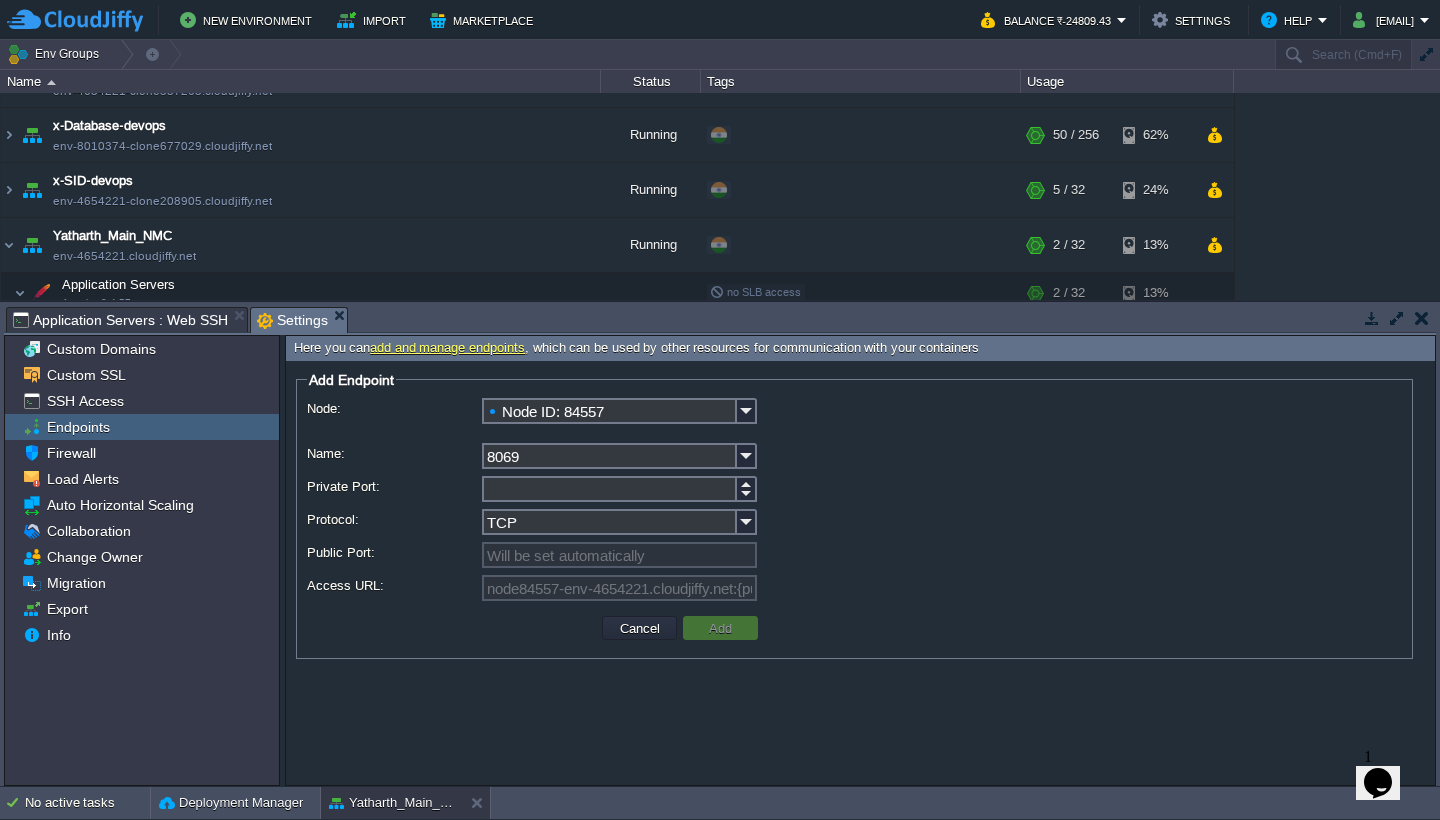 type on "8069" 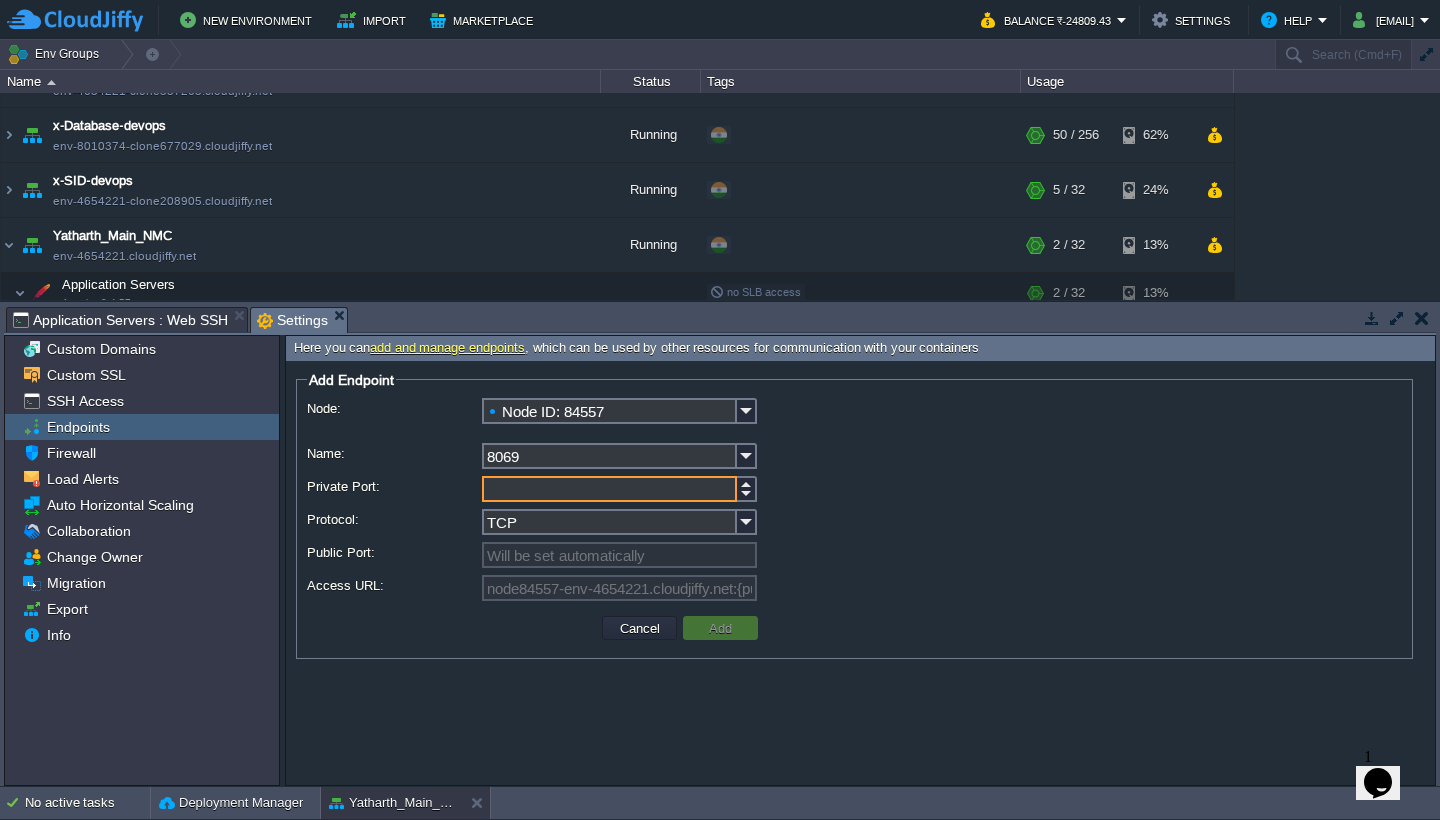 click on "Private Port:" at bounding box center (609, 489) 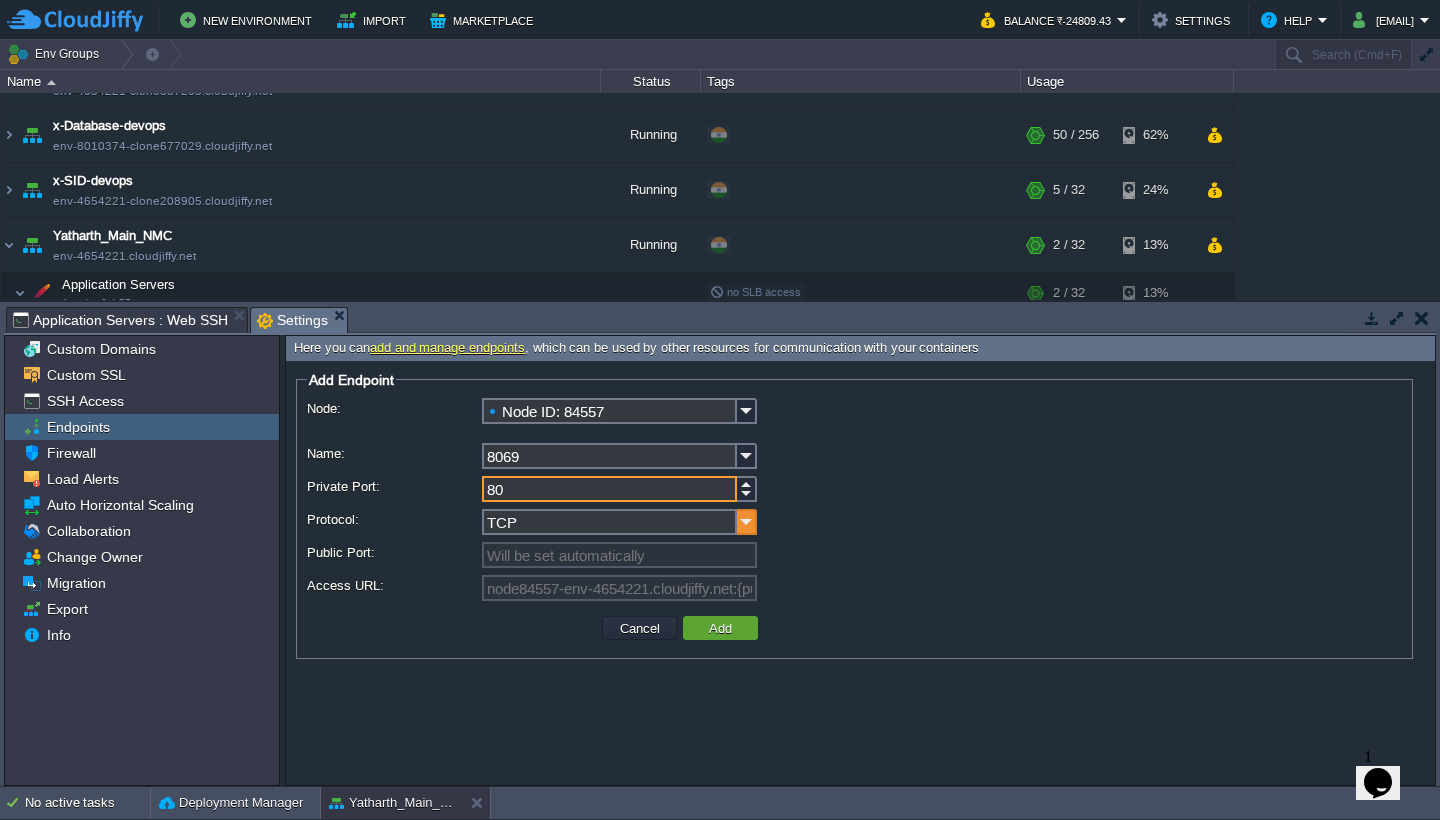 type on "80" 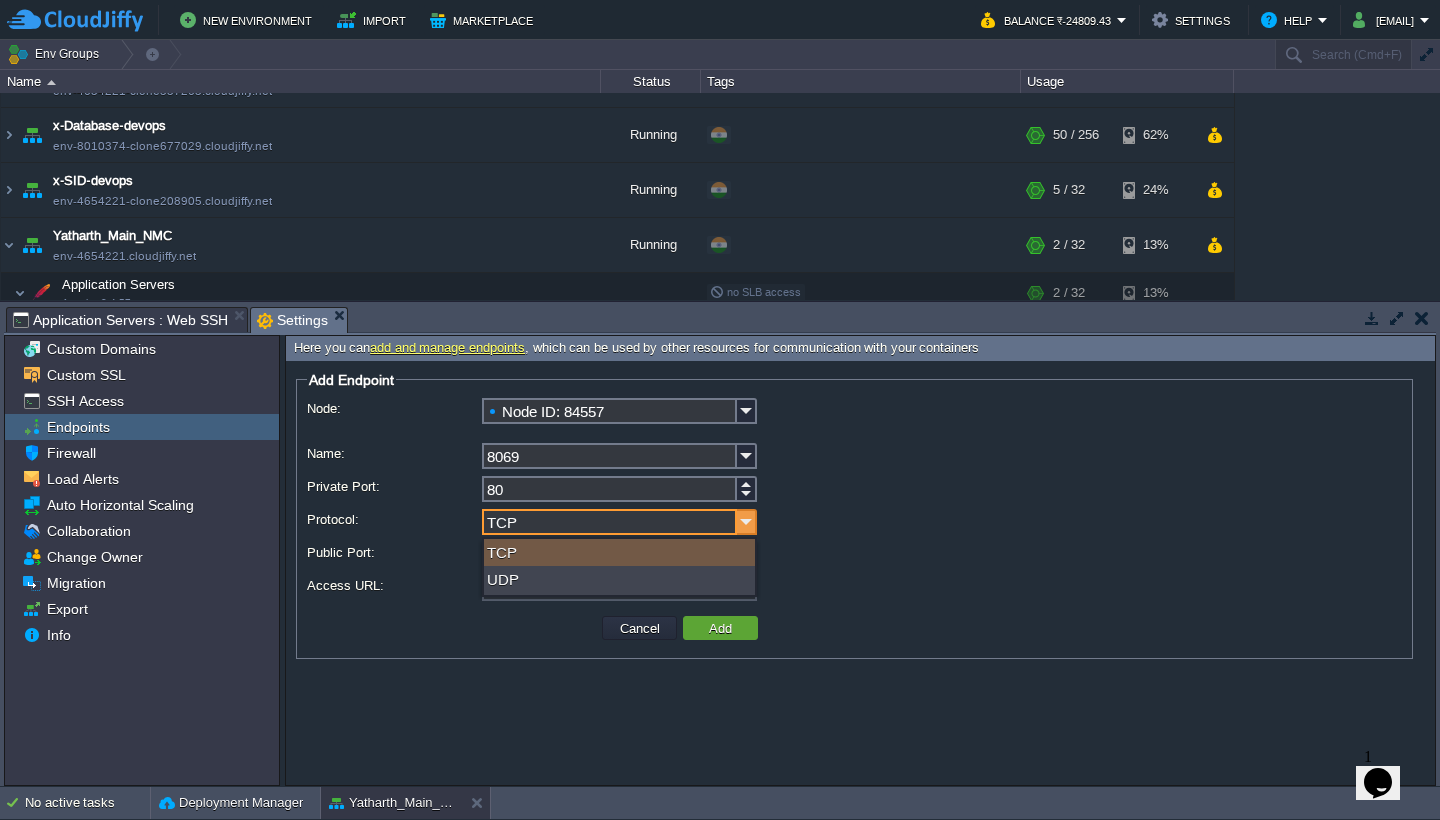 click at bounding box center (747, 522) 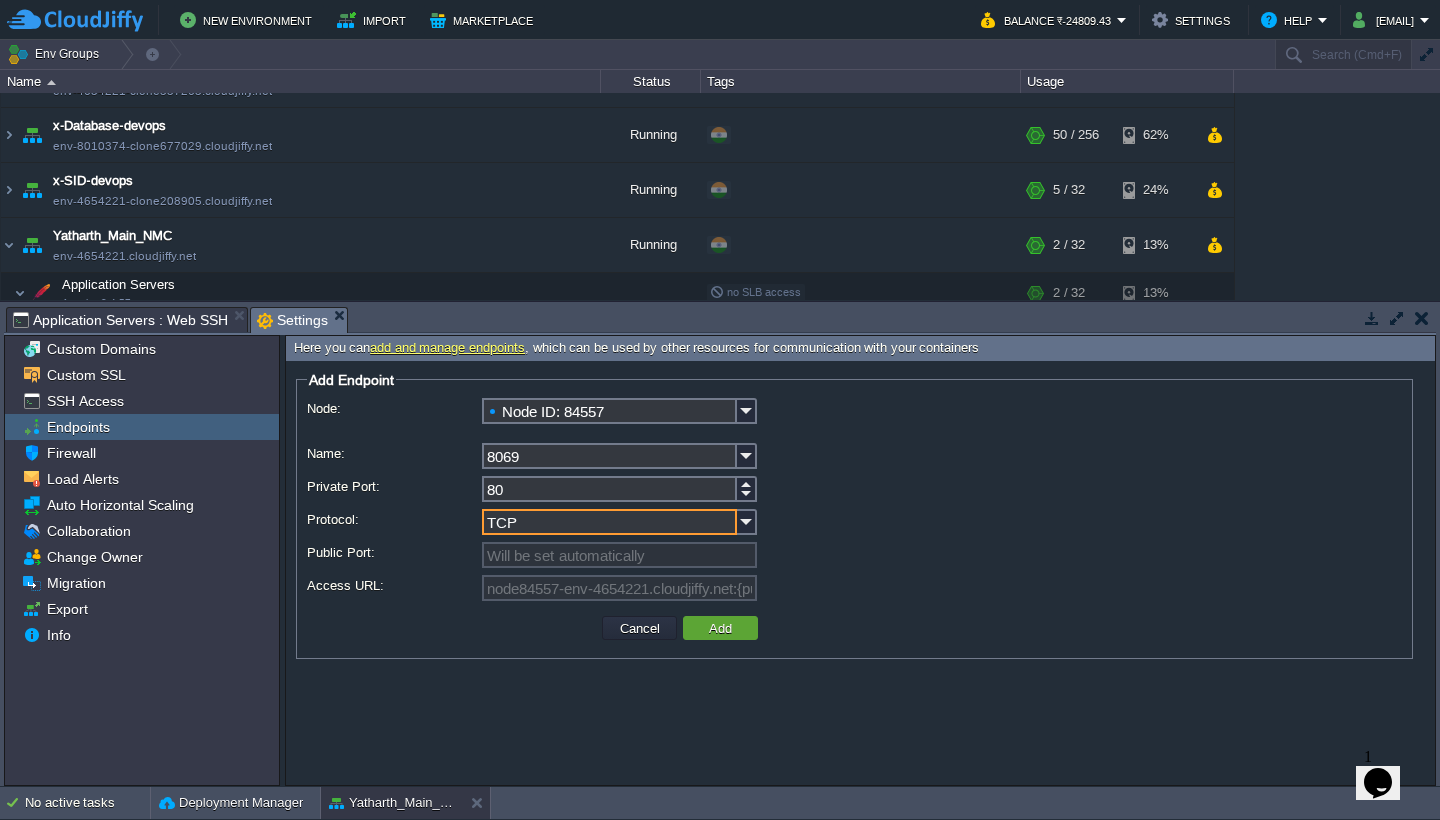 click on "add and manage endpoints" at bounding box center (447, 347) 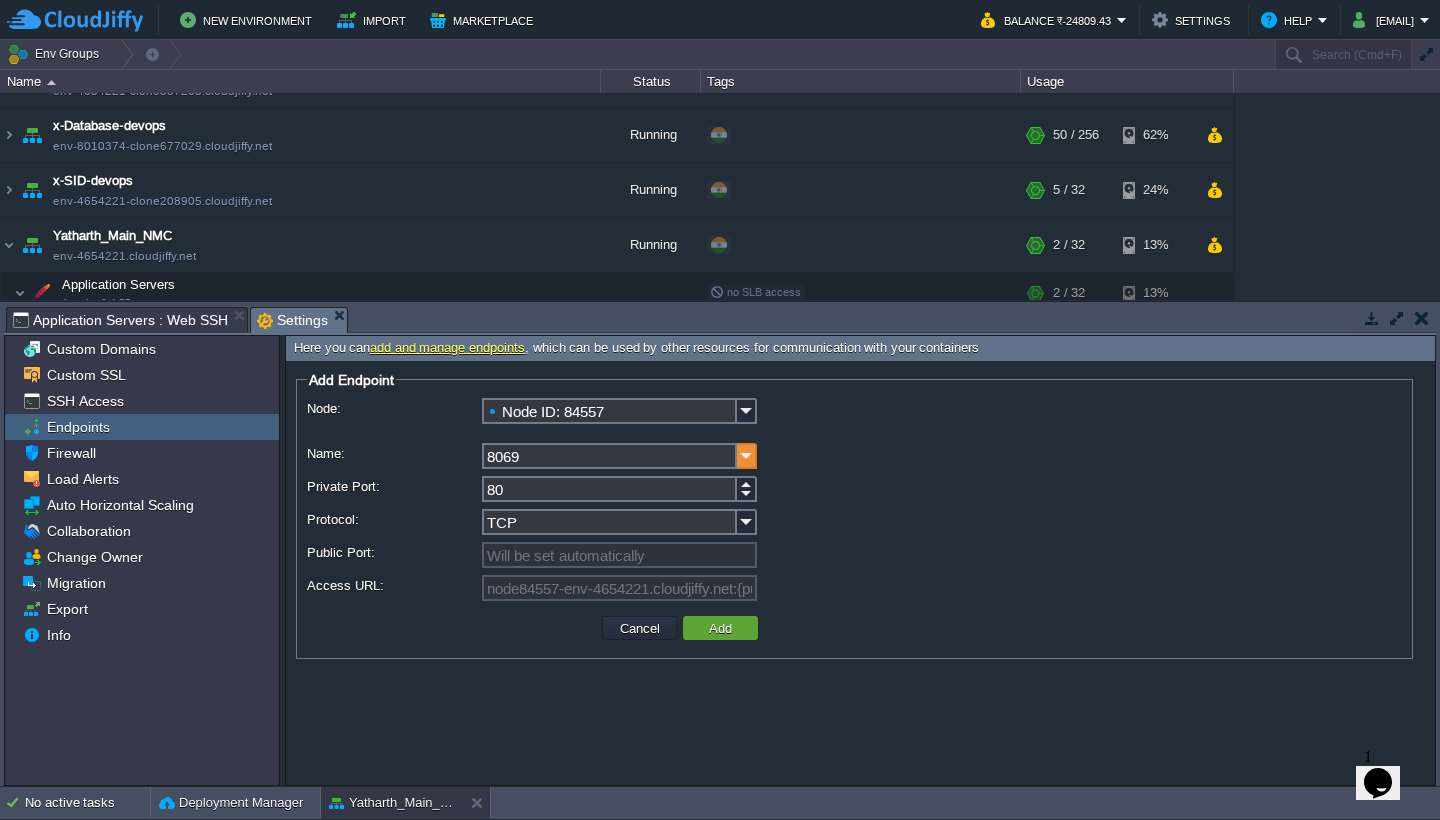 click at bounding box center (747, 456) 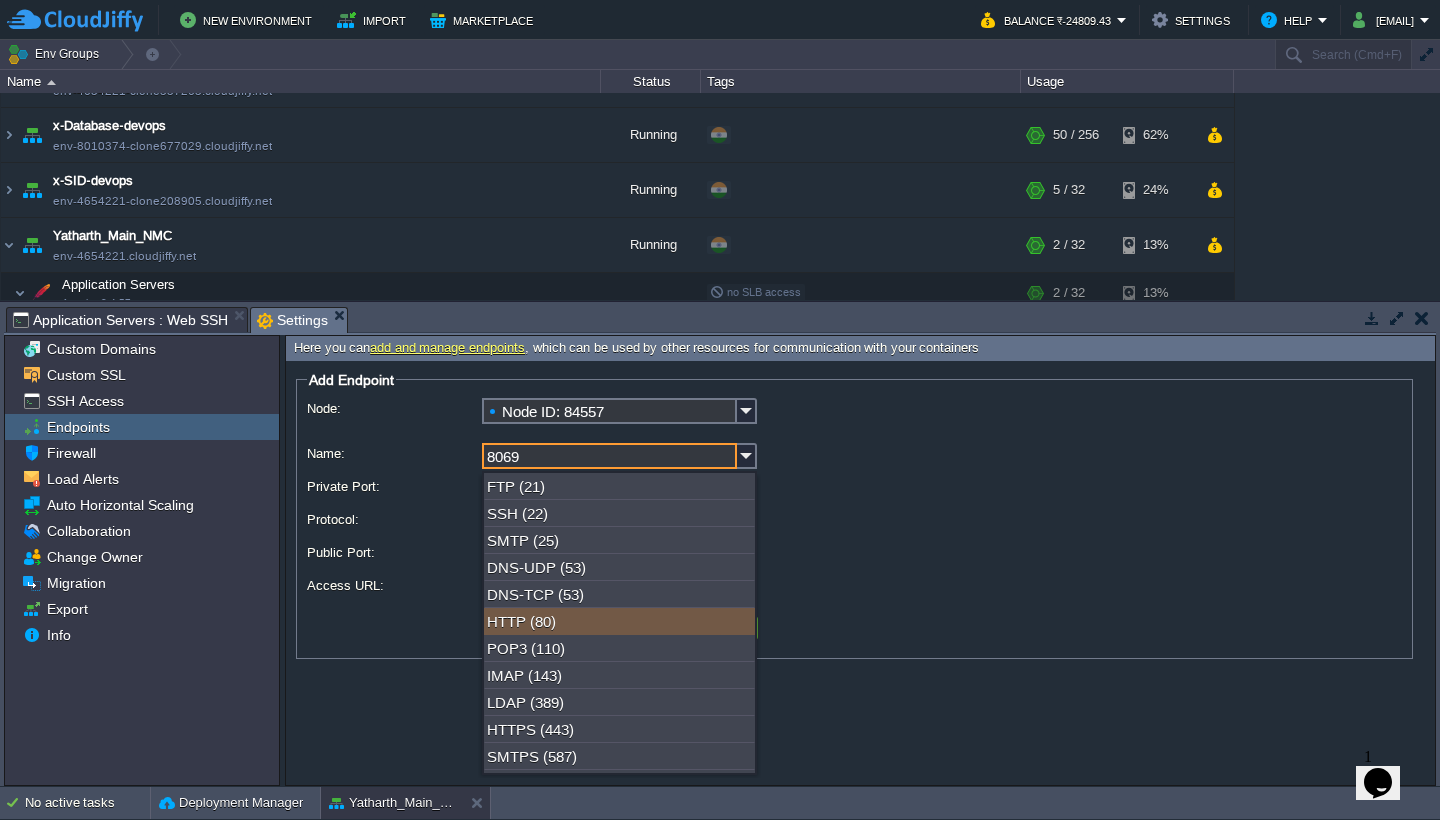 click on "HTTP (80)" at bounding box center (619, 621) 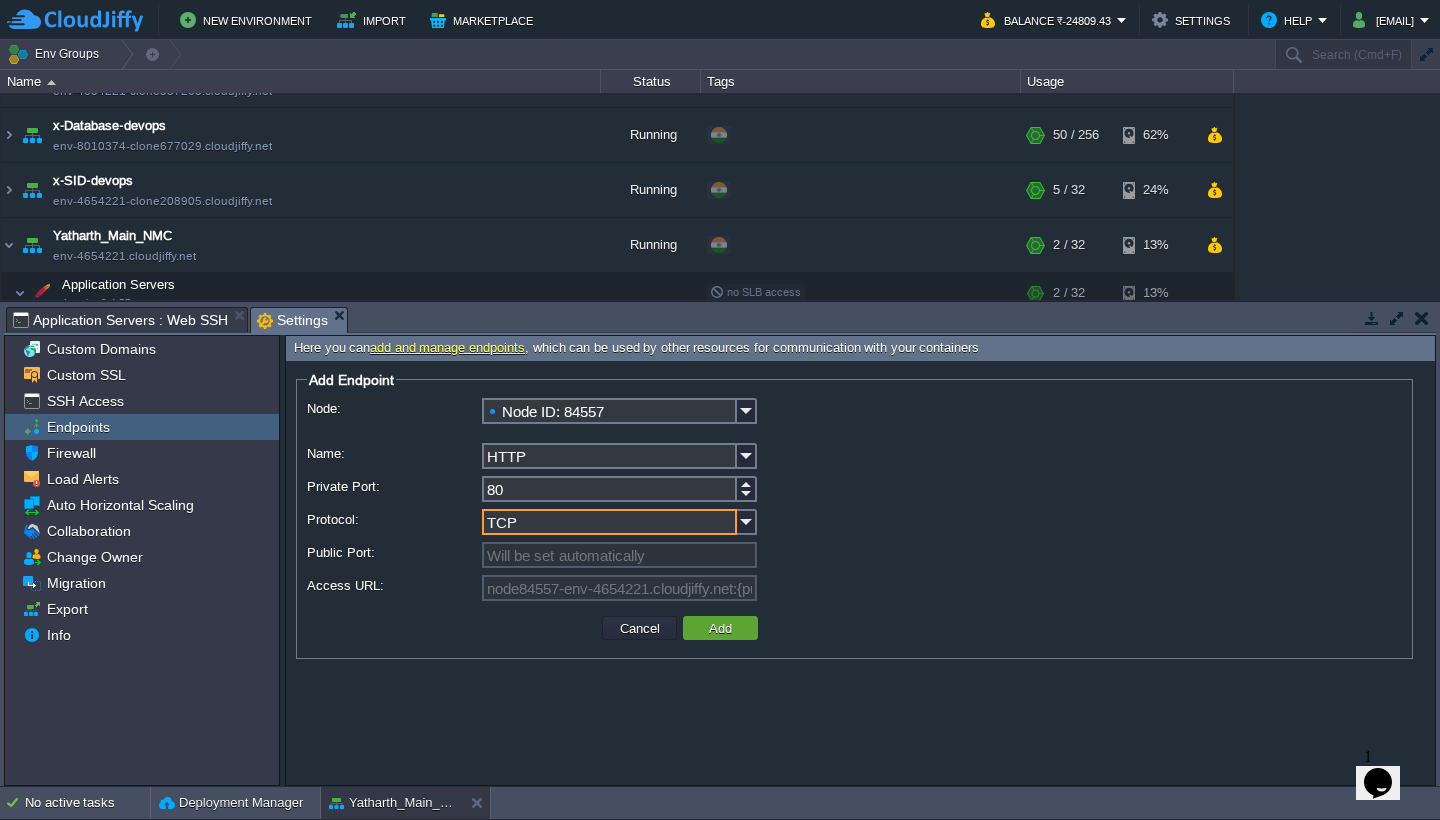 click on "TCP" at bounding box center (609, 522) 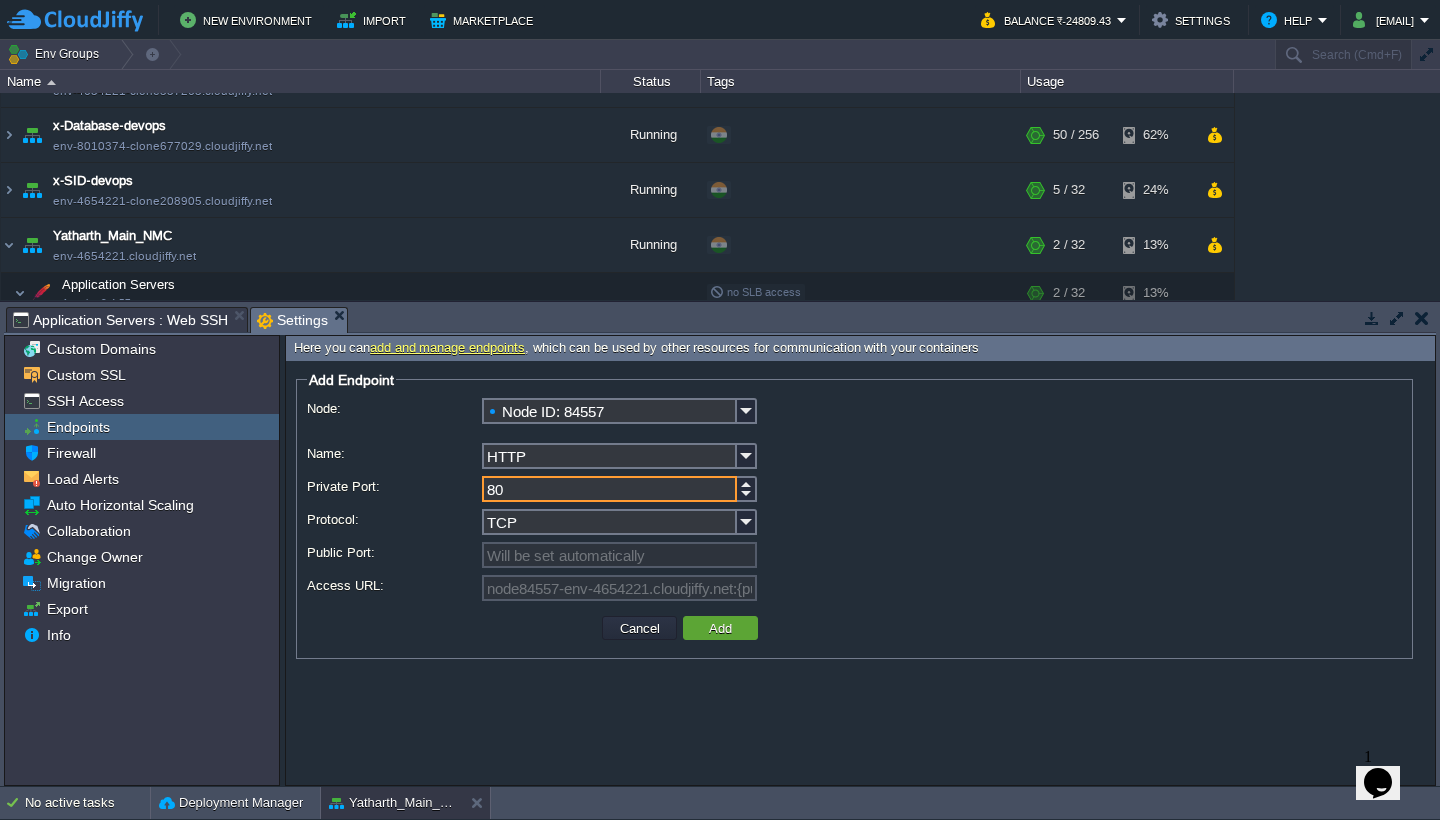click on "80" at bounding box center [609, 489] 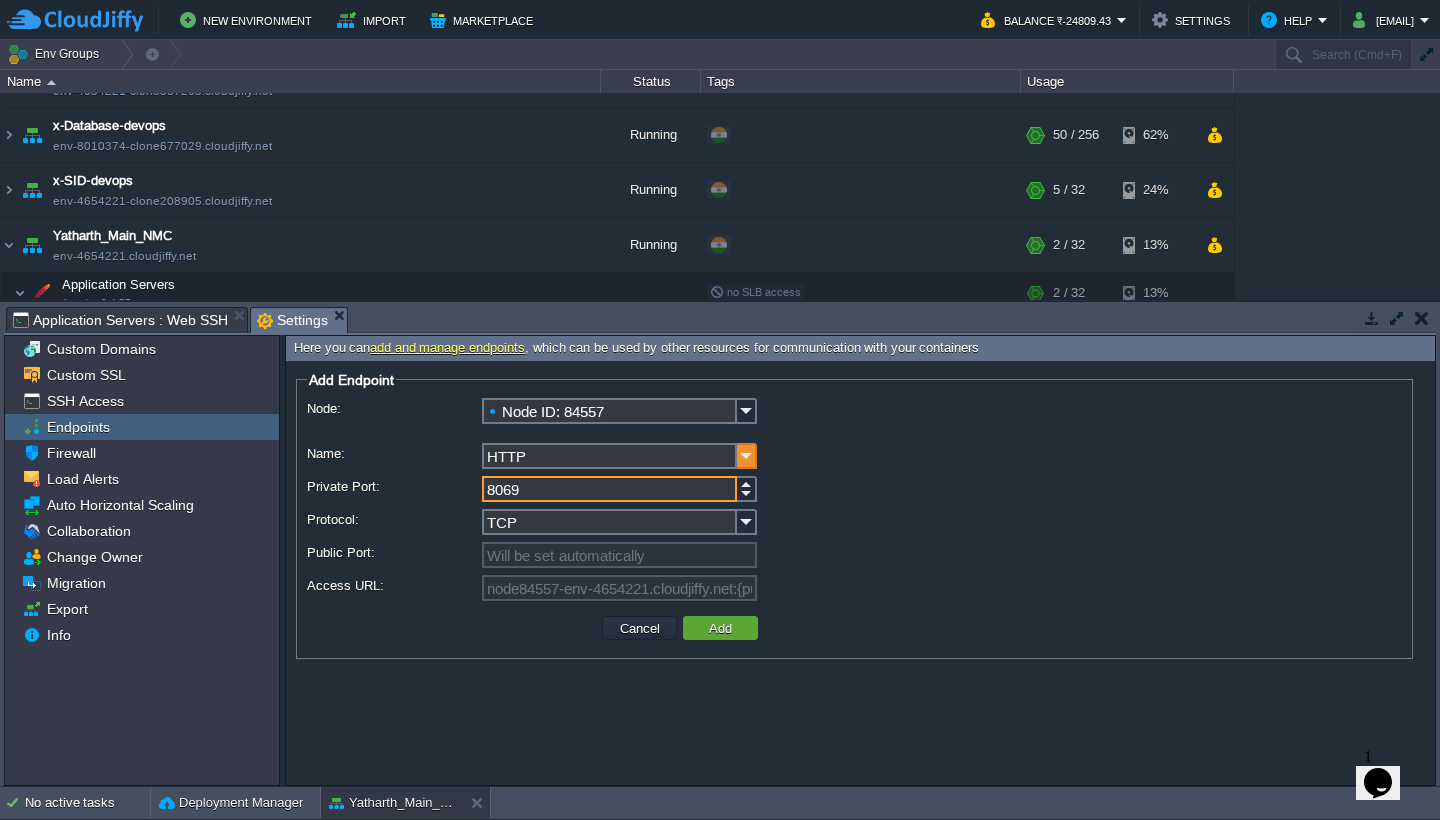 type on "8069" 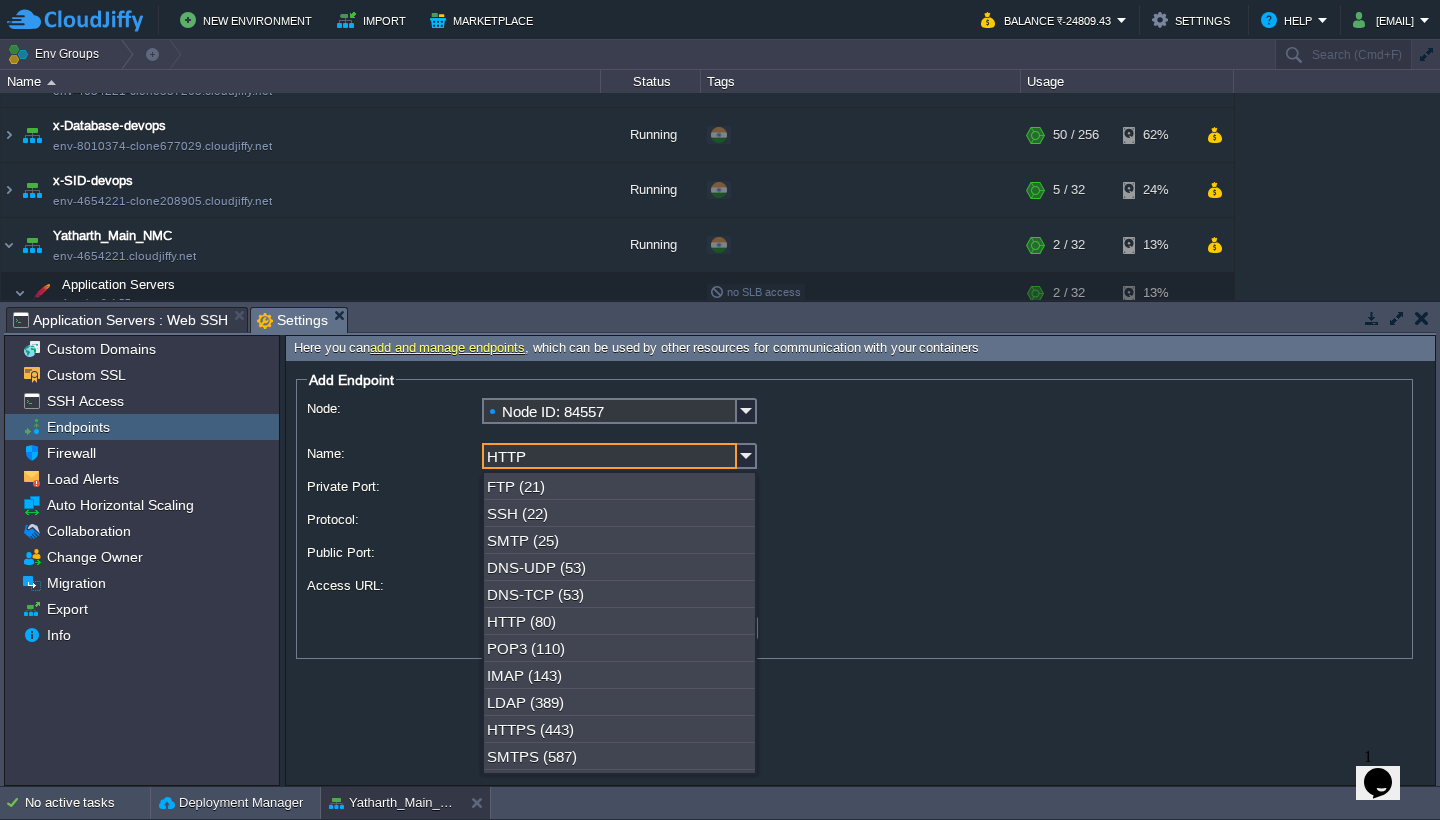 scroll, scrollTop: 0, scrollLeft: 0, axis: both 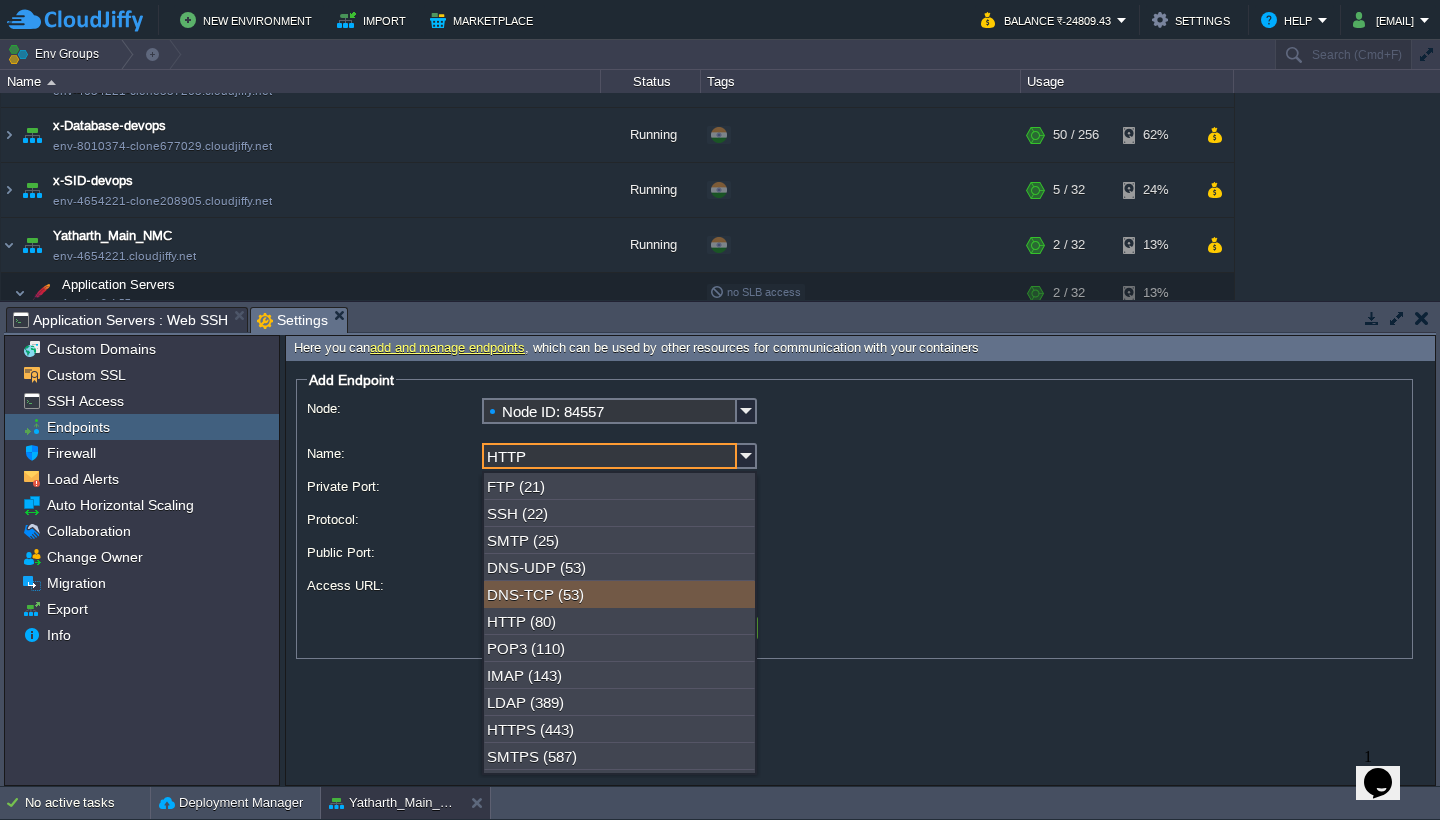 click on "8069" at bounding box center [854, 490] 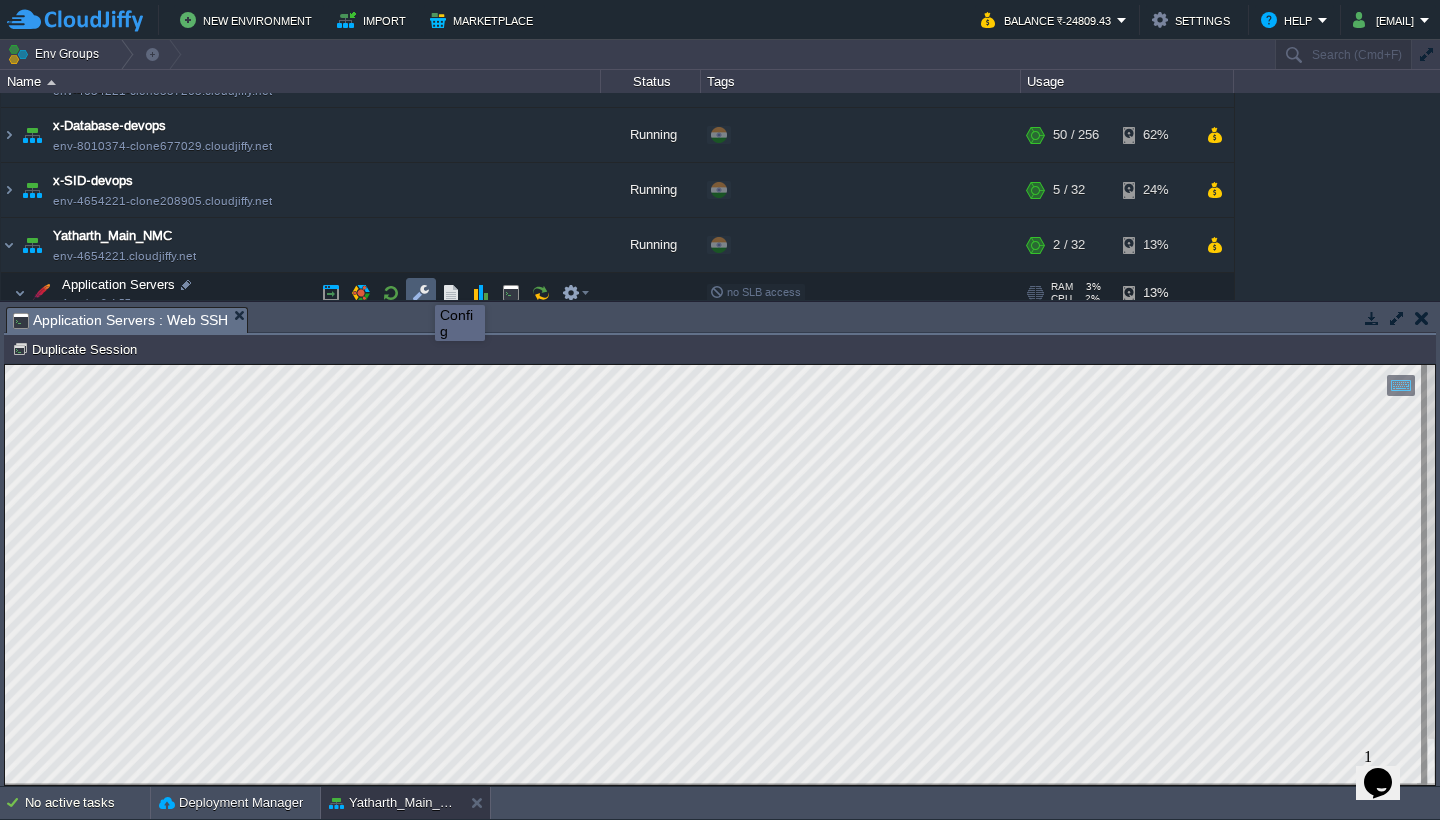 click at bounding box center (421, 293) 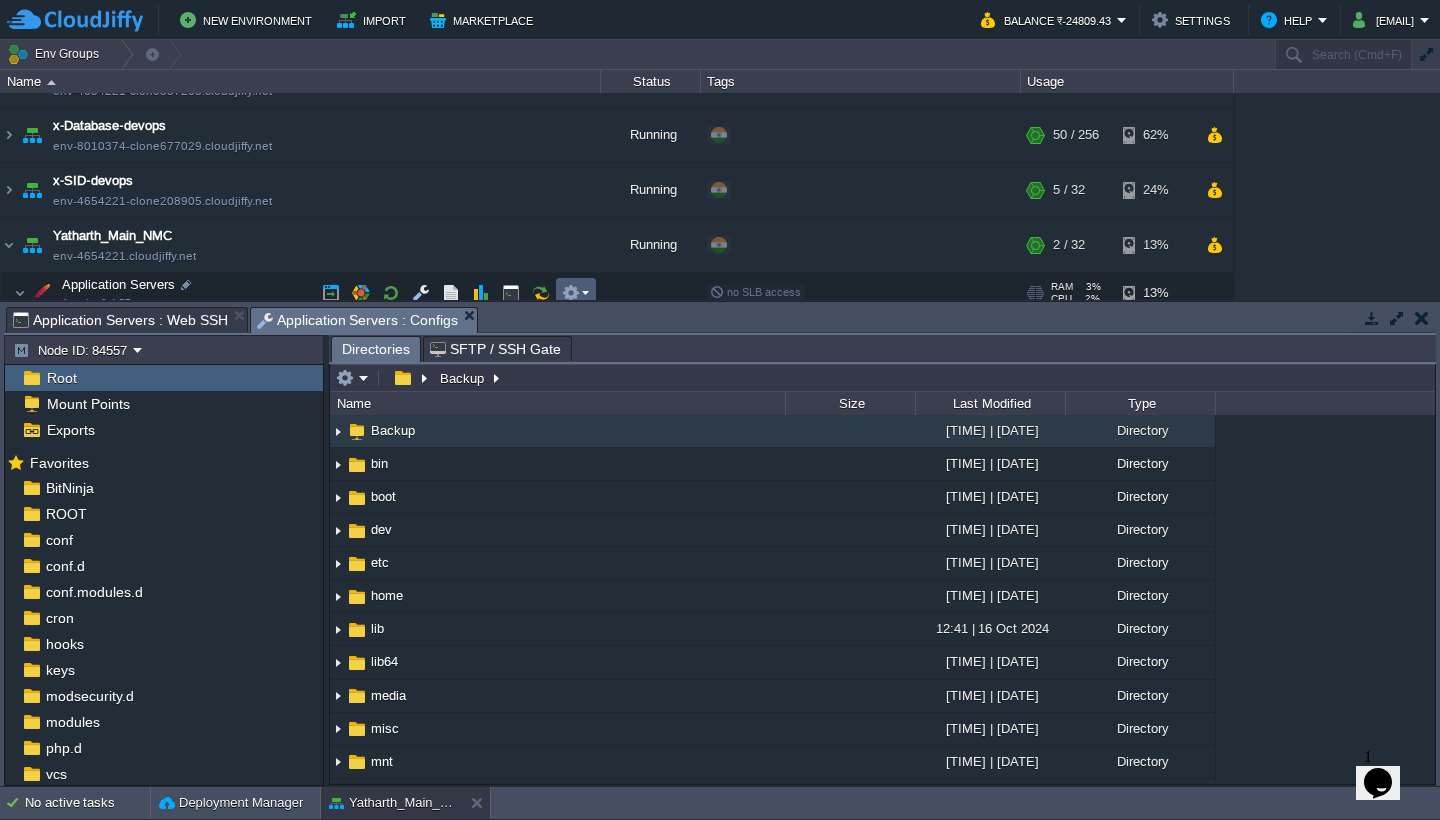 click at bounding box center (575, 293) 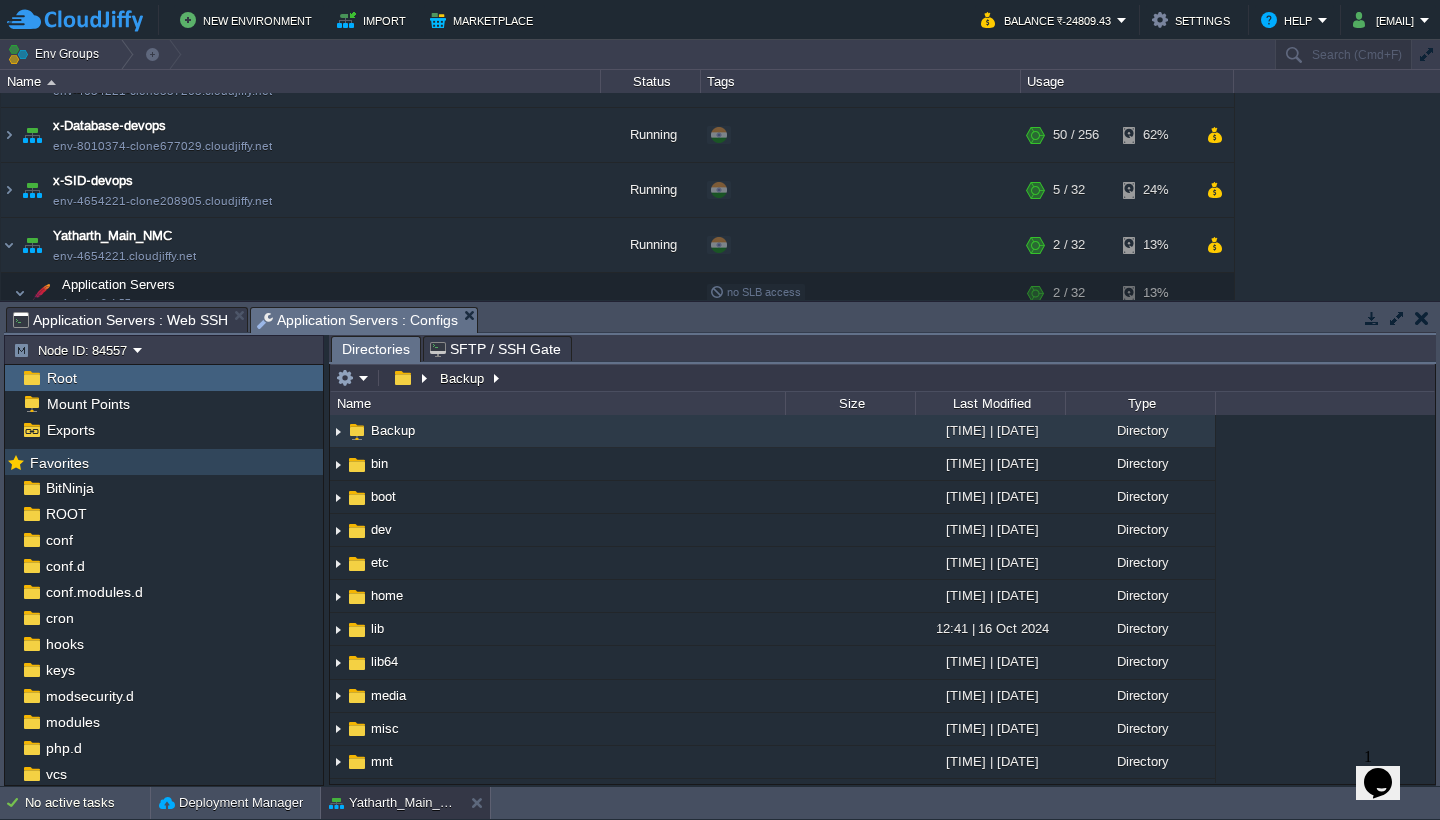 scroll, scrollTop: 0, scrollLeft: 0, axis: both 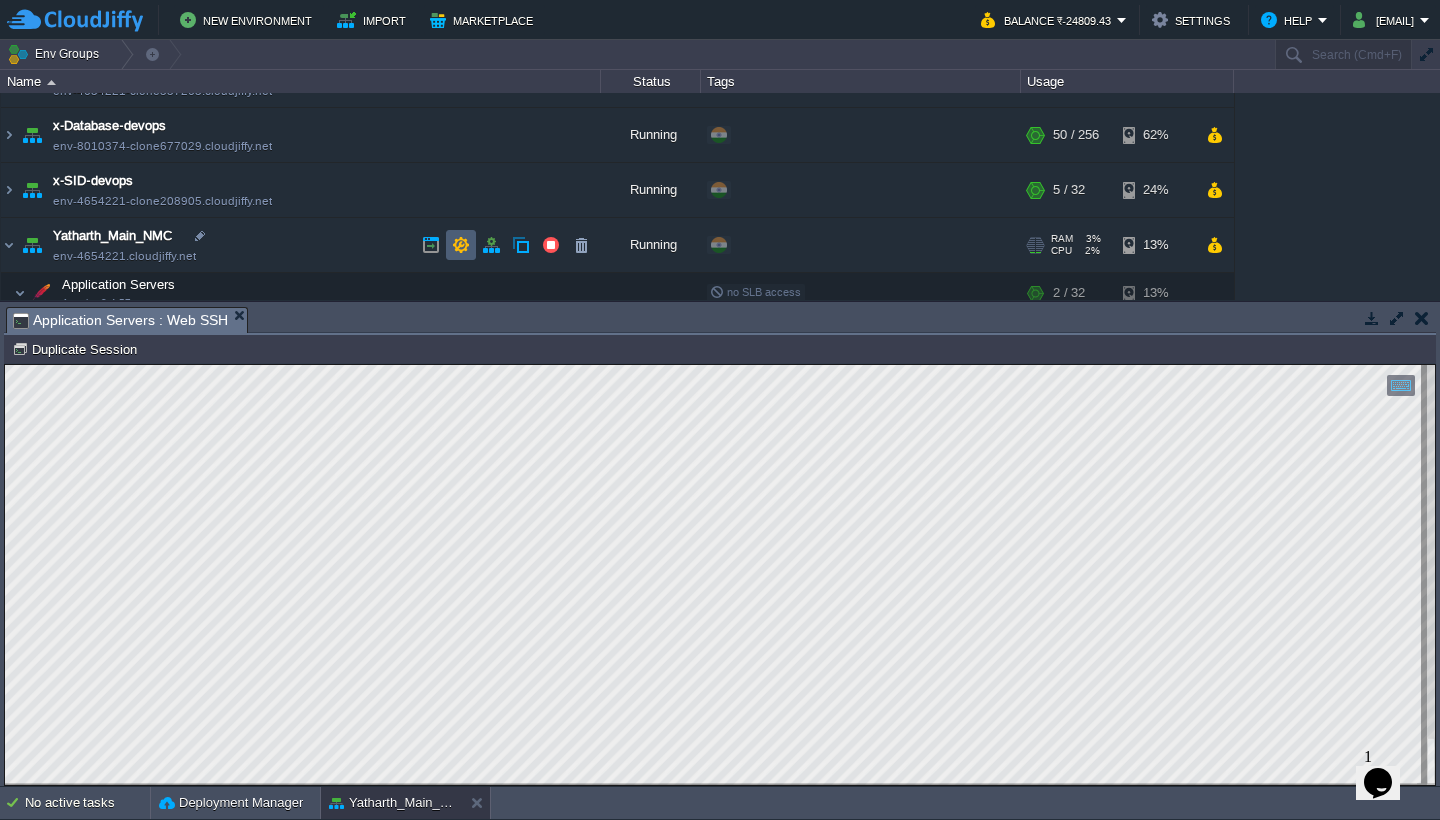 click at bounding box center (461, 245) 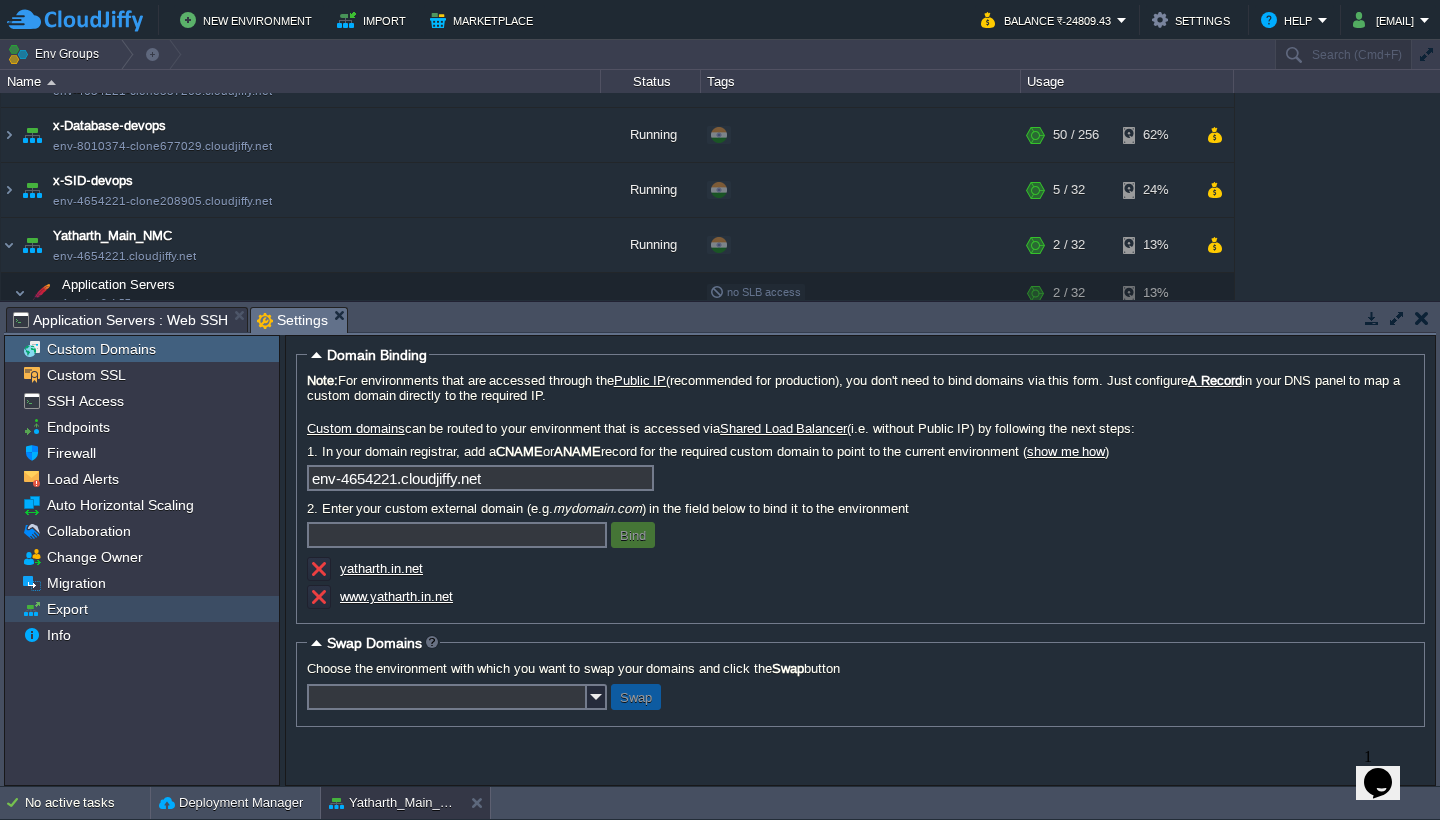 click on "Export" at bounding box center [142, 609] 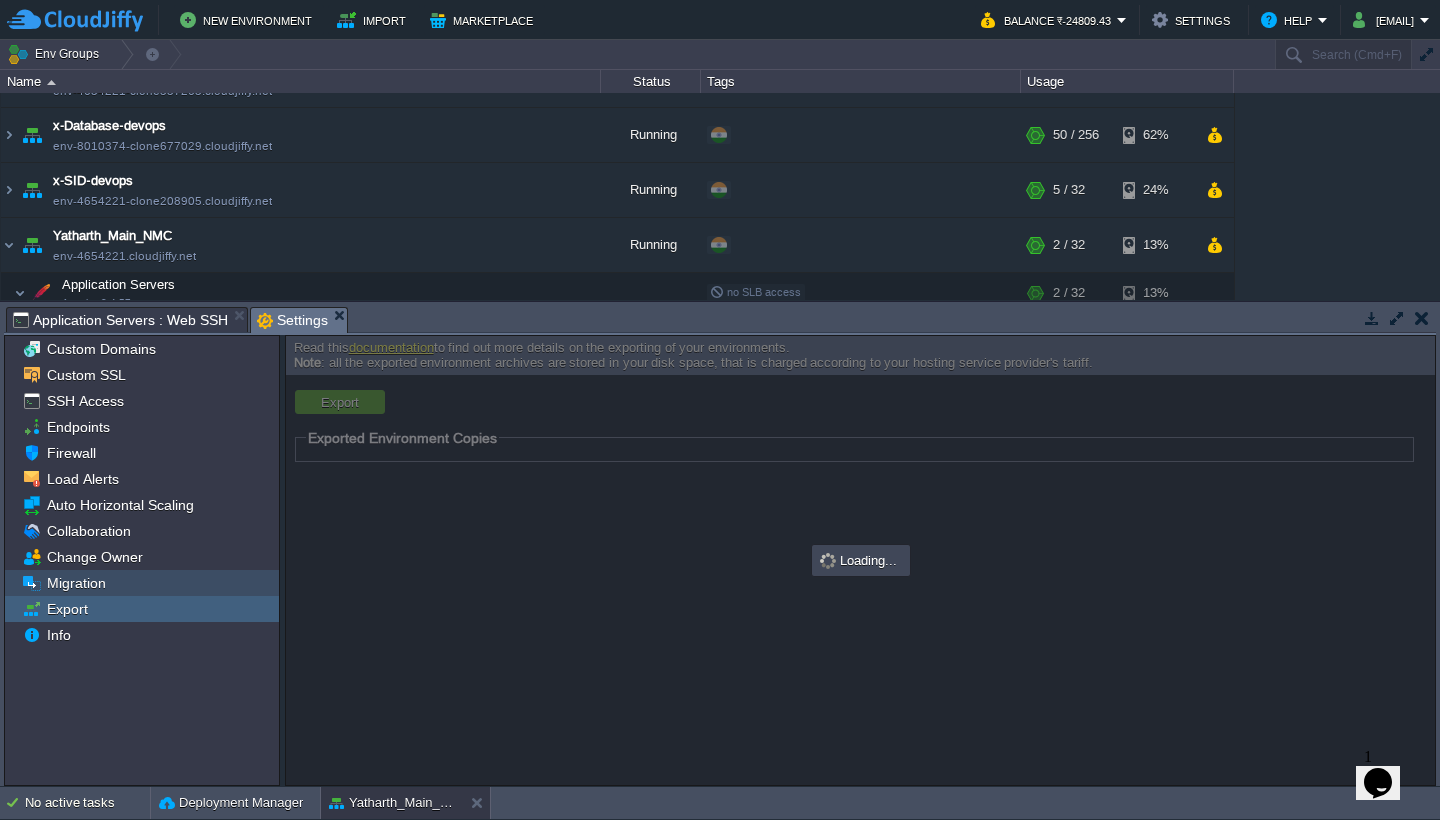 click on "Migration" at bounding box center (142, 583) 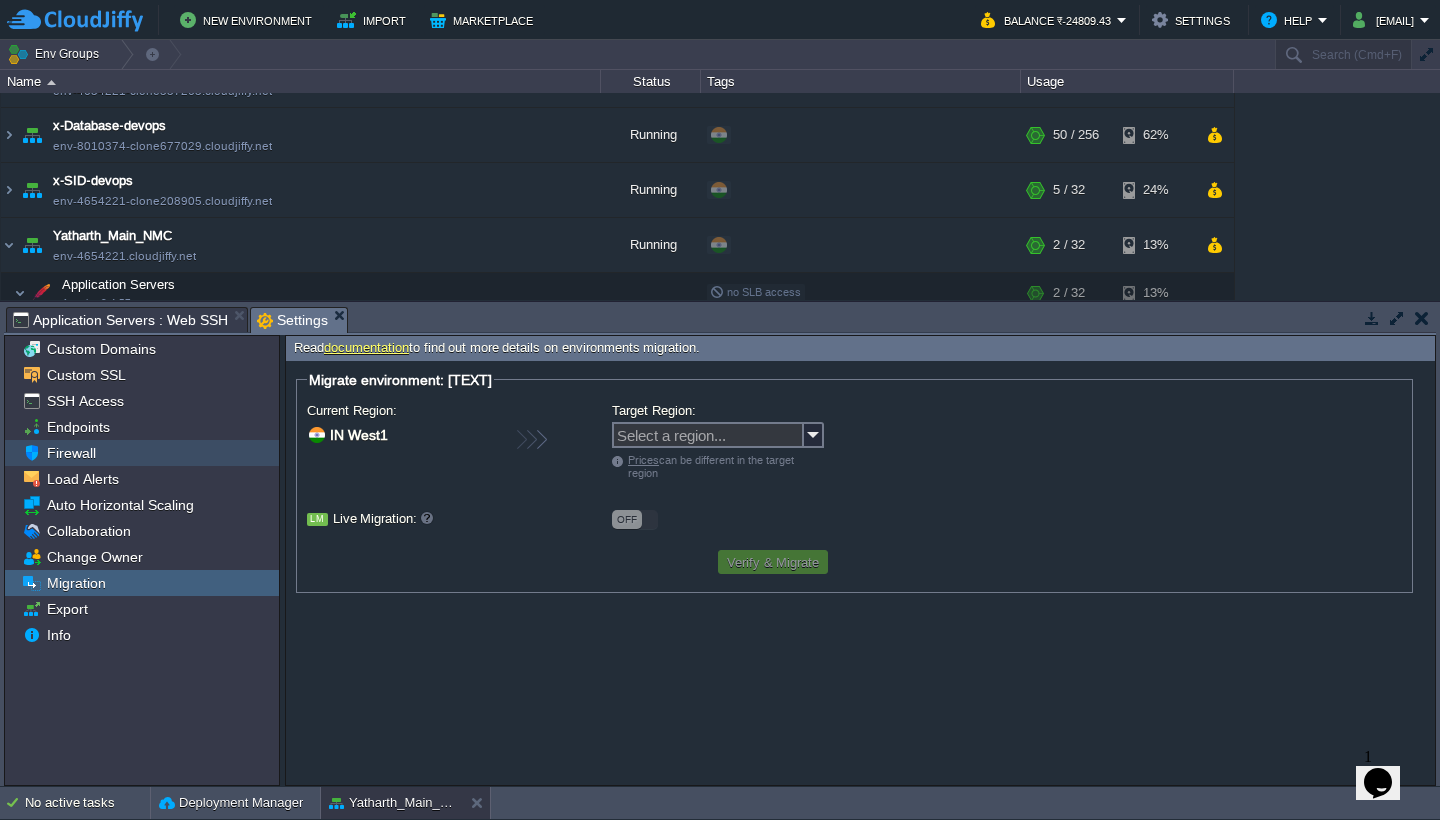 click on "Firewall" at bounding box center (142, 453) 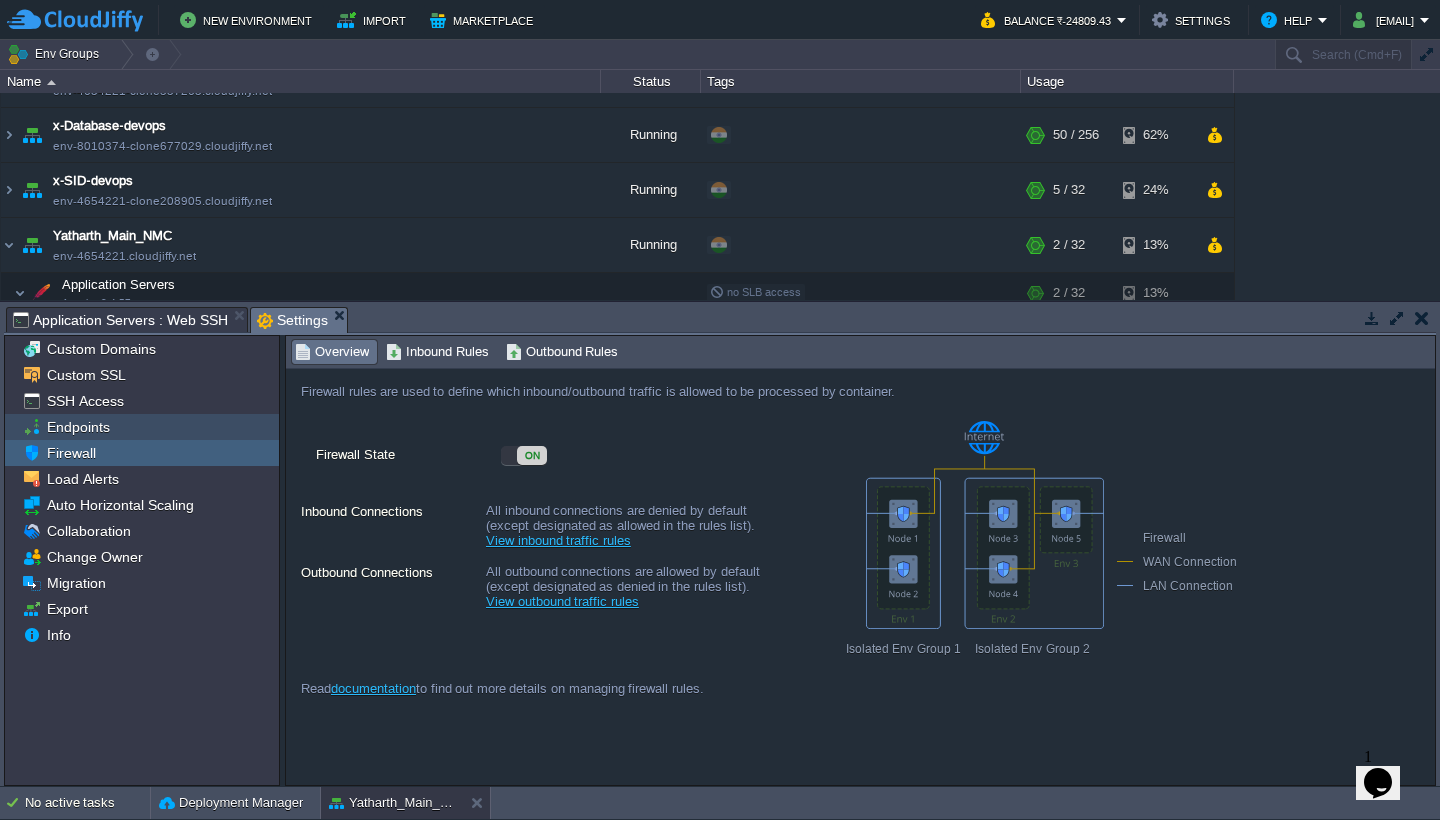 click on "Endpoints" at bounding box center [142, 427] 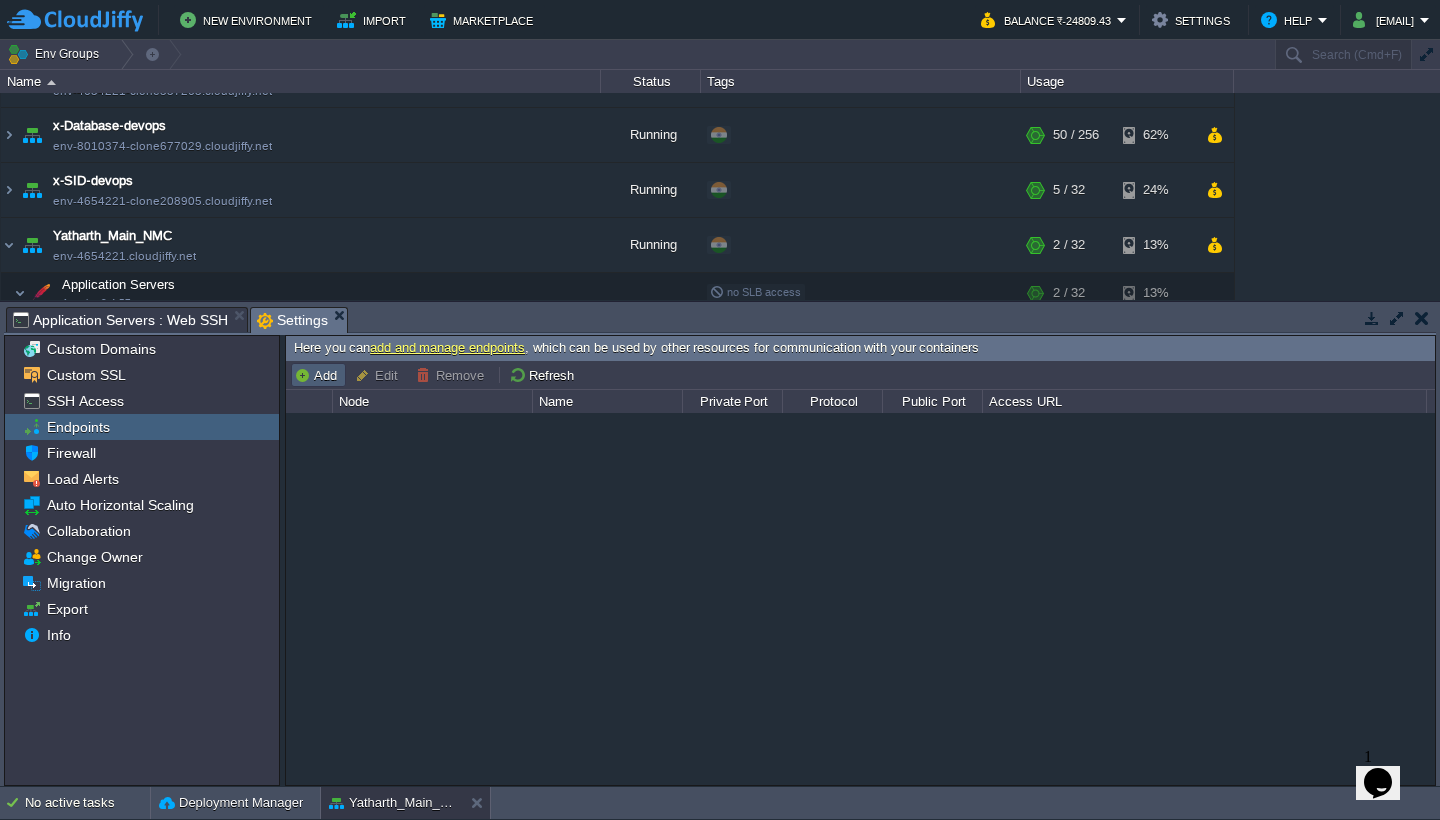 click on "Add" at bounding box center (318, 375) 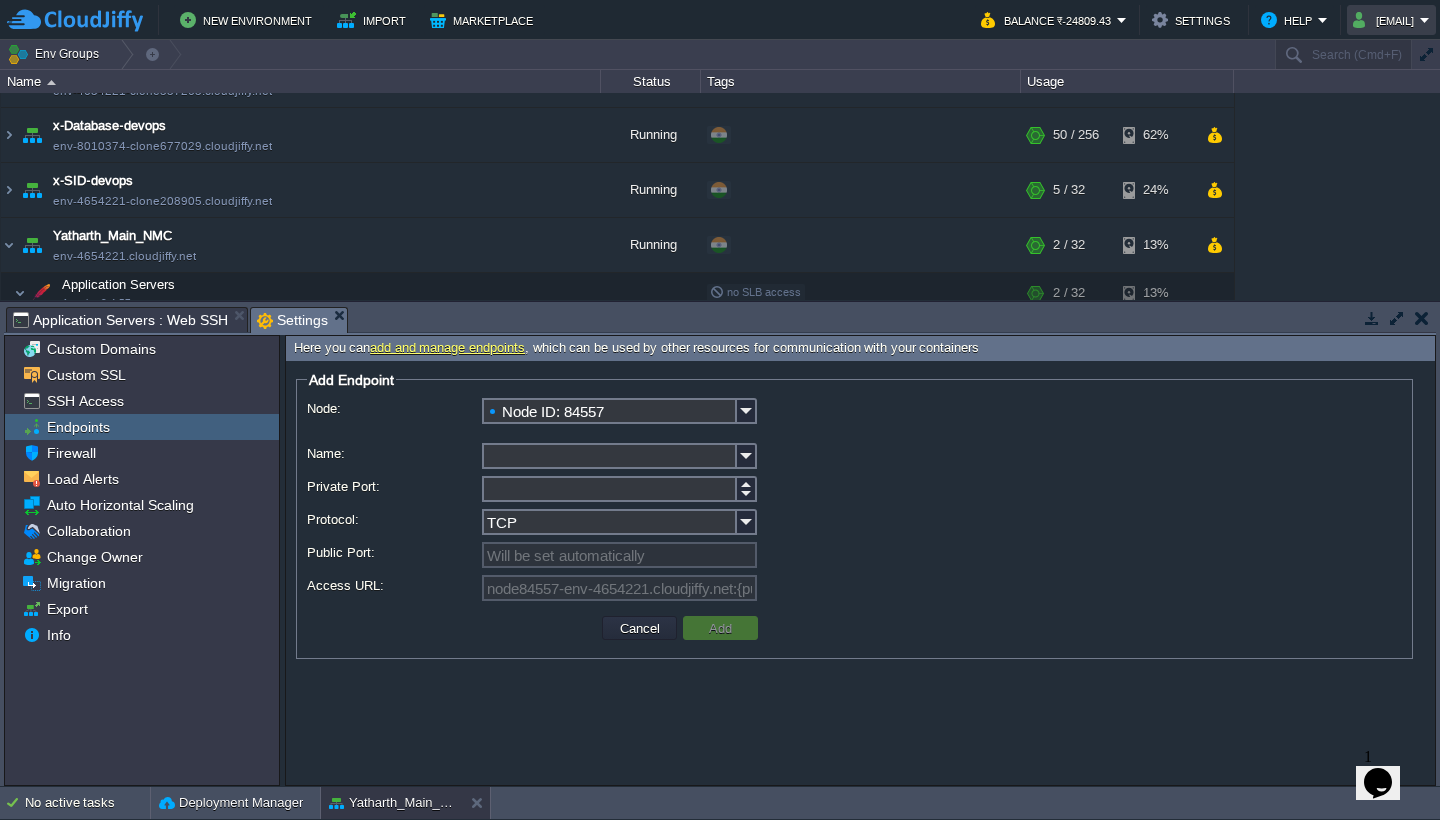 click on "[EMAIL]" at bounding box center [1386, 20] 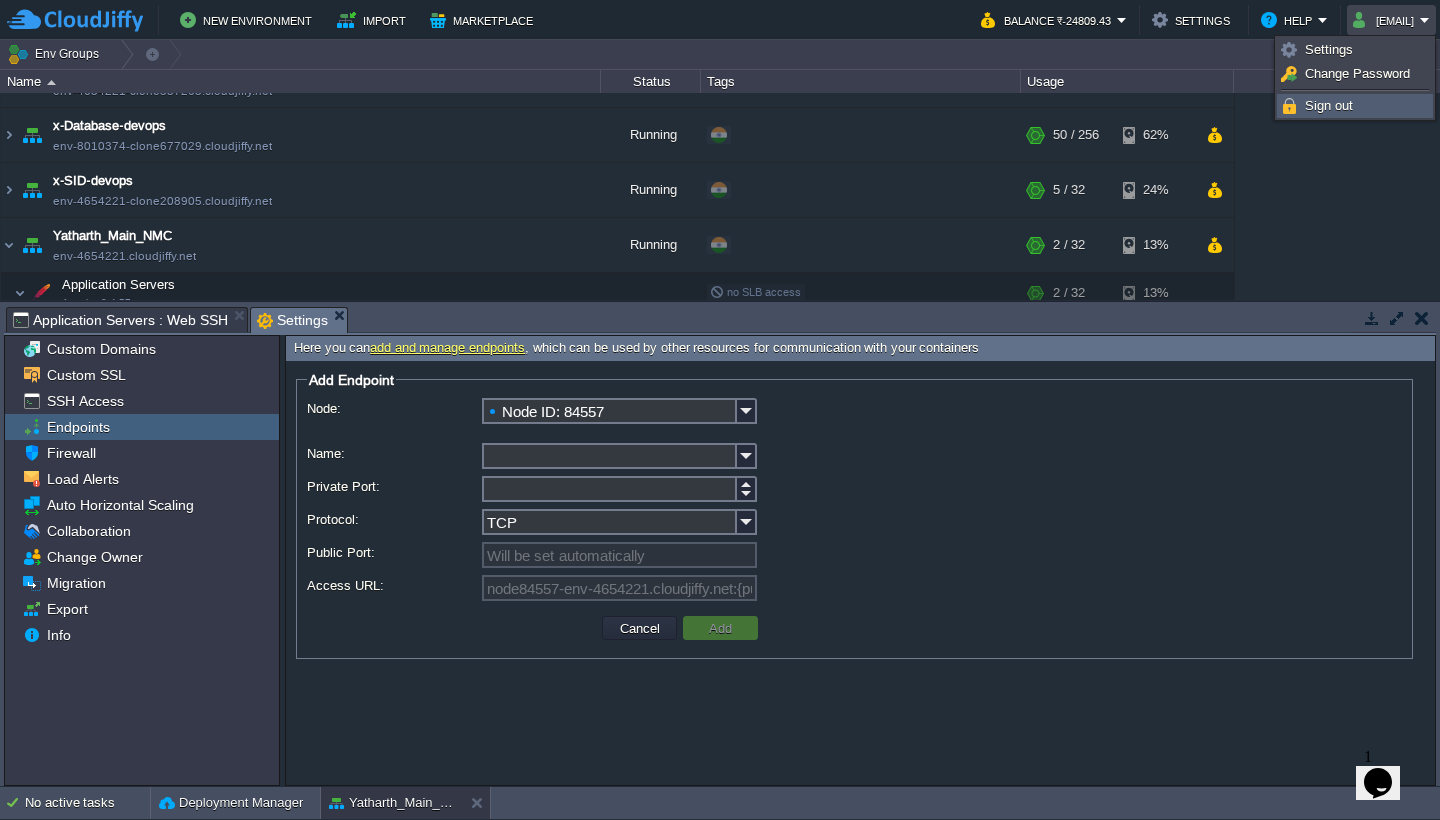 click on "Sign out" at bounding box center (1329, 105) 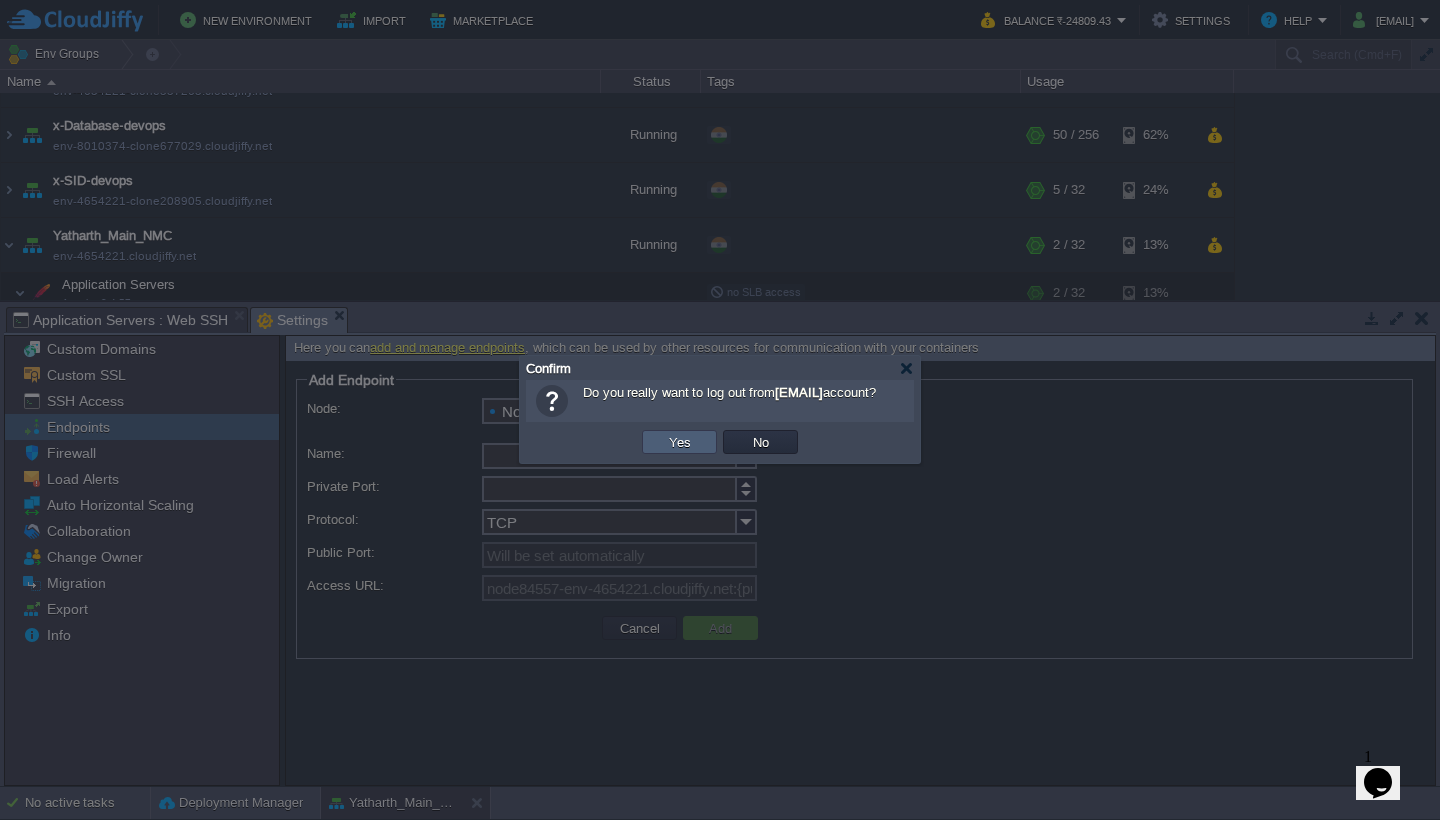 click on "Yes" at bounding box center (679, 442) 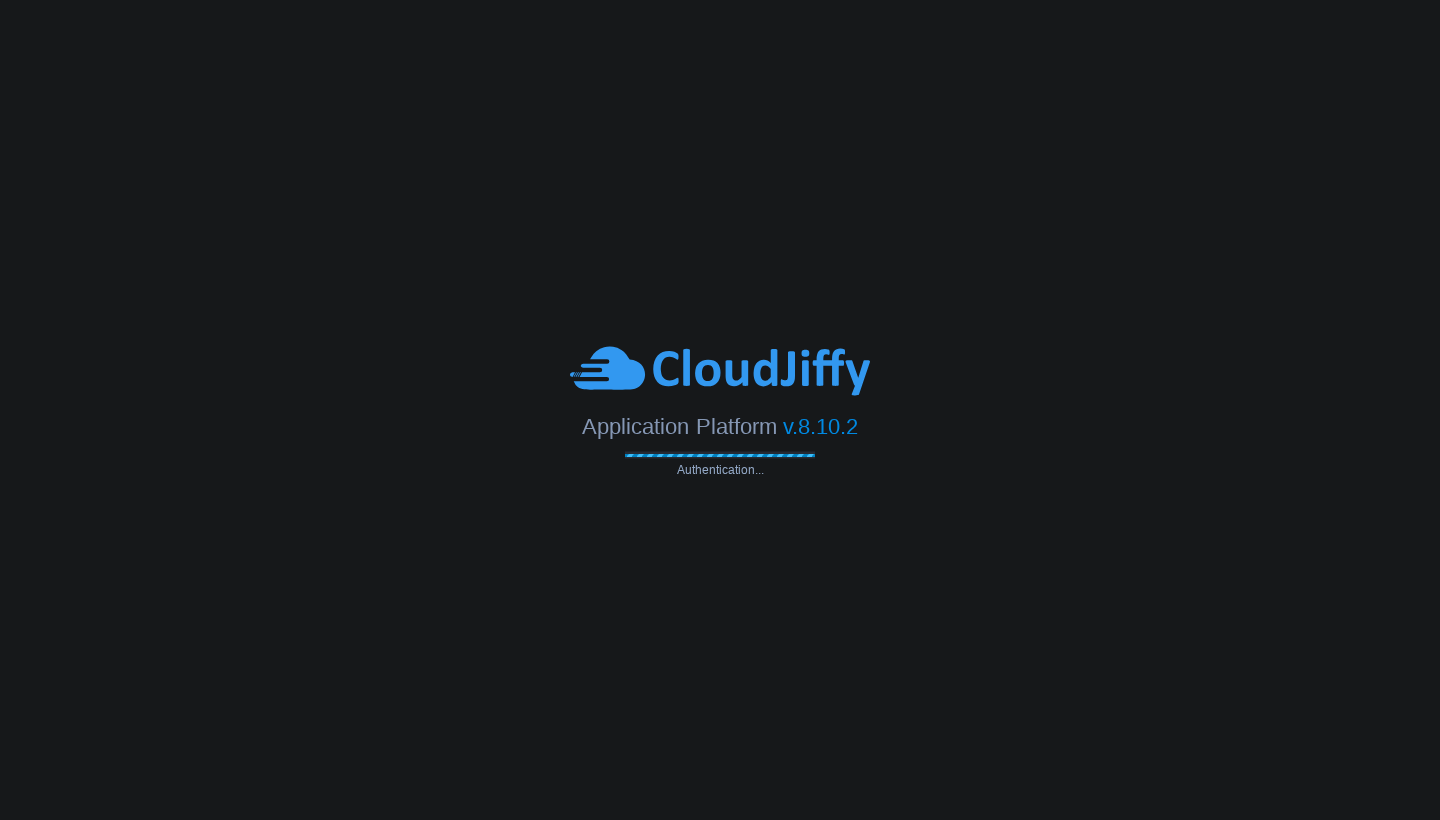 scroll, scrollTop: 0, scrollLeft: 0, axis: both 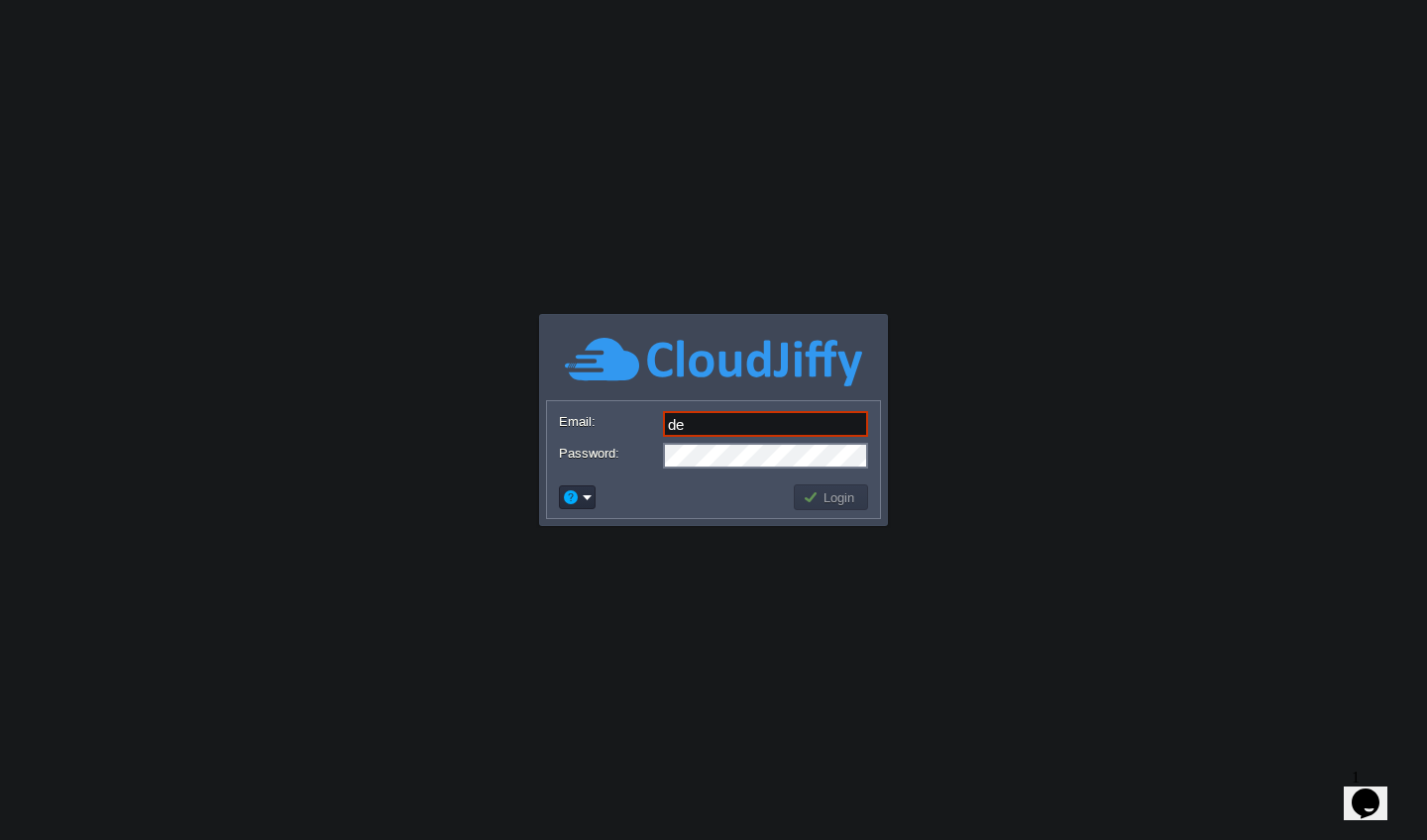 type on "[EMAIL]" 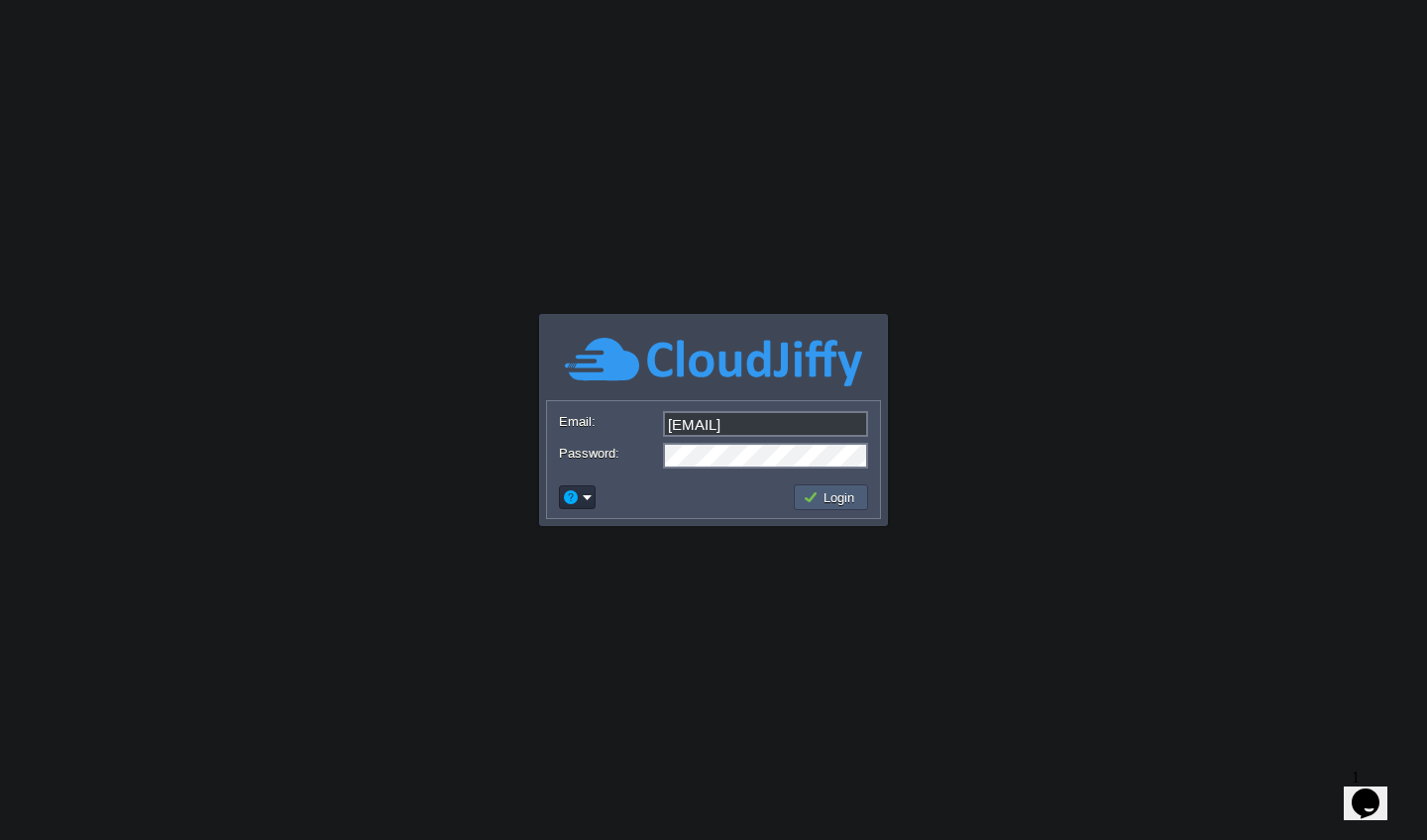 click on "Login" at bounding box center (831, 497) 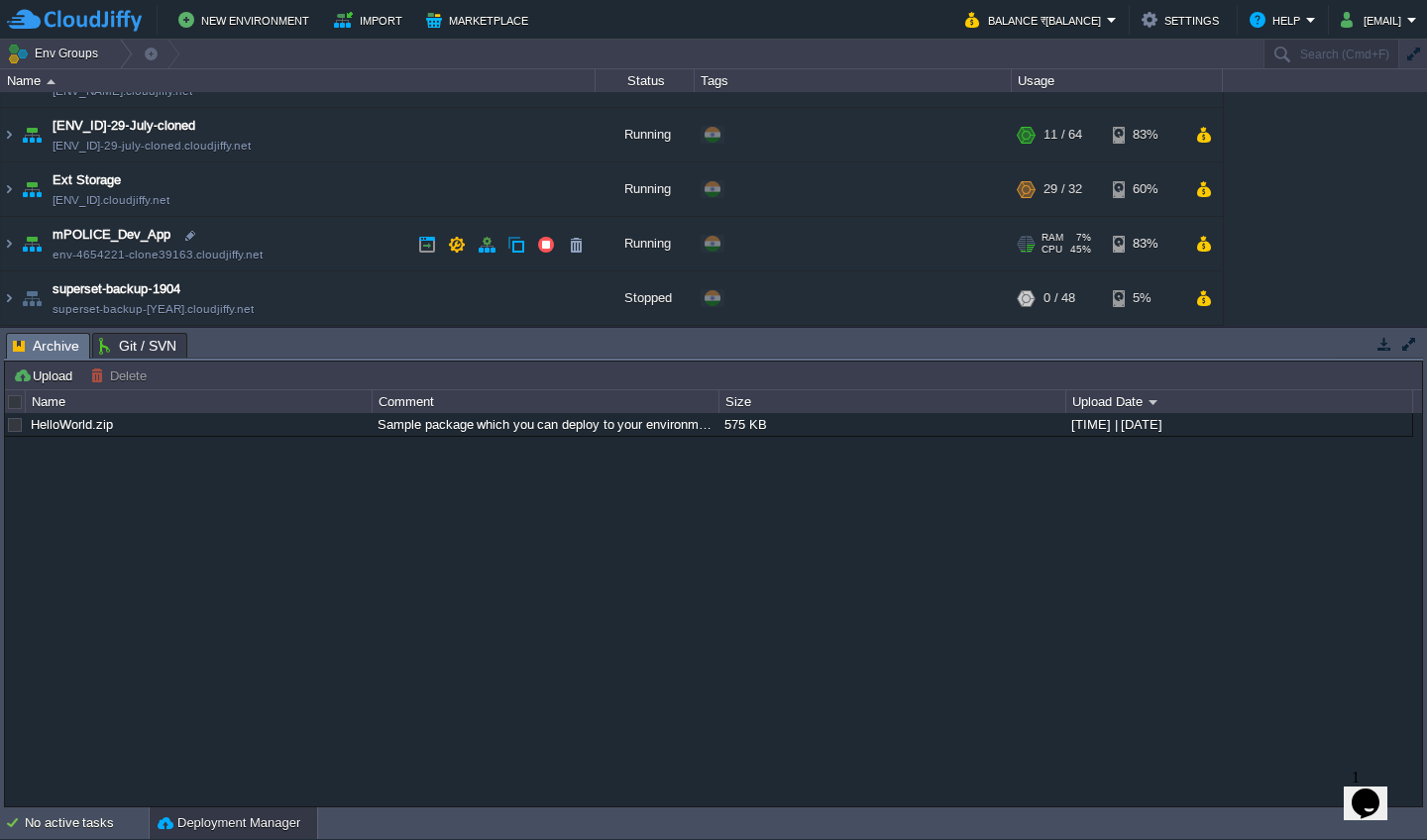 scroll, scrollTop: 93, scrollLeft: 0, axis: vertical 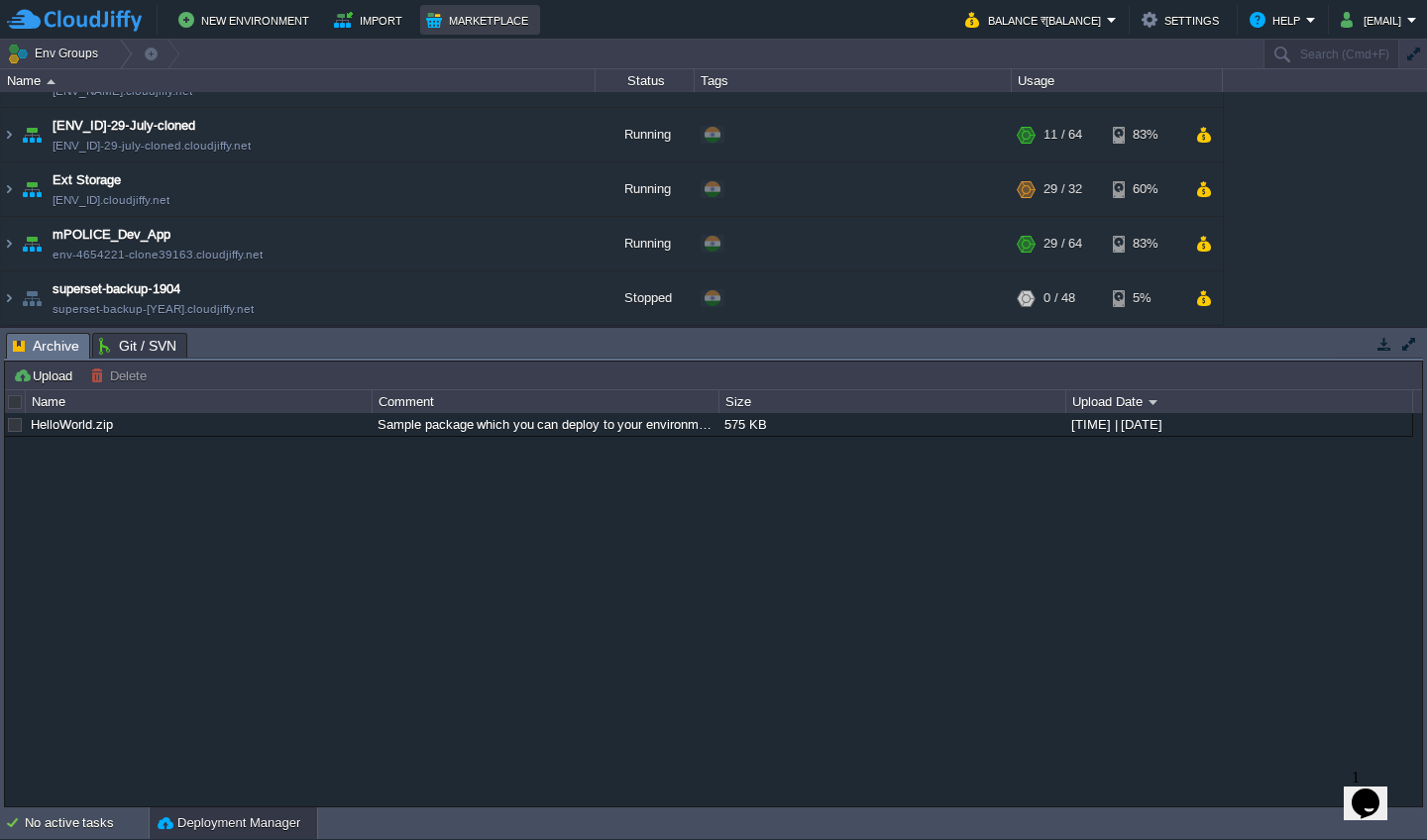 click on "Marketplace" at bounding box center (480, 20) 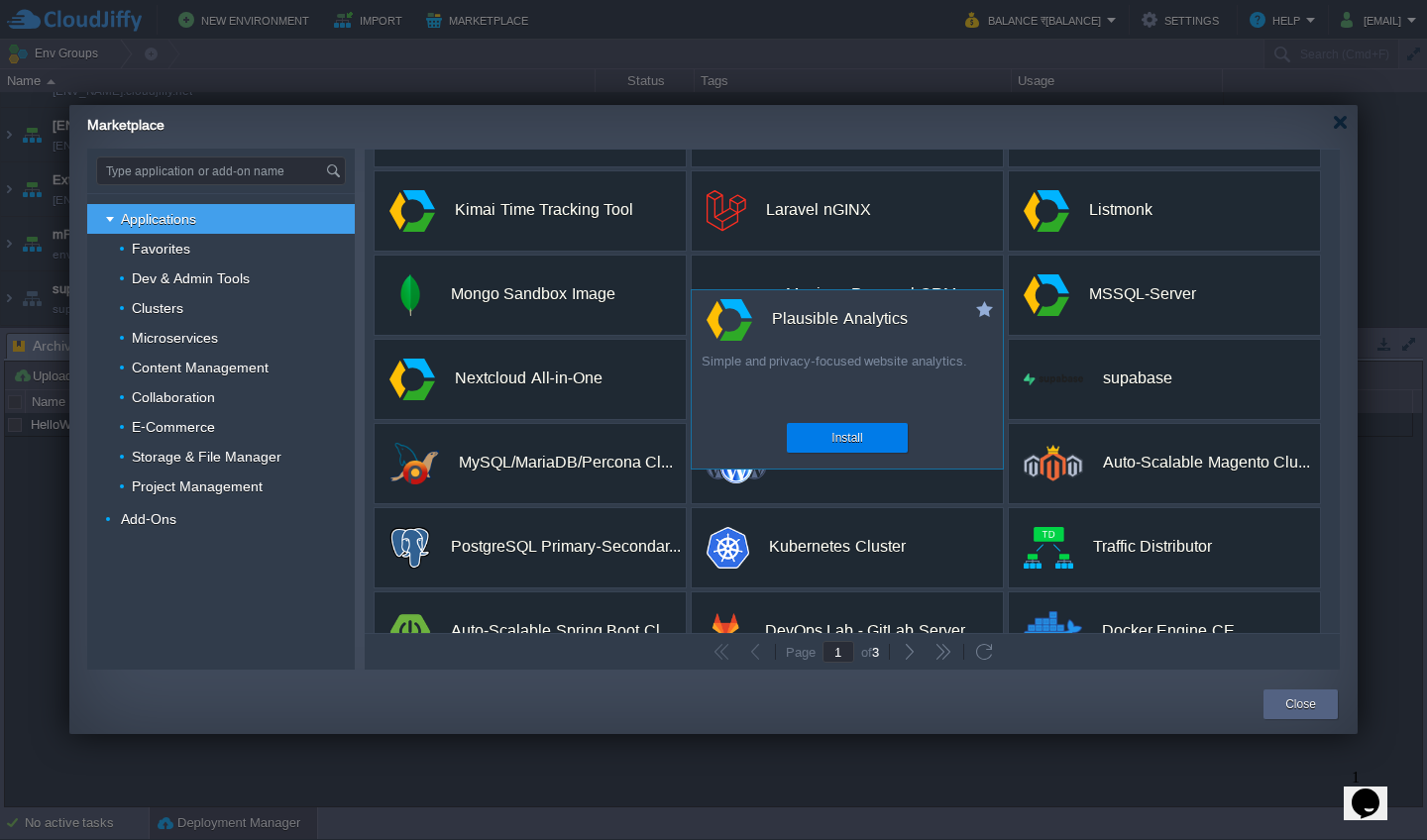 scroll, scrollTop: 157, scrollLeft: 0, axis: vertical 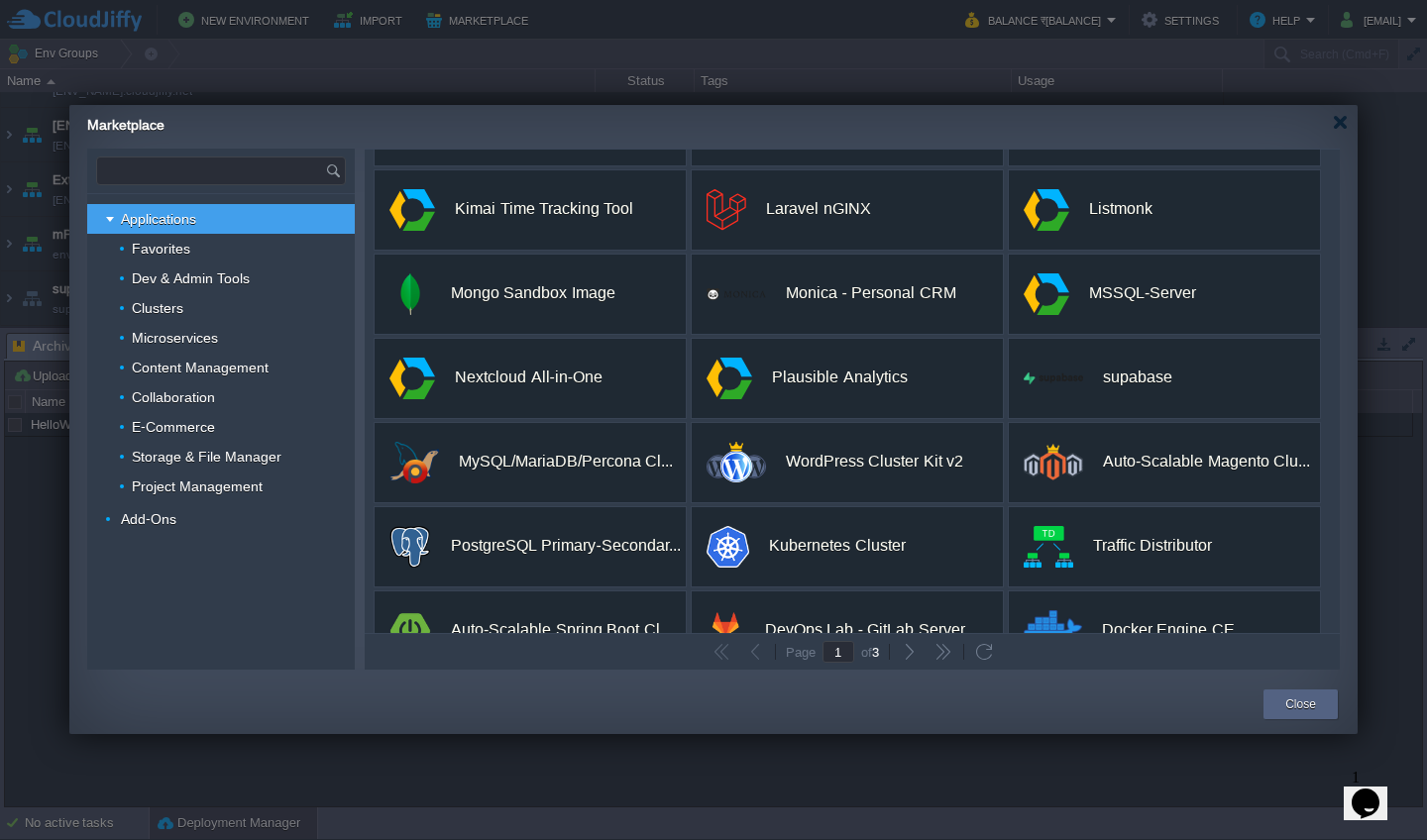 click at bounding box center [211, 170] 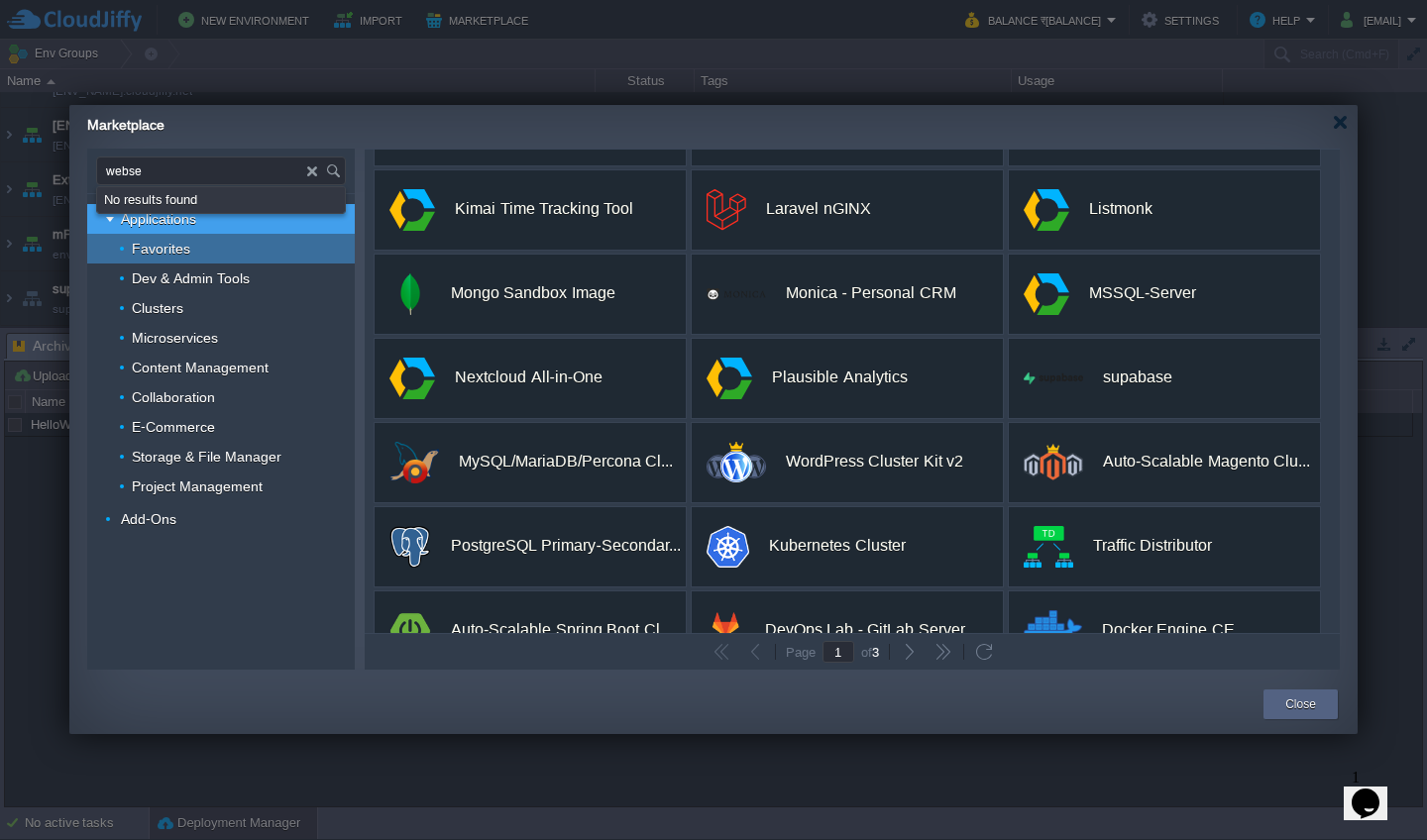 click on "Favorites" at bounding box center [221, 249] 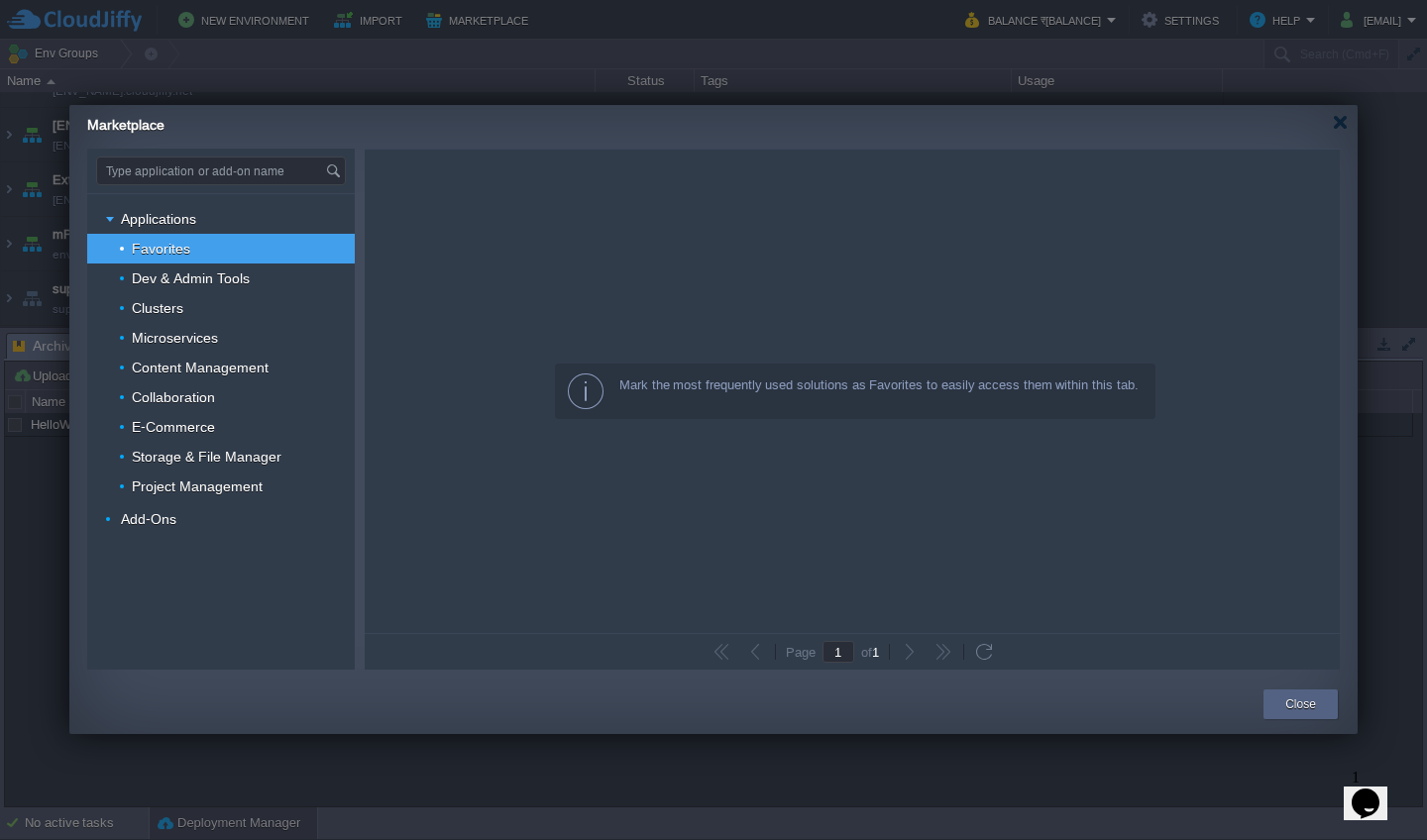 scroll, scrollTop: 0, scrollLeft: 0, axis: both 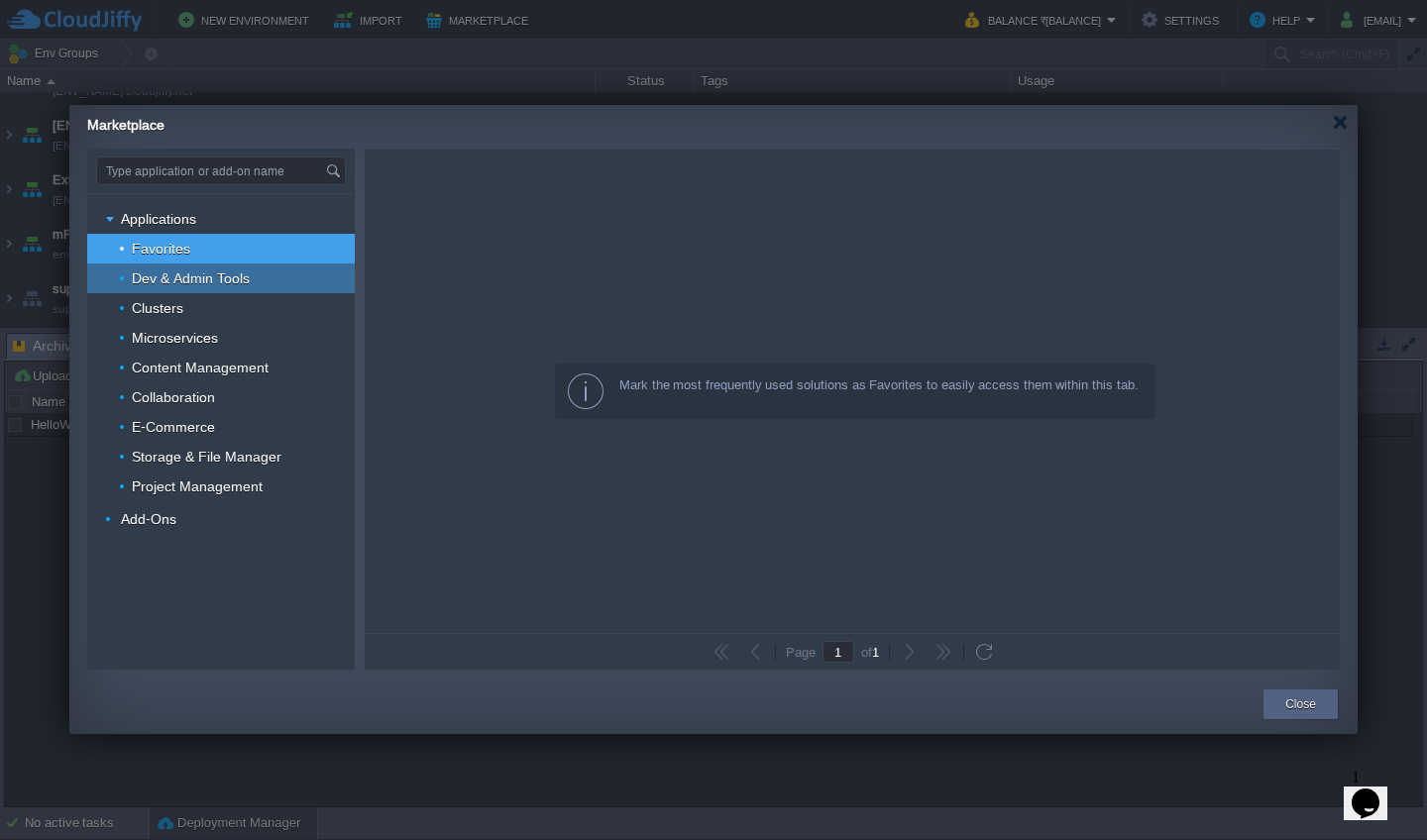 click on "Dev & Admin Tools" at bounding box center [191, 278] 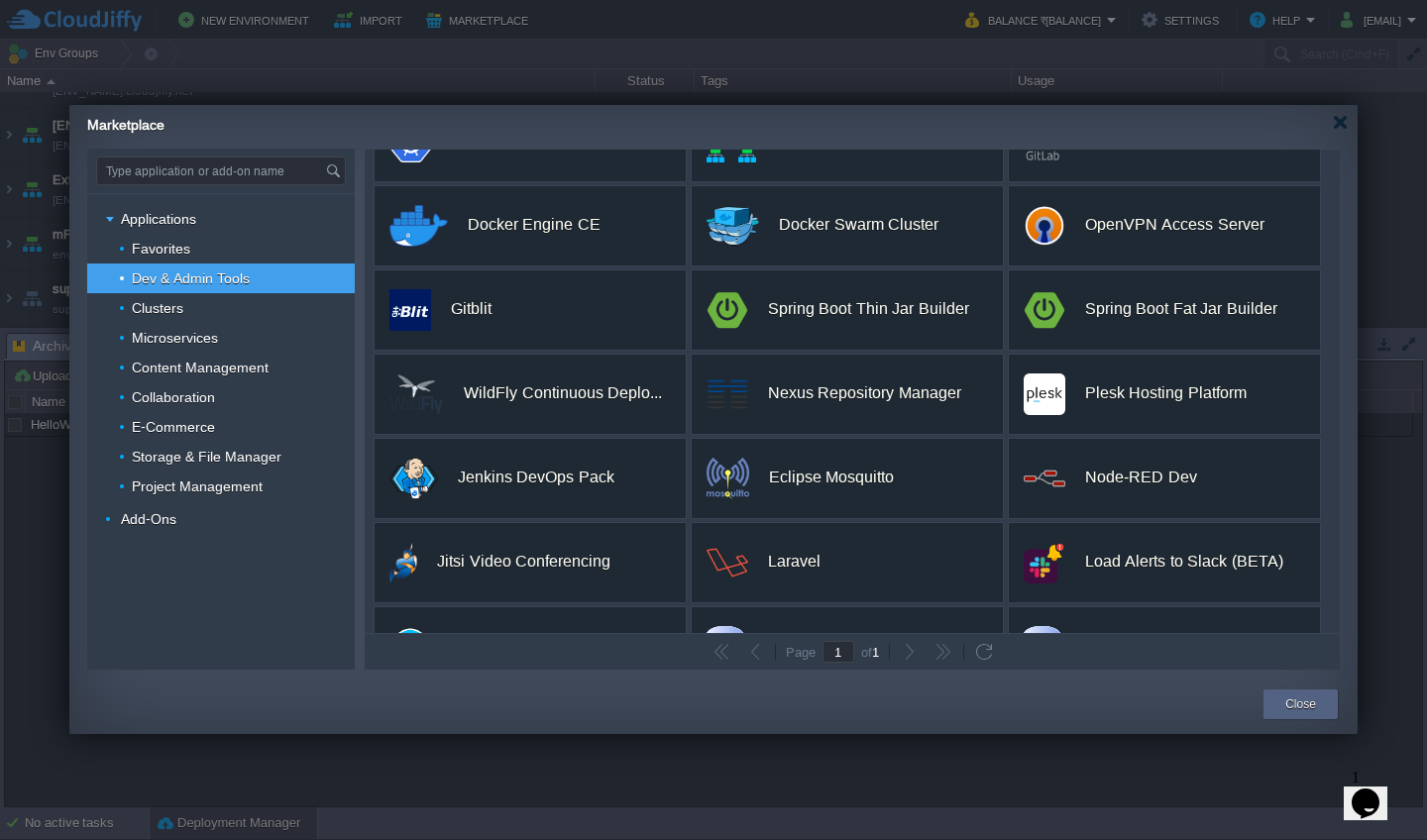scroll, scrollTop: 122, scrollLeft: 0, axis: vertical 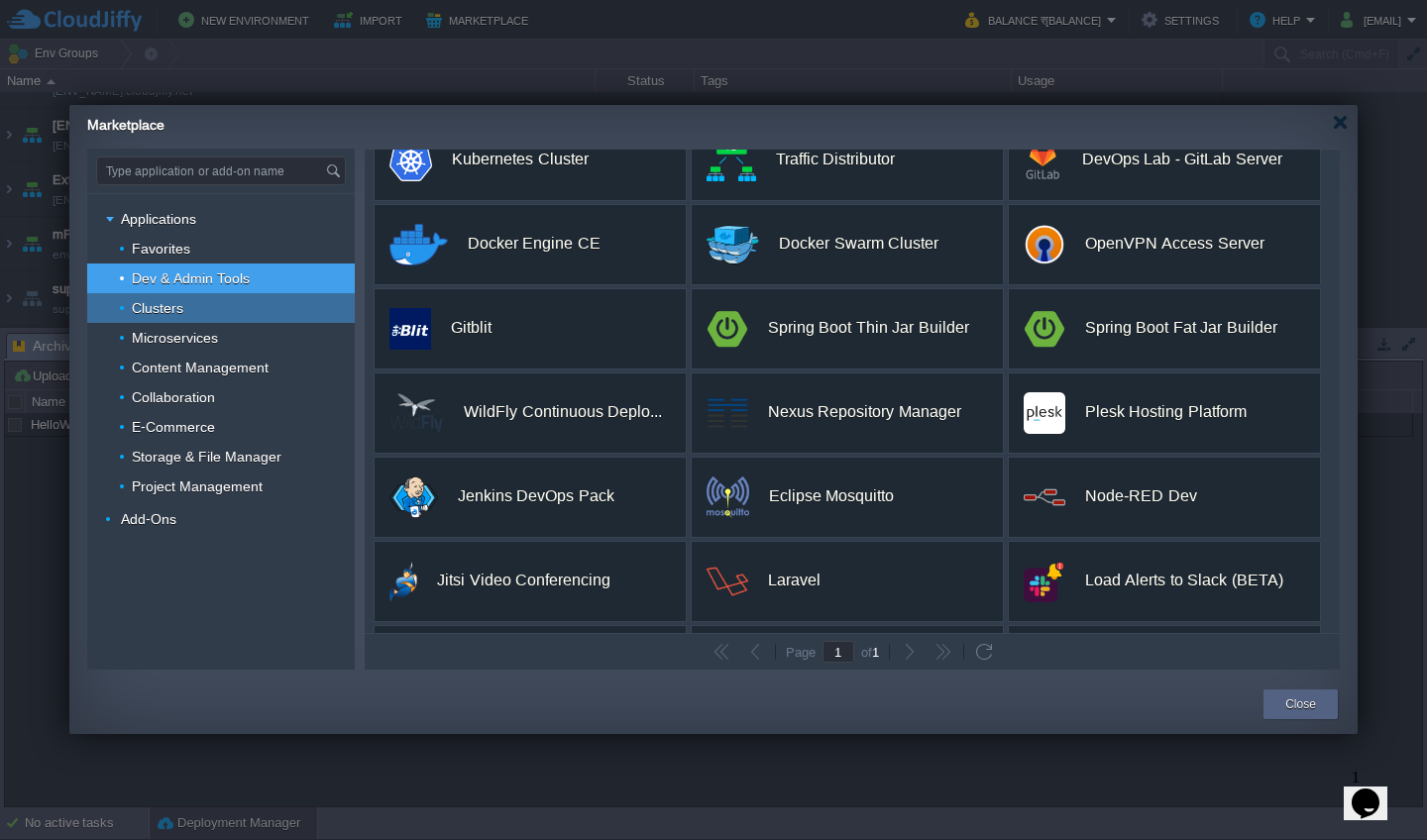 click on "Clusters" at bounding box center (221, 308) 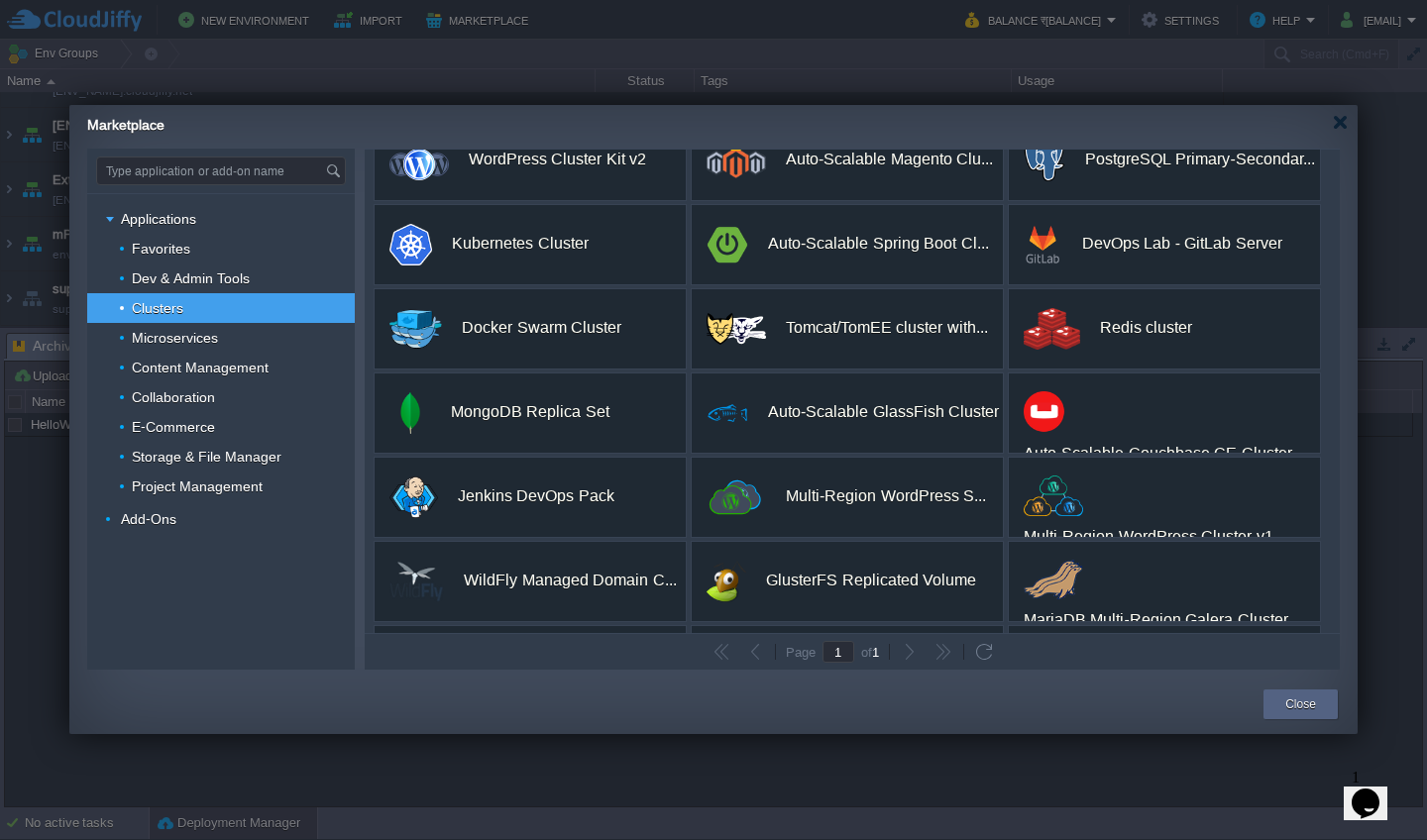 scroll, scrollTop: 0, scrollLeft: 0, axis: both 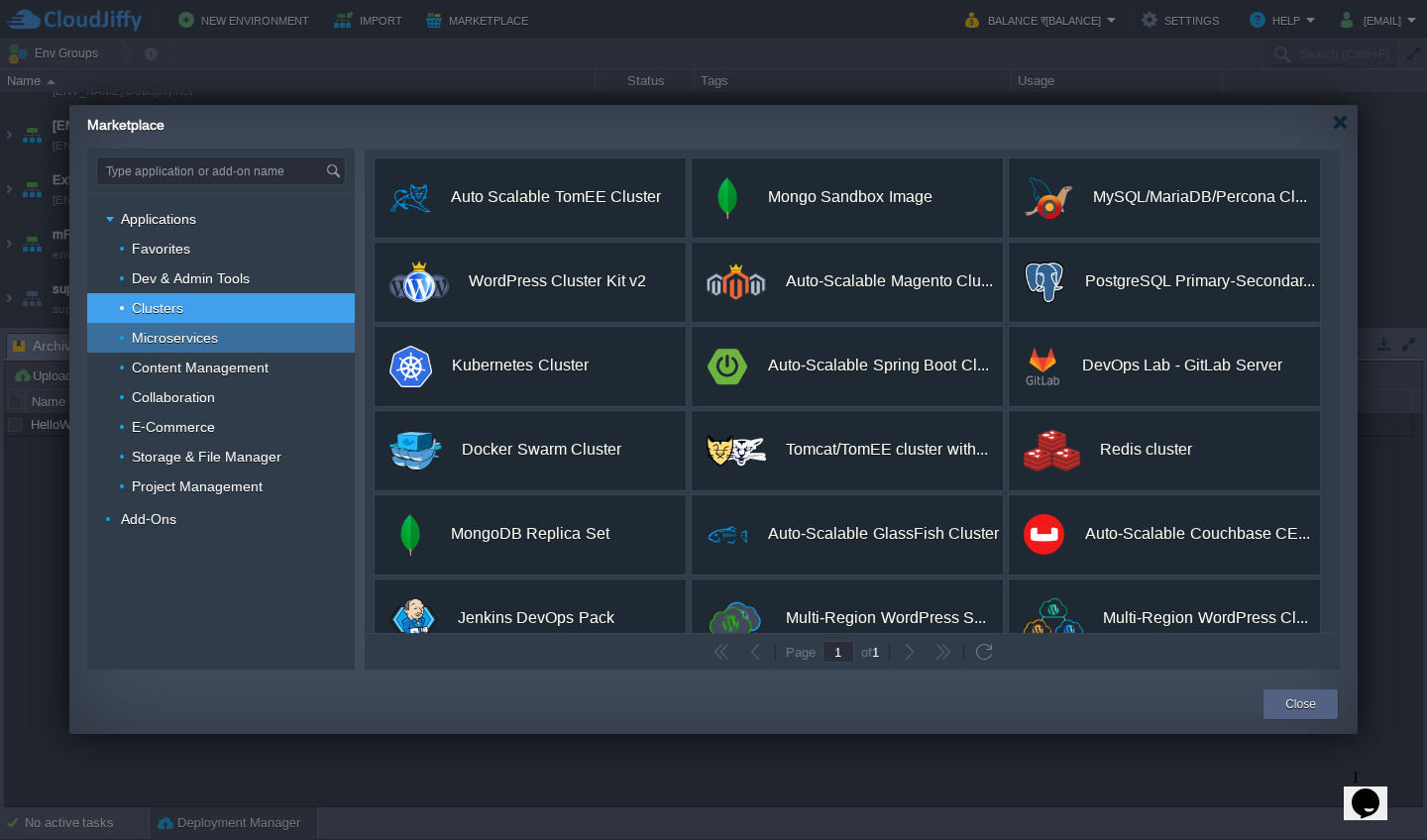 click on "Microservices" at bounding box center (221, 338) 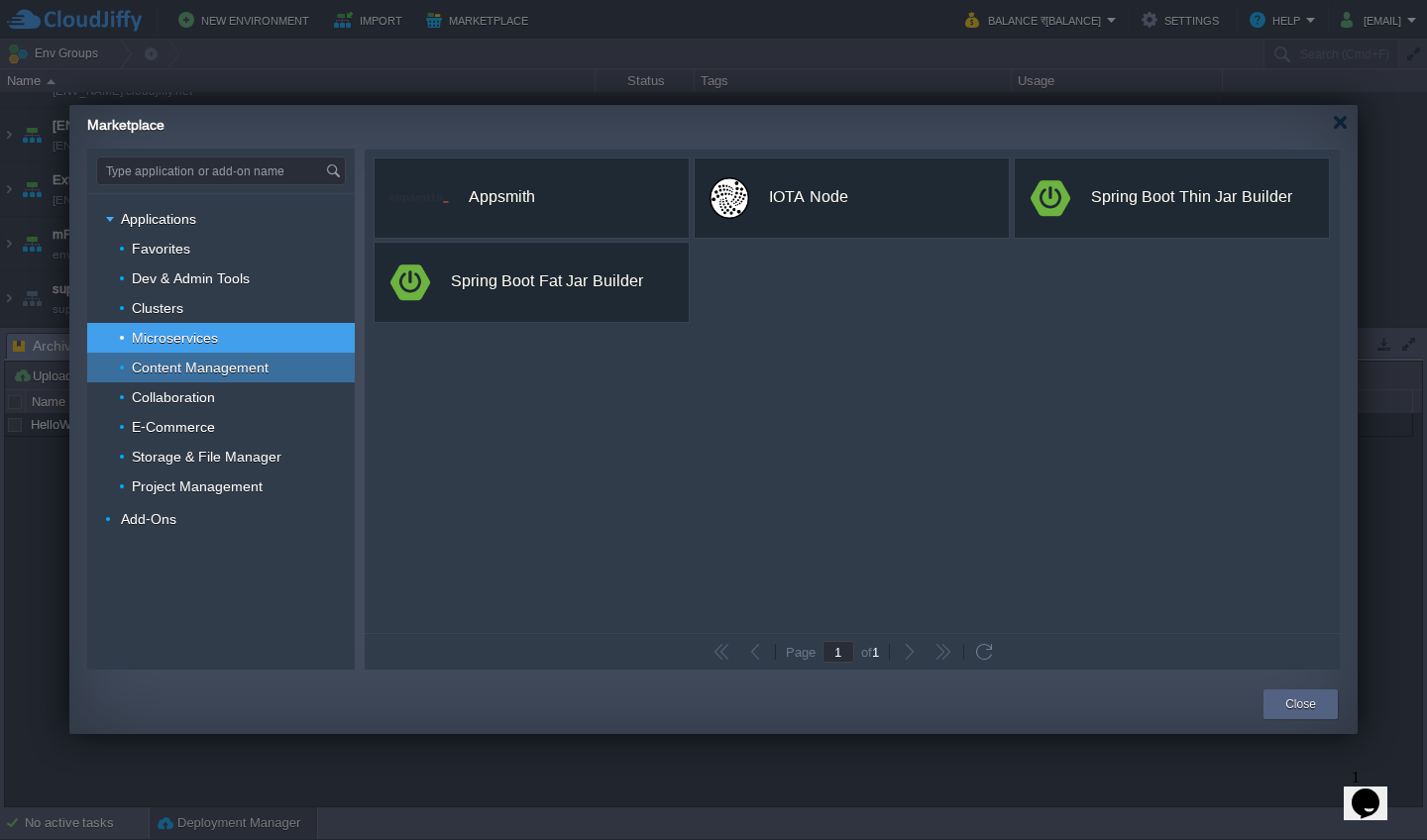 click on "Content Management" at bounding box center [200, 368] 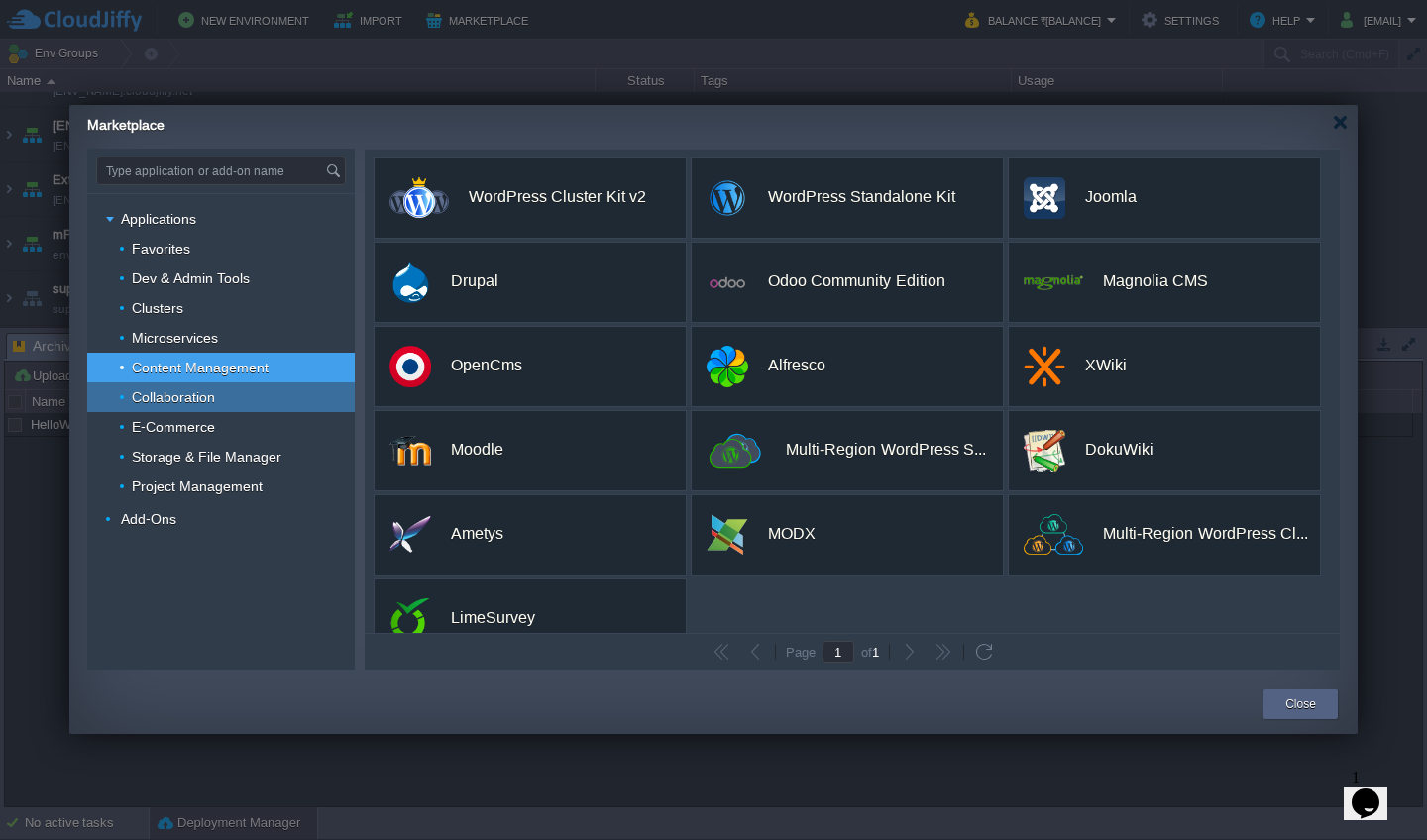 click on "Collaboration" at bounding box center (221, 397) 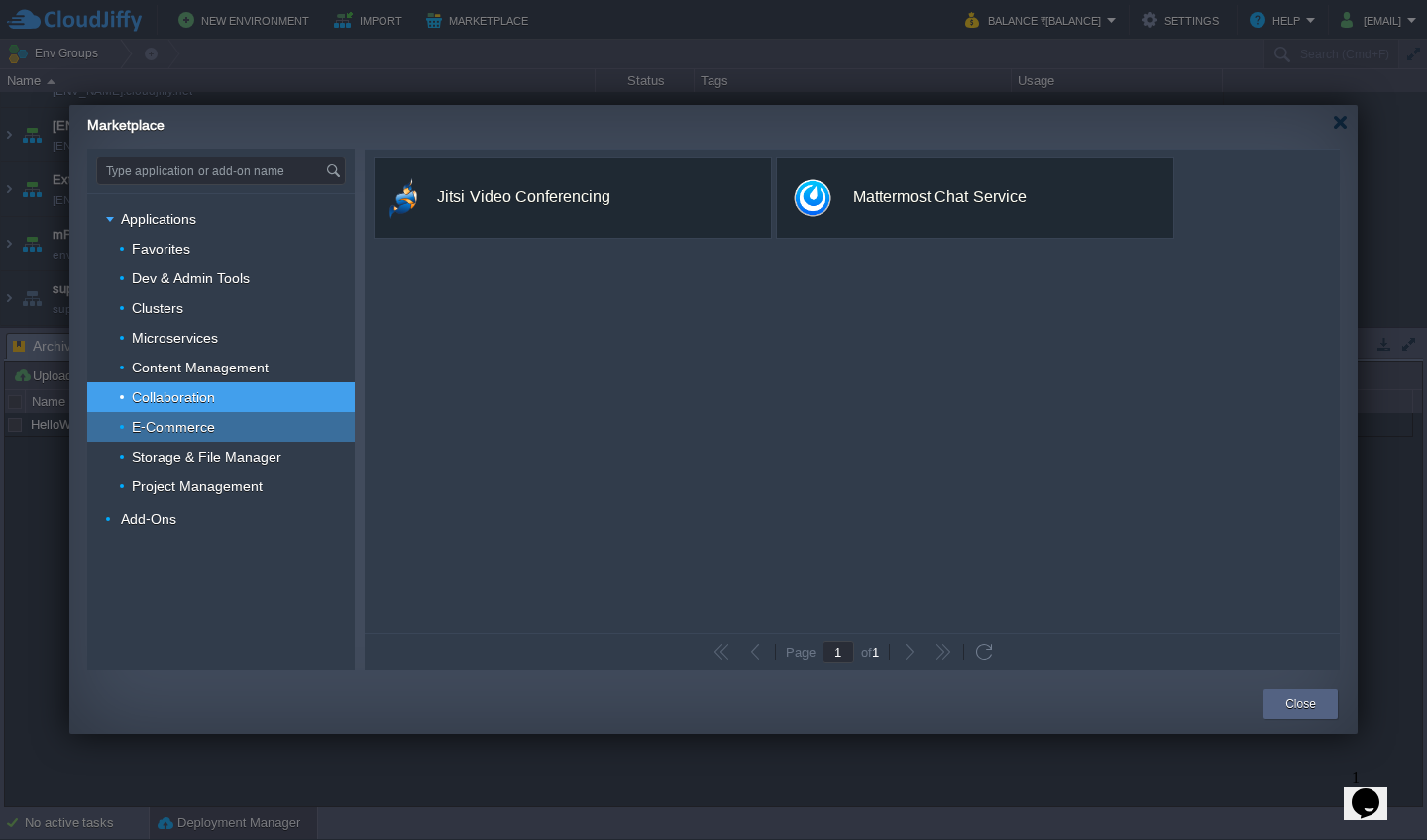click on "E-Commerce" at bounding box center (221, 427) 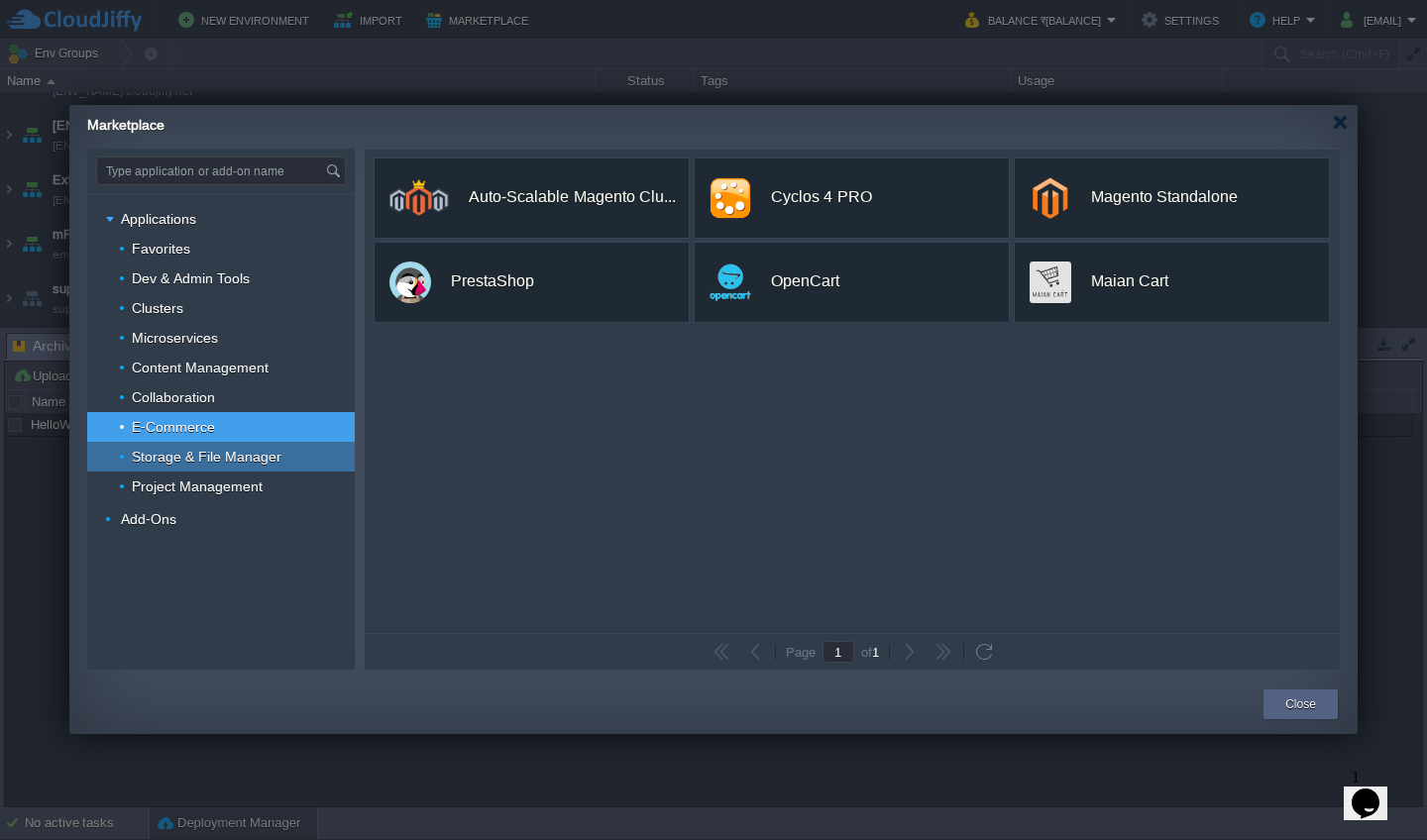 click on "Storage & File Manager" at bounding box center (207, 457) 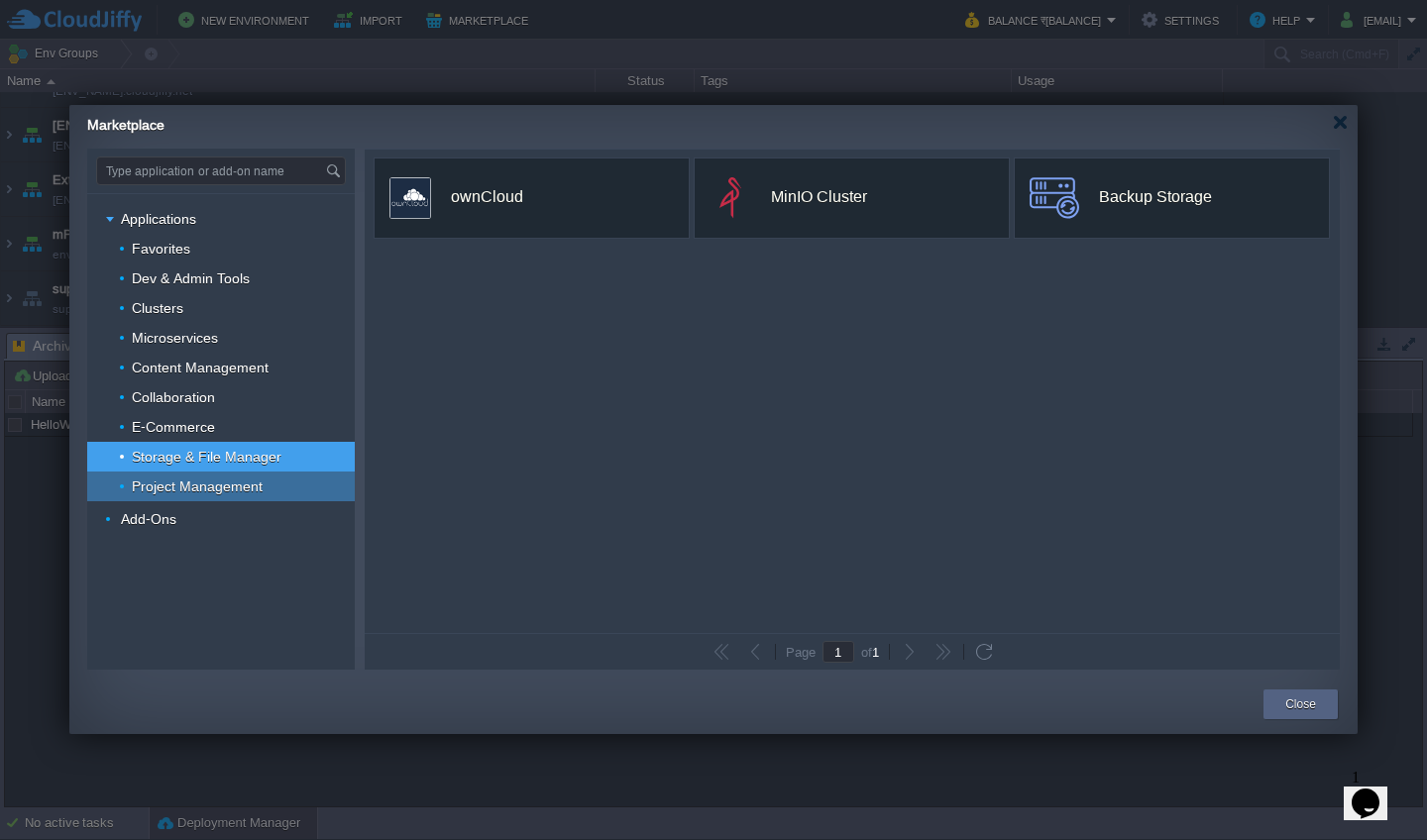 click on "Project Management" at bounding box center (197, 486) 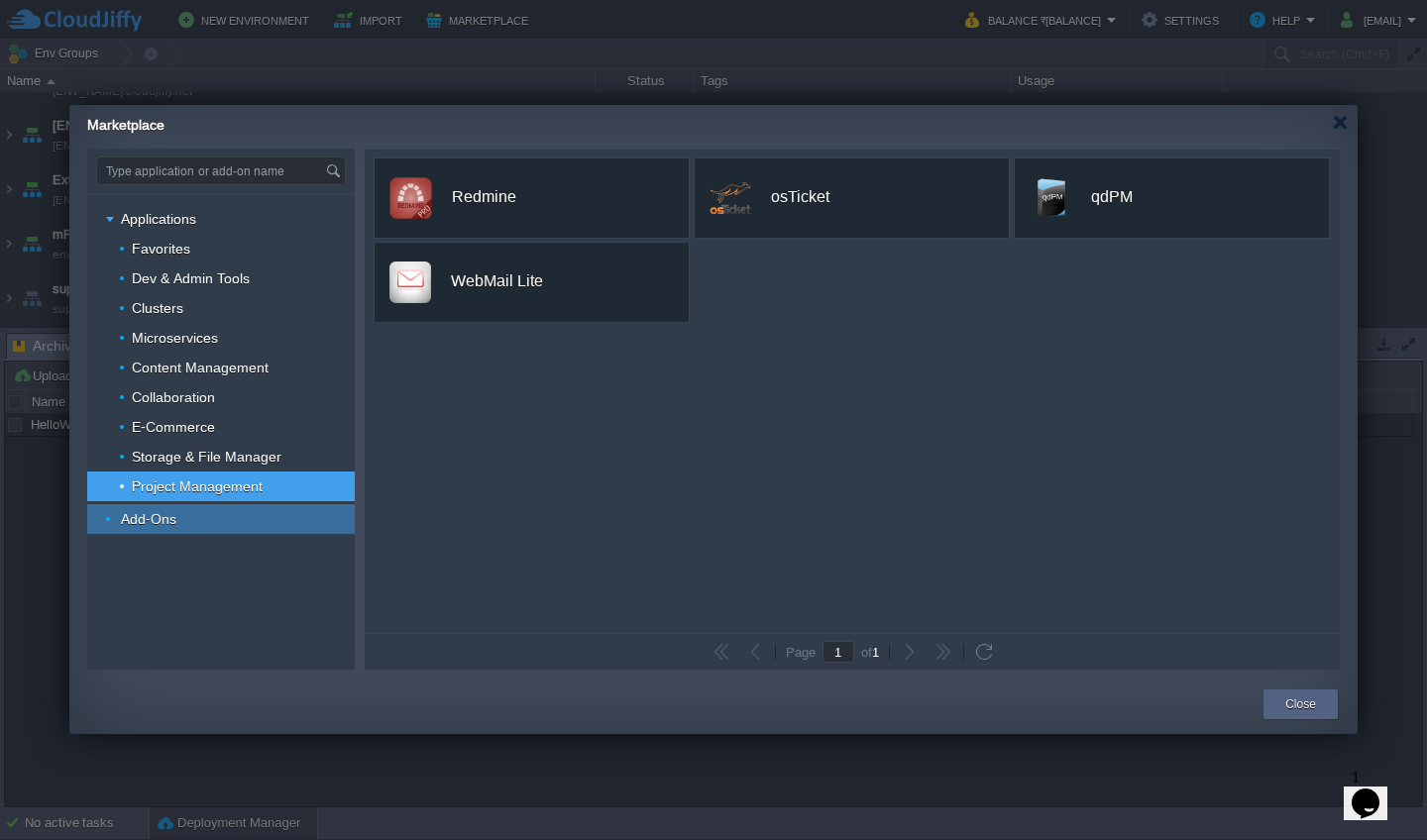 click on "Add-Ons" at bounding box center [221, 519] 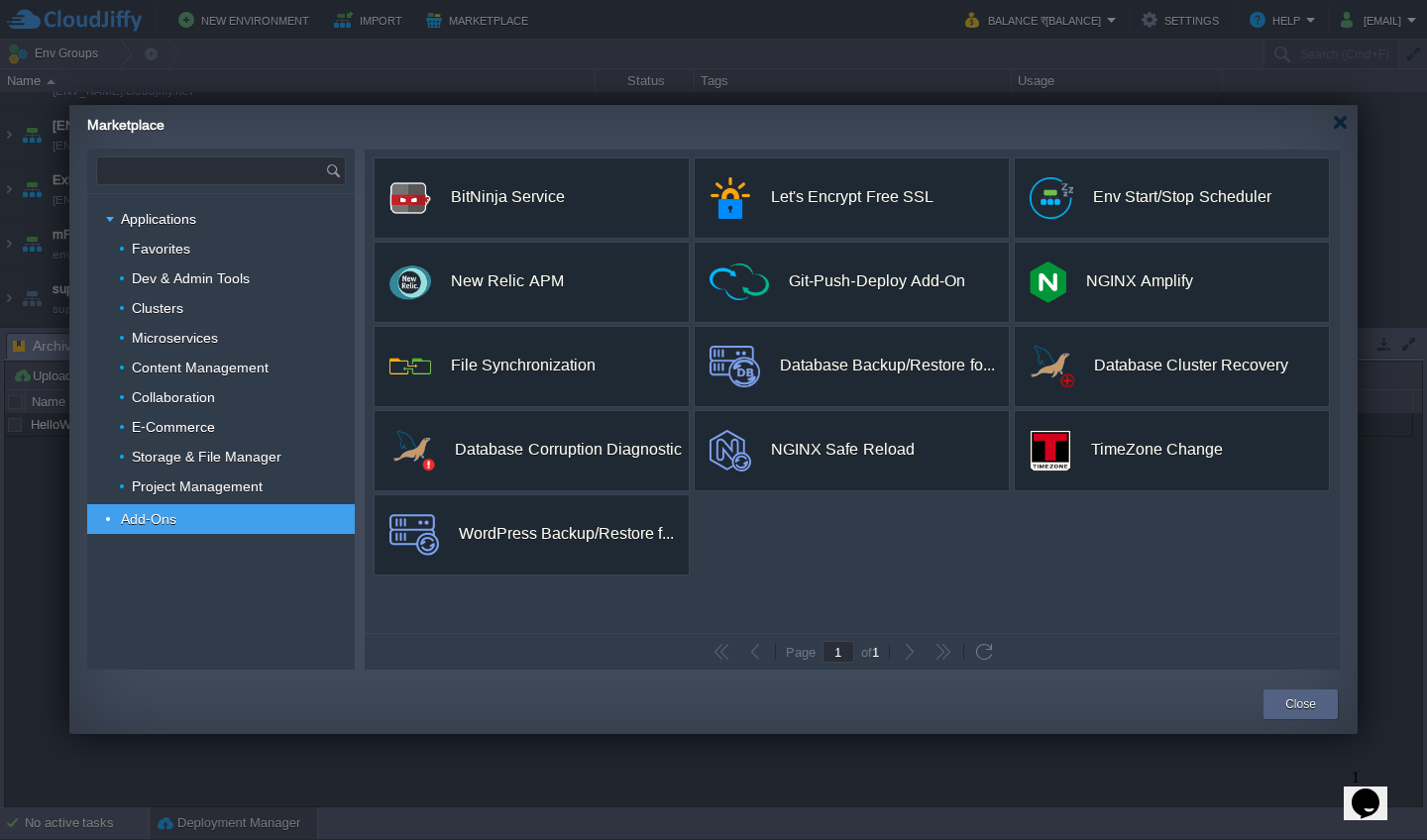 click at bounding box center [211, 170] 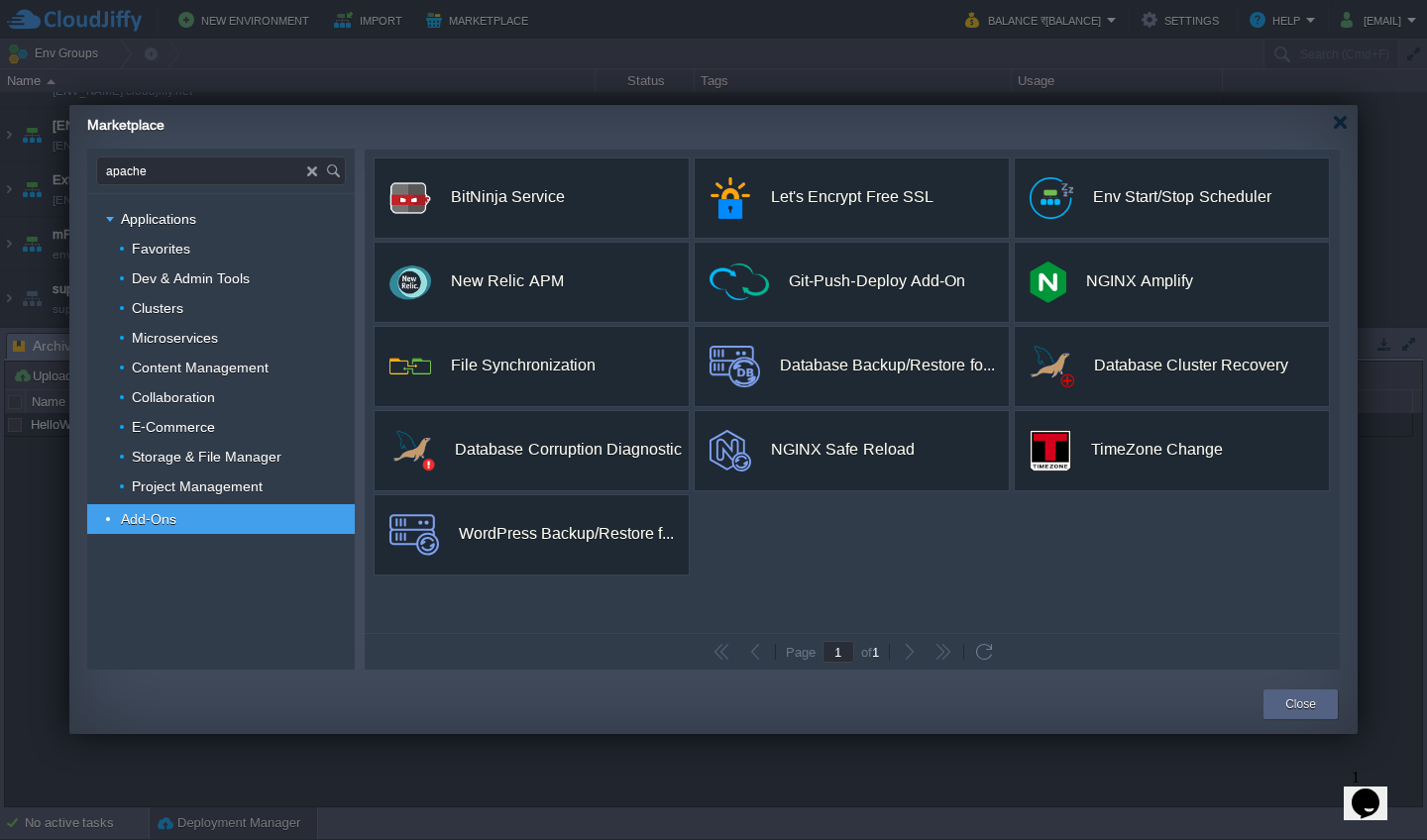 type on "apache" 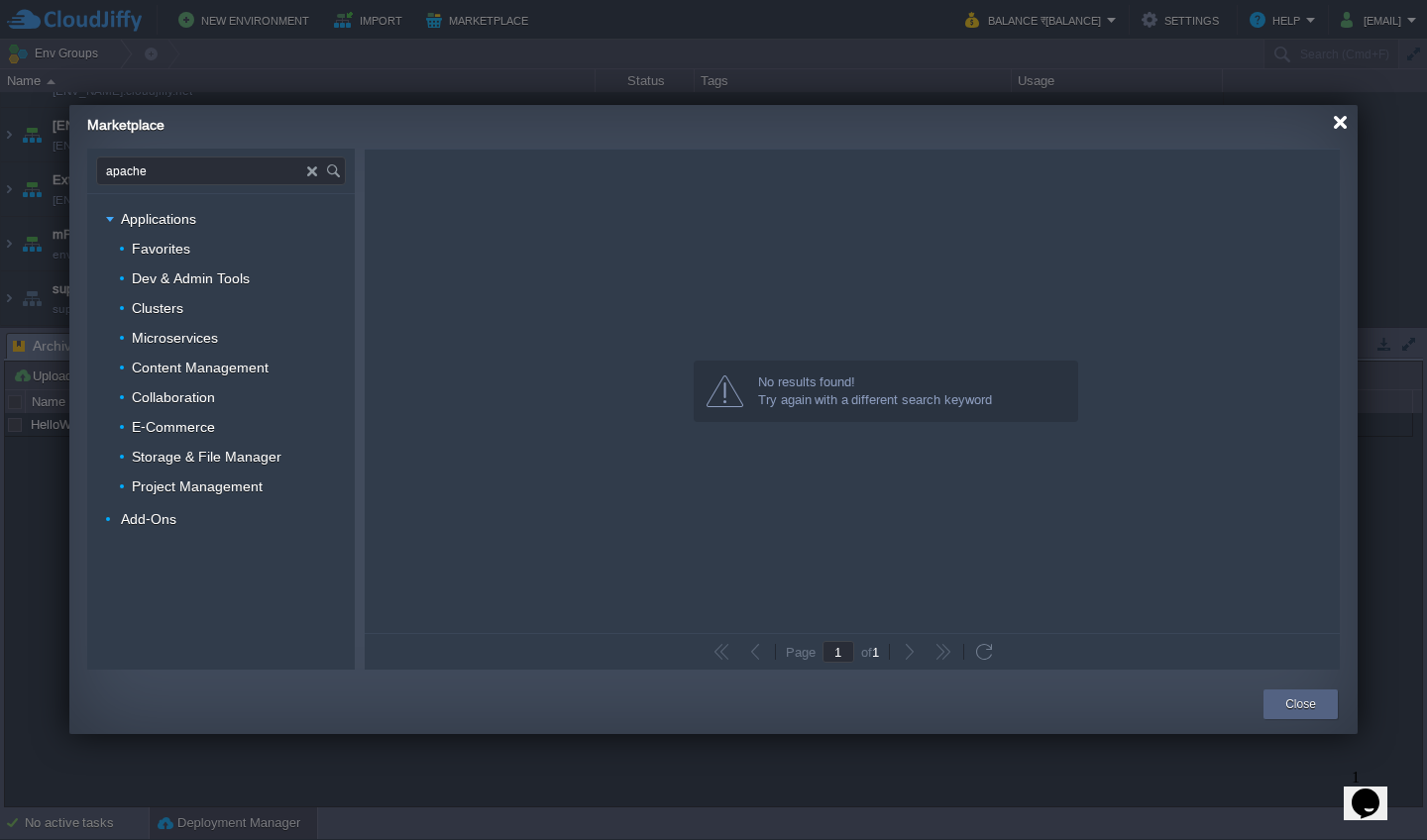 click at bounding box center (1340, 122) 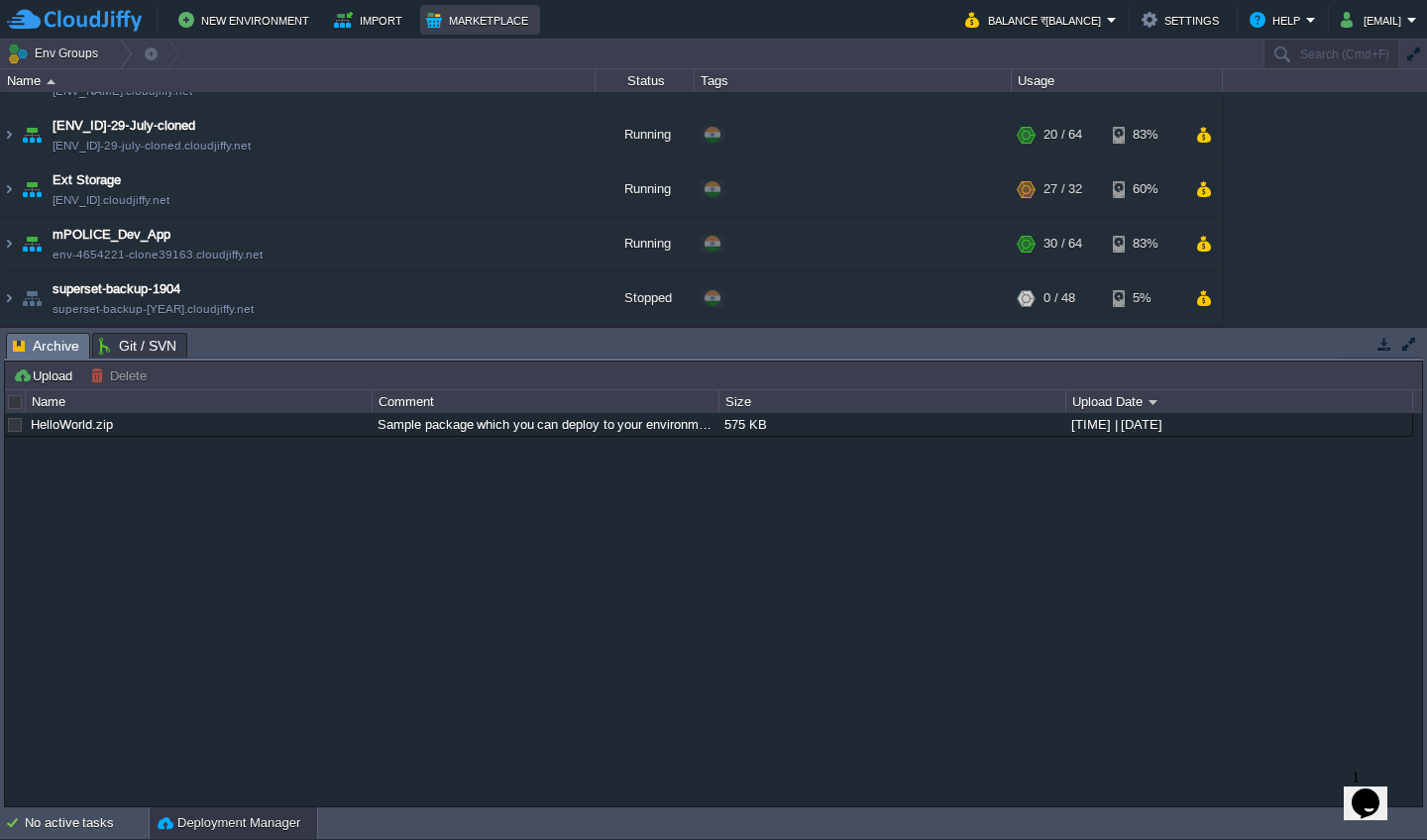 click on "Marketplace" at bounding box center [480, 20] 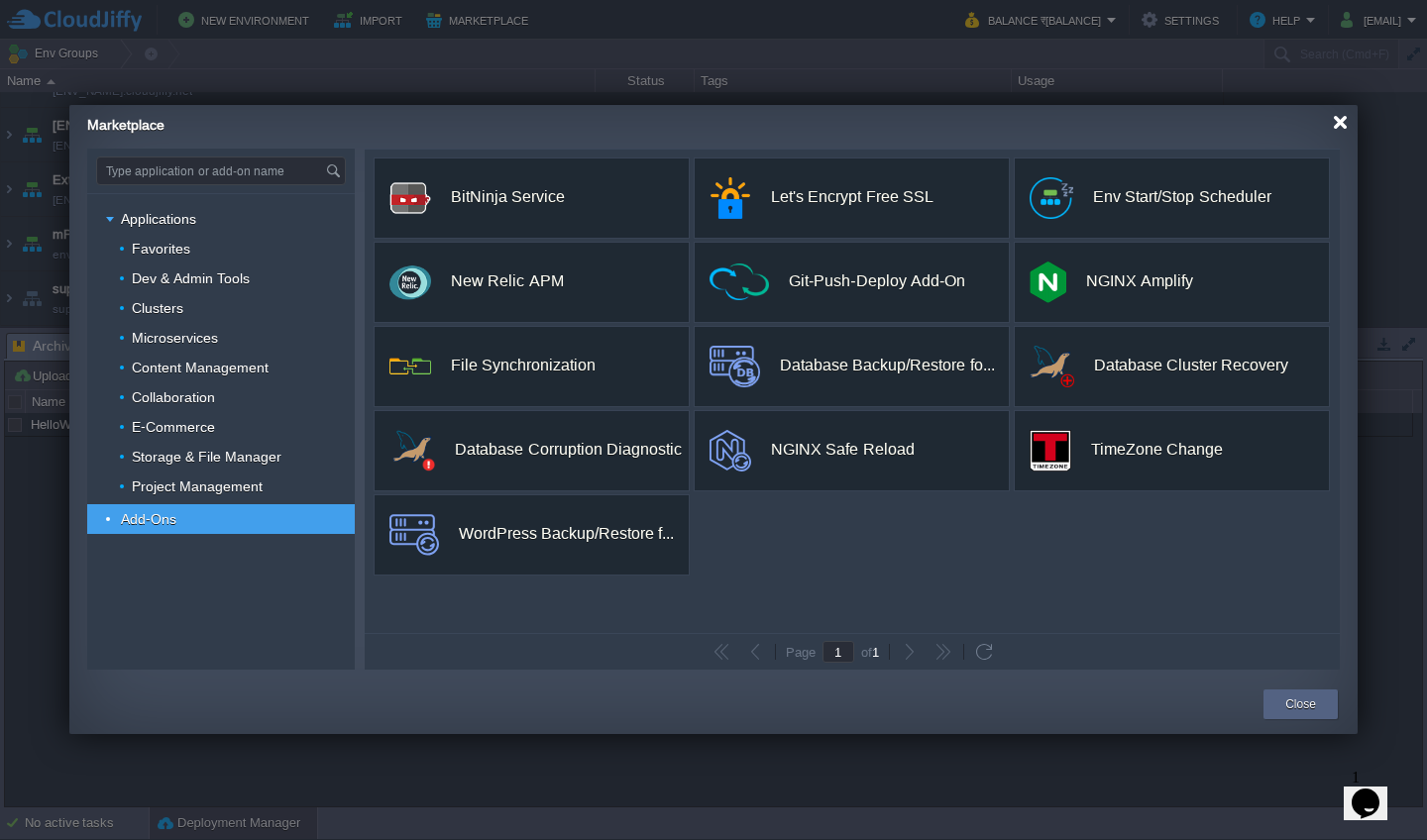 click at bounding box center (1340, 122) 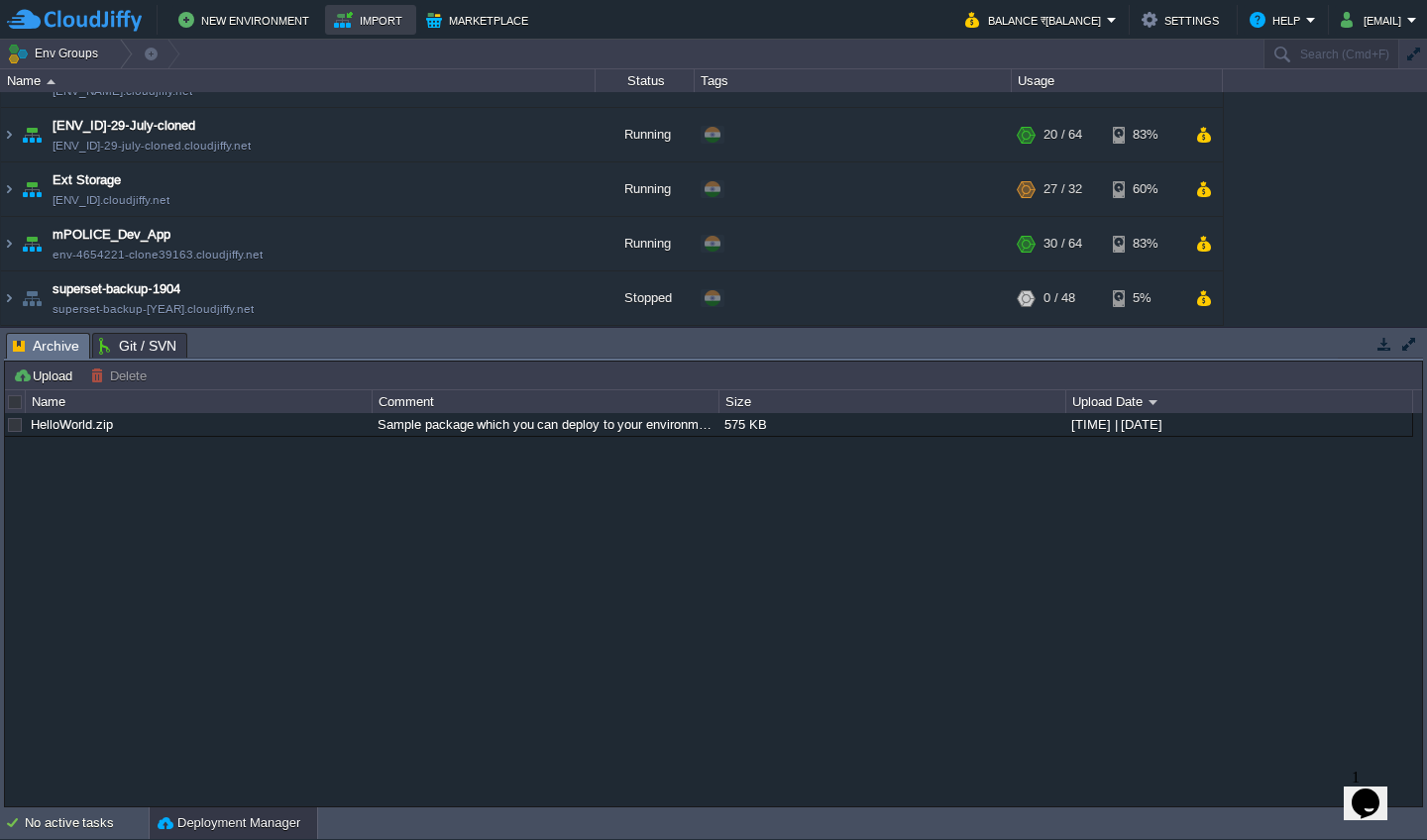 click on "Import" at bounding box center (371, 20) 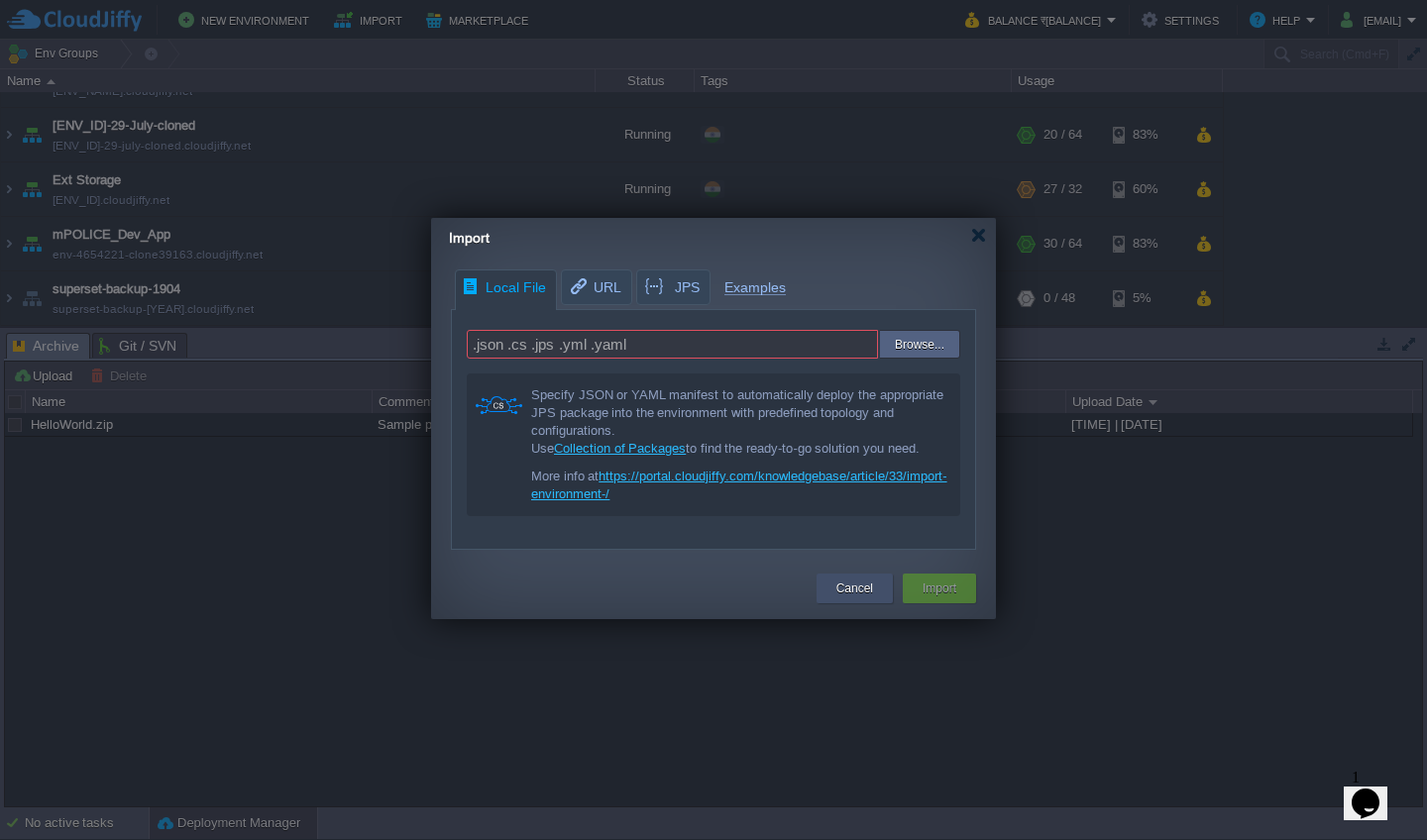 click on "Cancel" at bounding box center (854, 588) 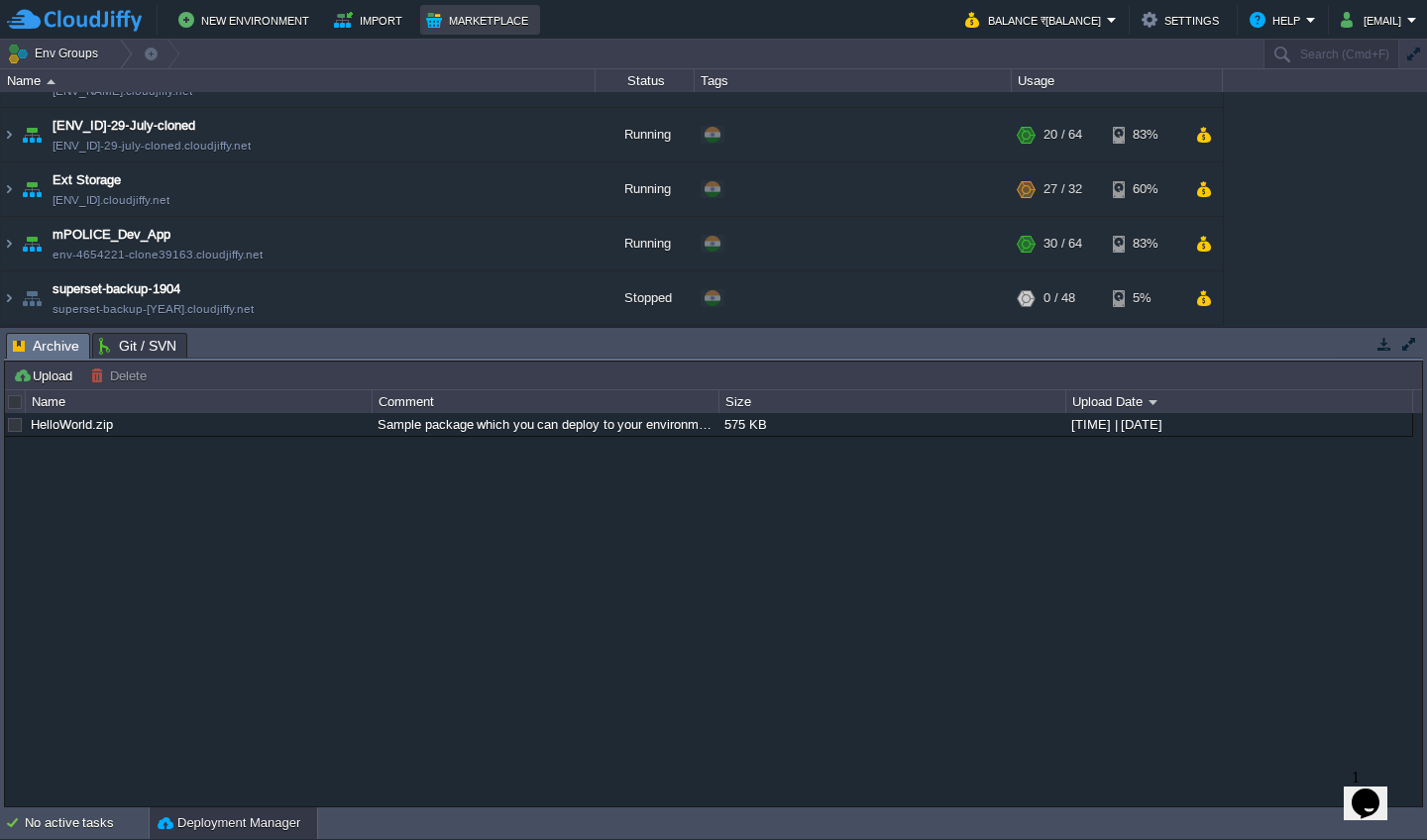 click on "Marketplace" at bounding box center [480, 20] 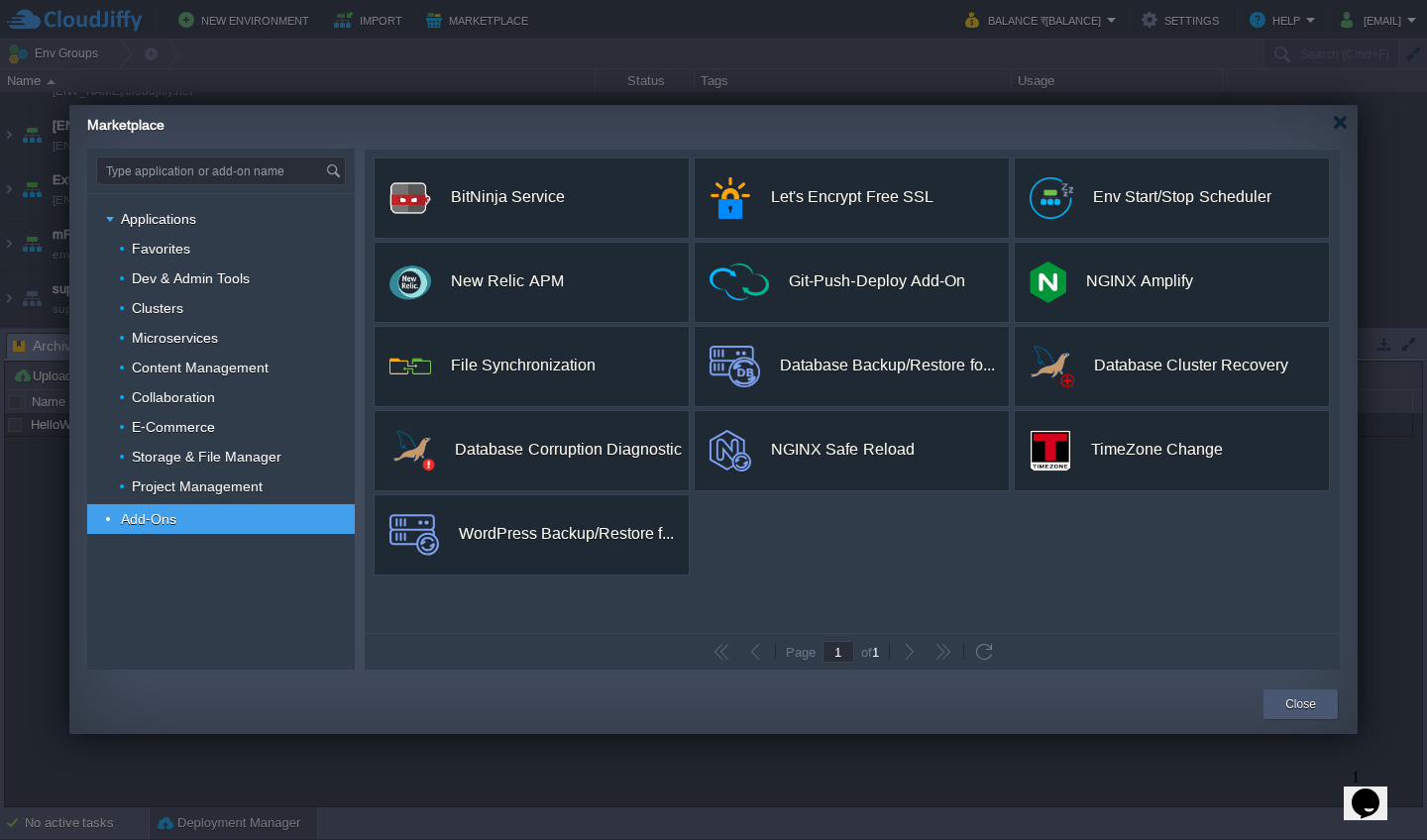 click on "Close" at bounding box center (1300, 704) 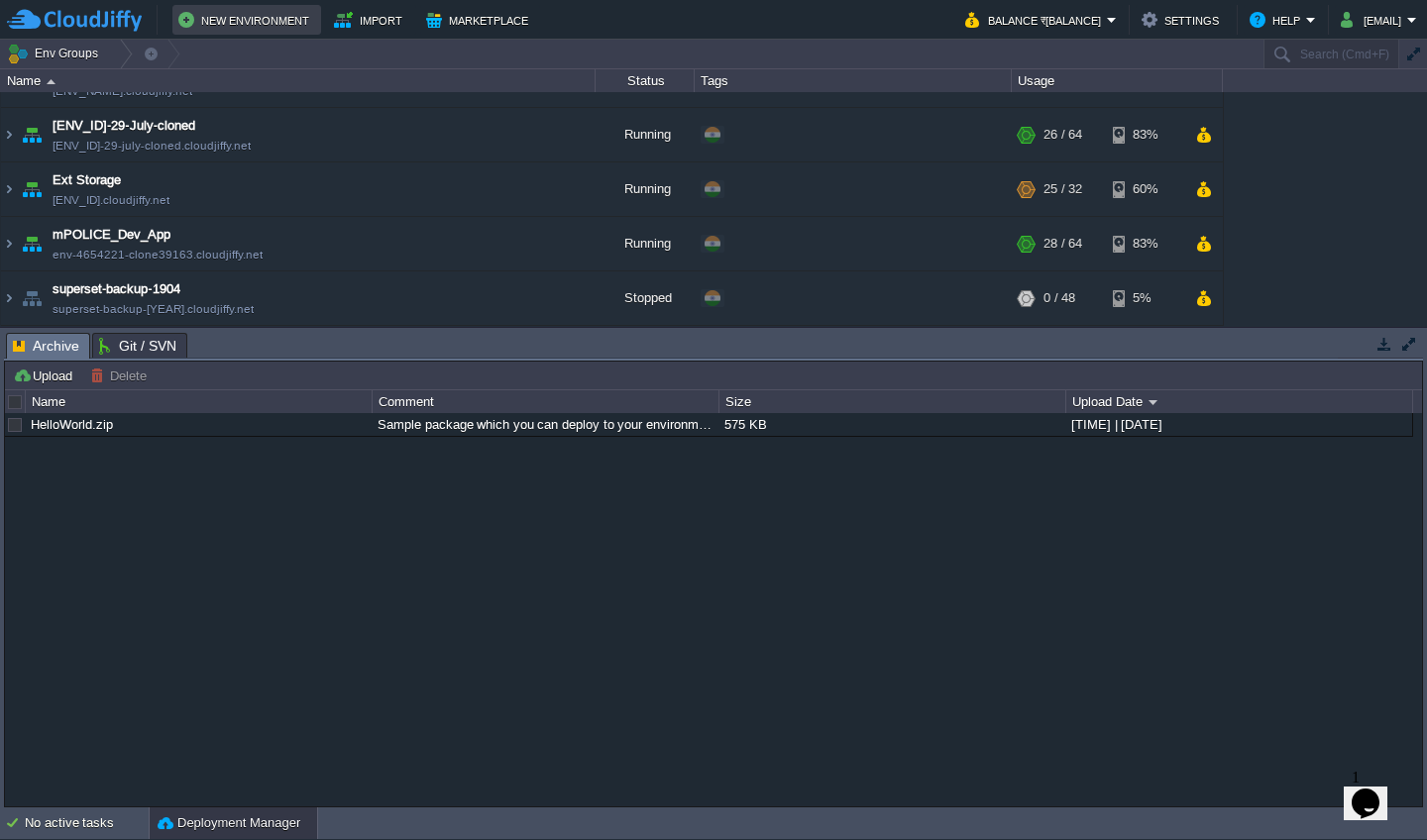 click on "New Environment" at bounding box center [247, 20] 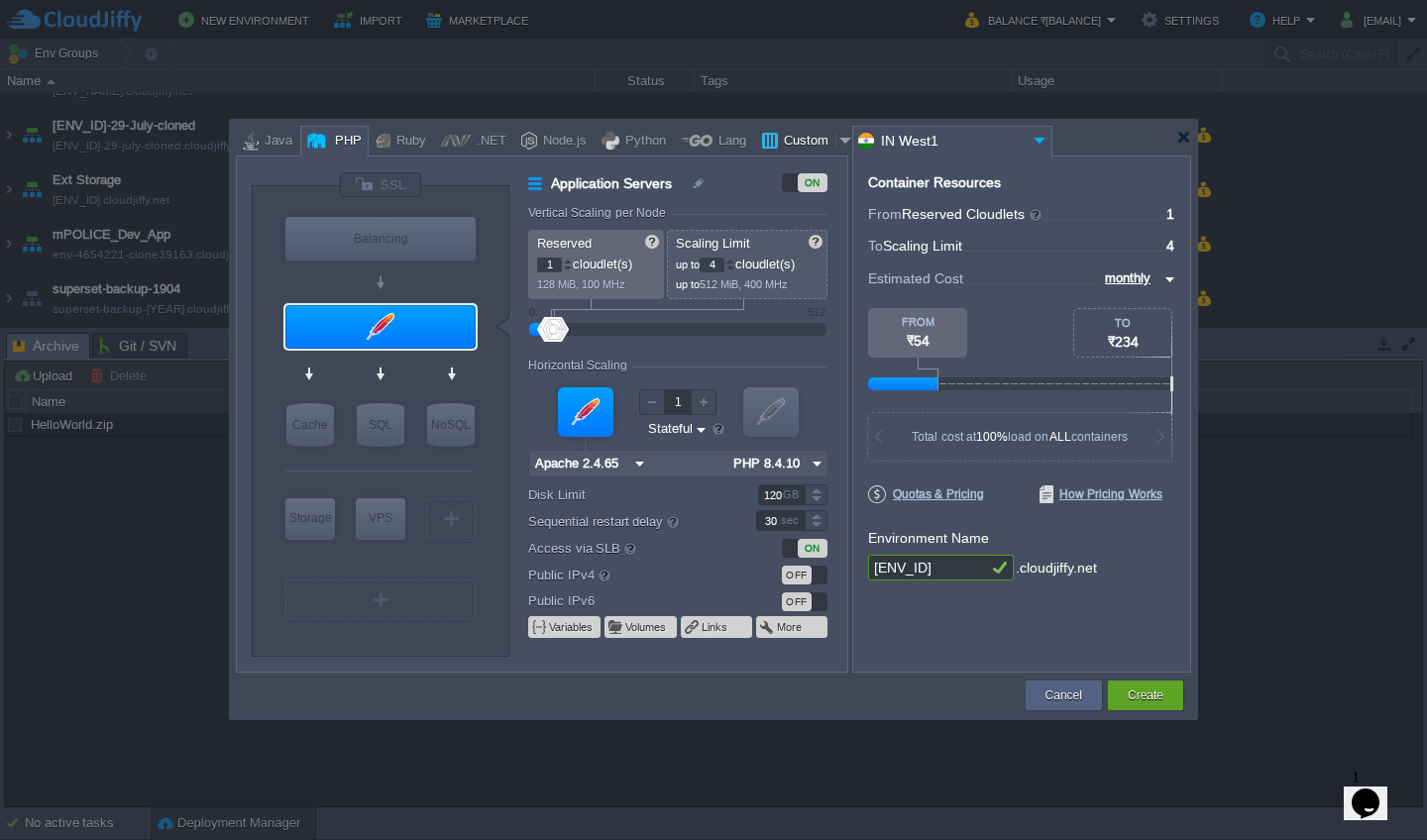 click on "Custom" at bounding box center [807, 142] 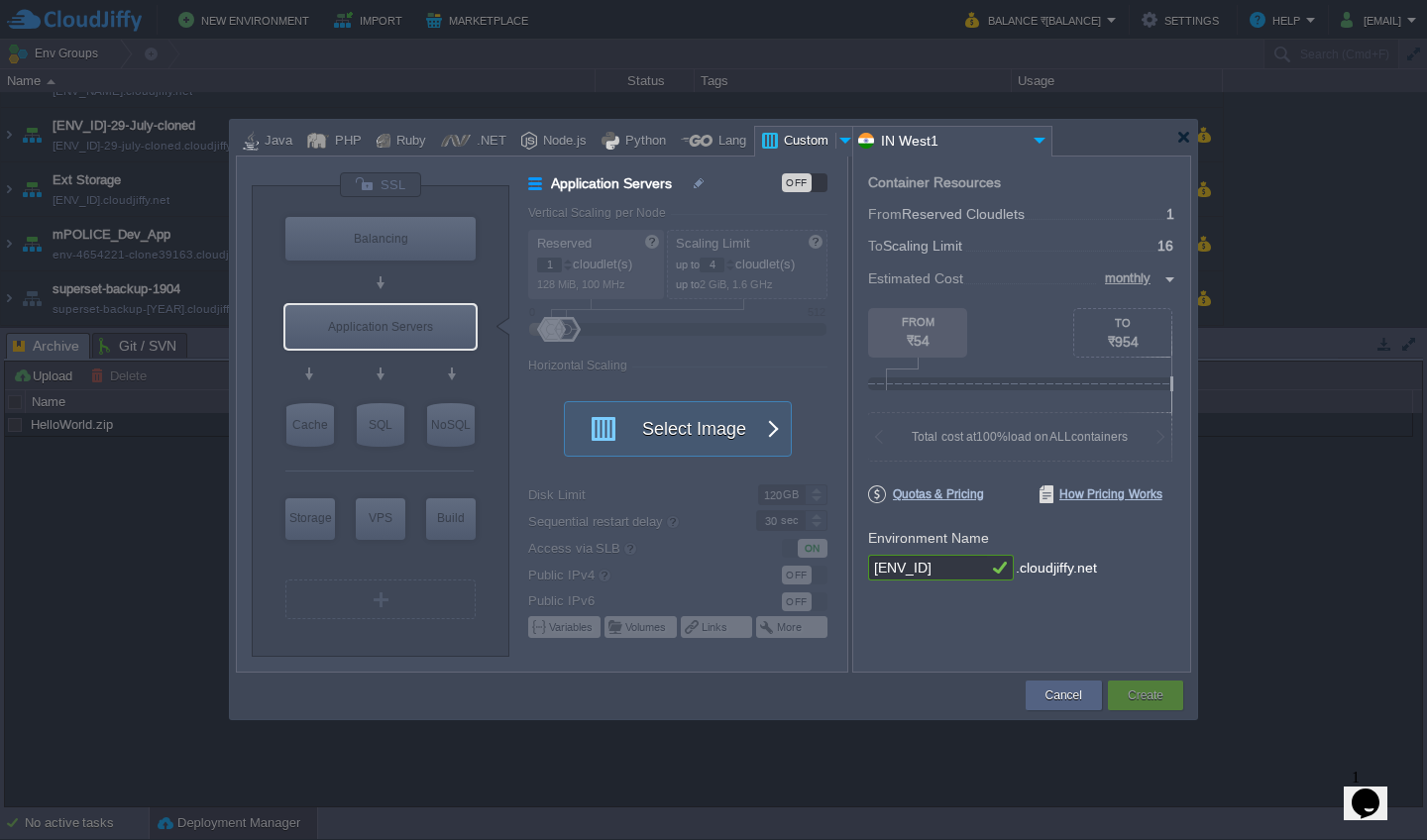 type on "Application Servers" 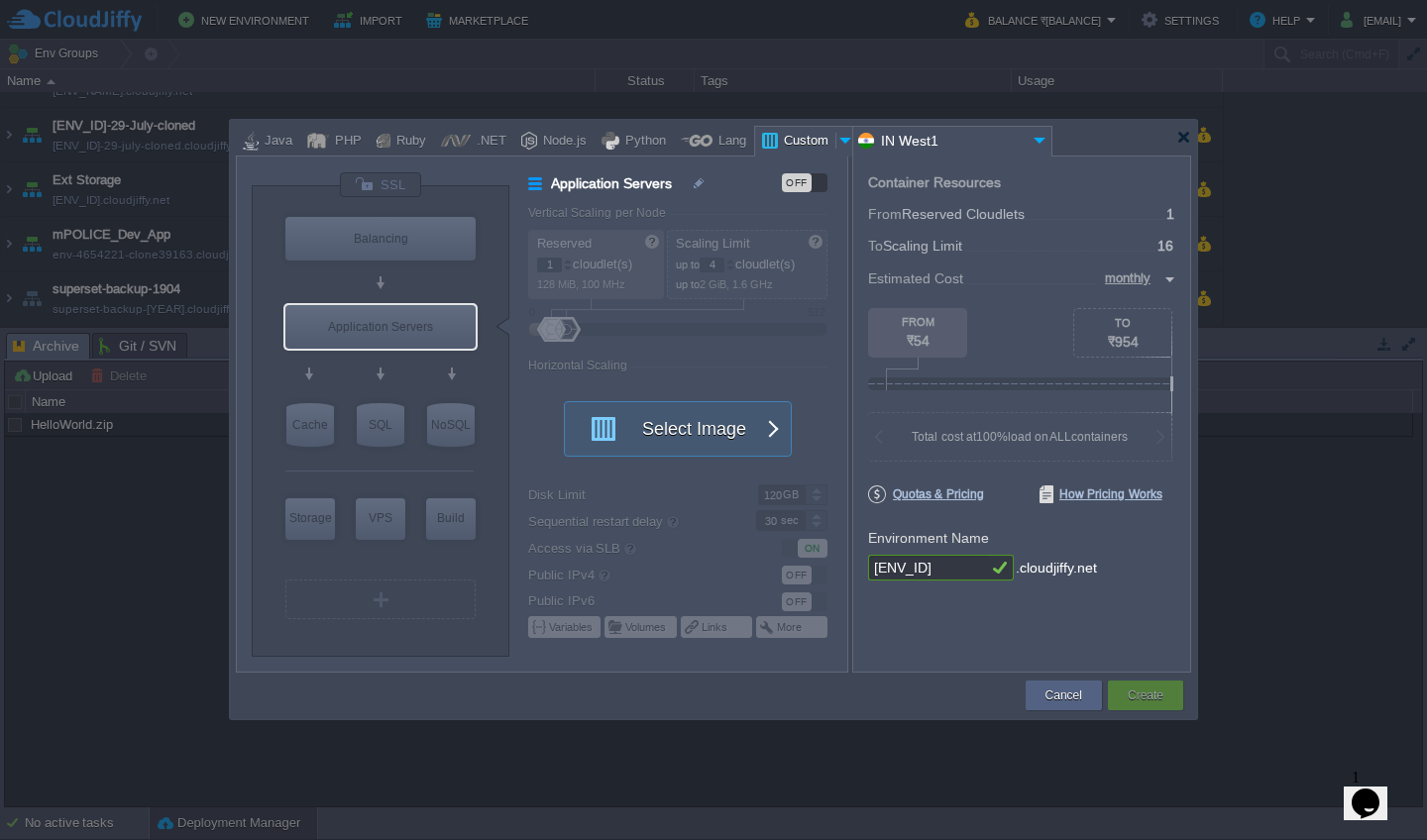 type on "16" 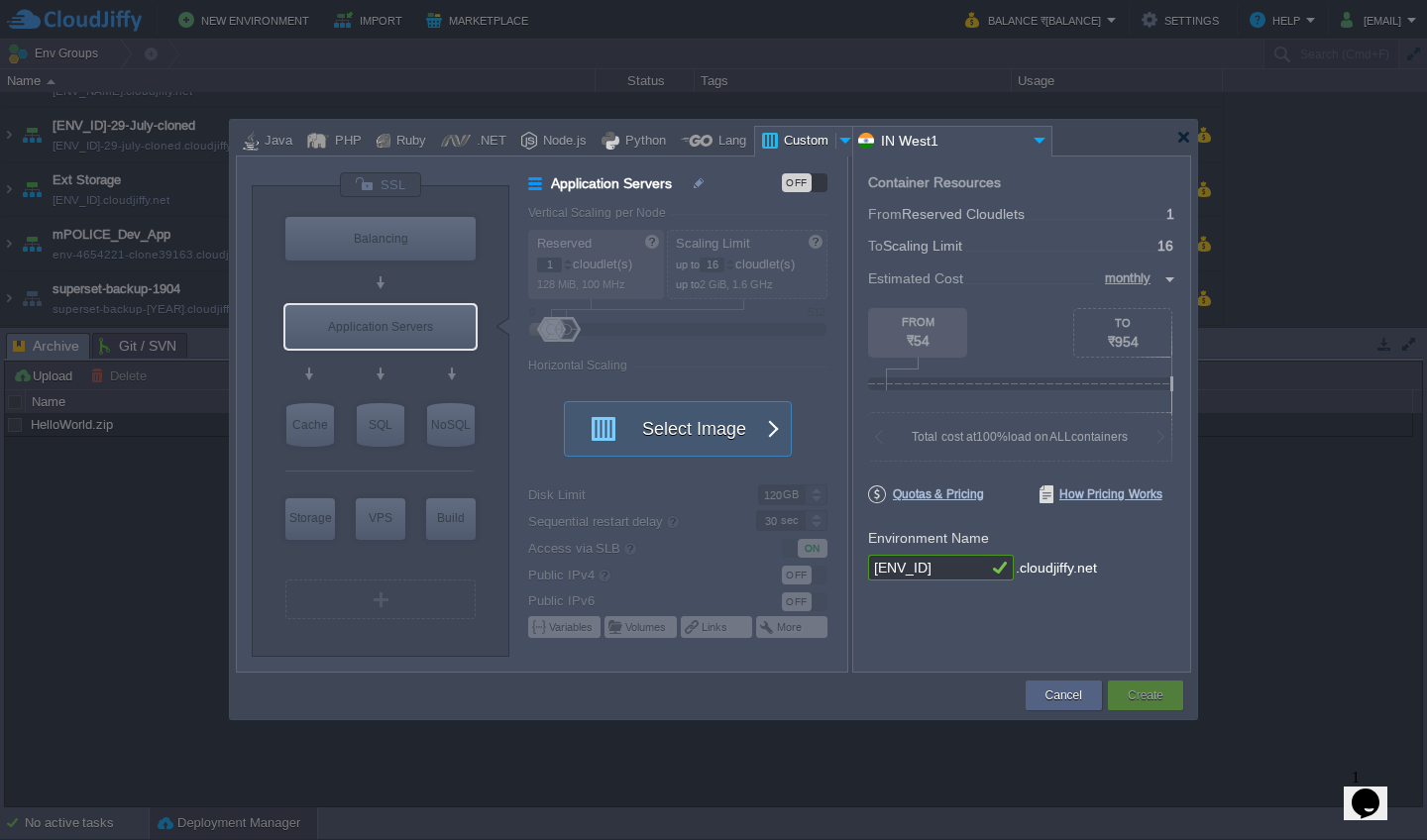 click at bounding box center (846, 141) 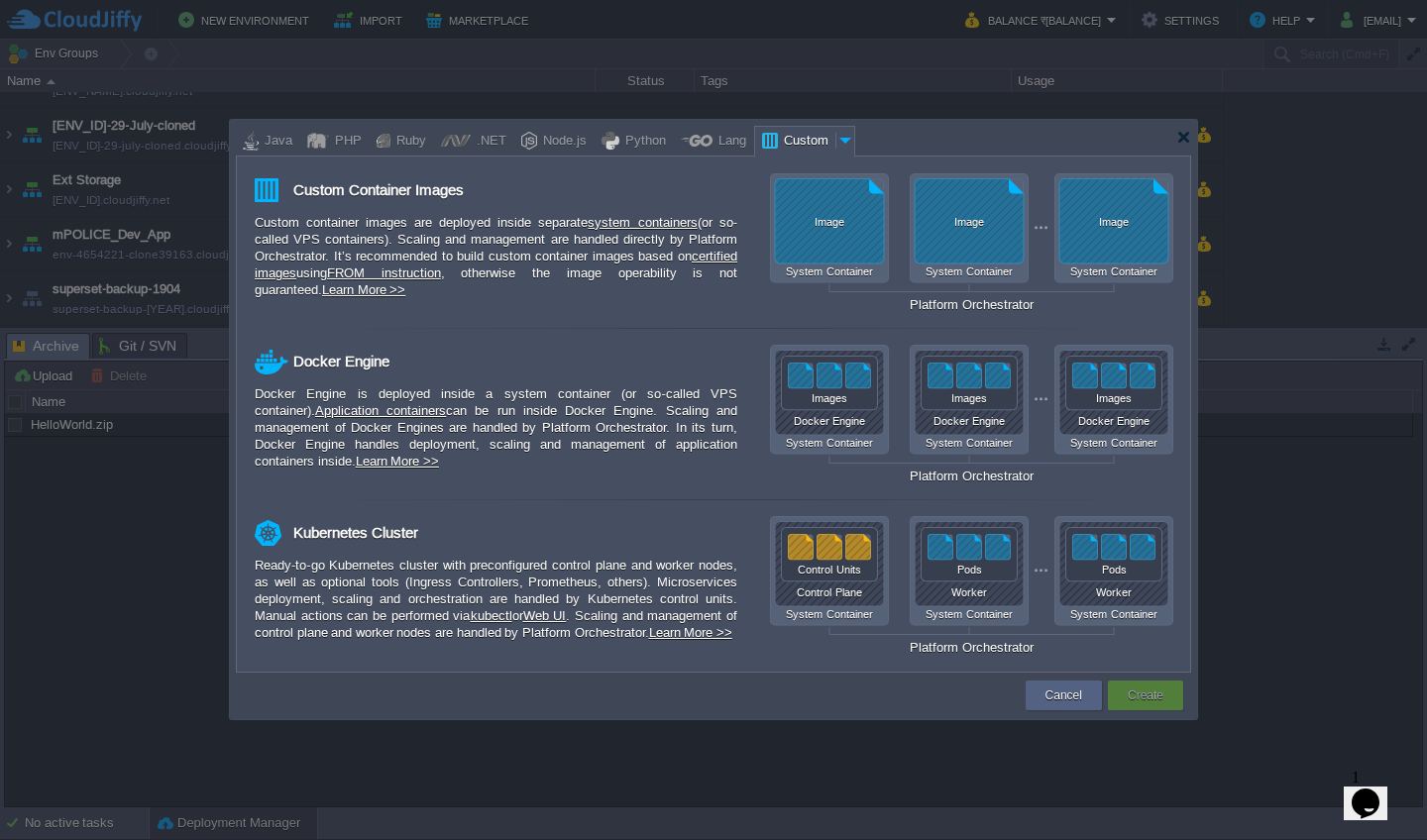 click on "Custom" at bounding box center (807, 142) 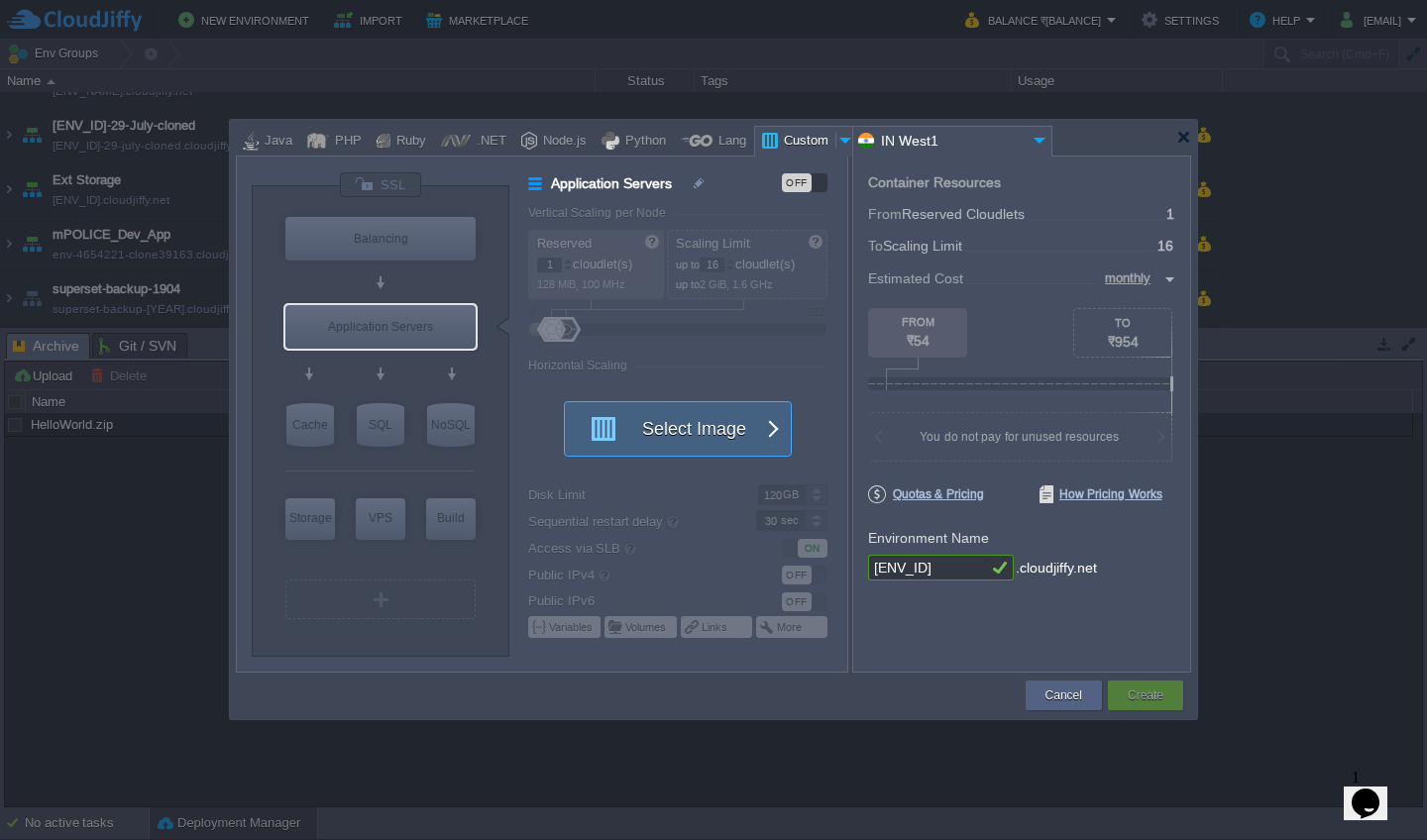 click on "Select Image" at bounding box center [667, 429] 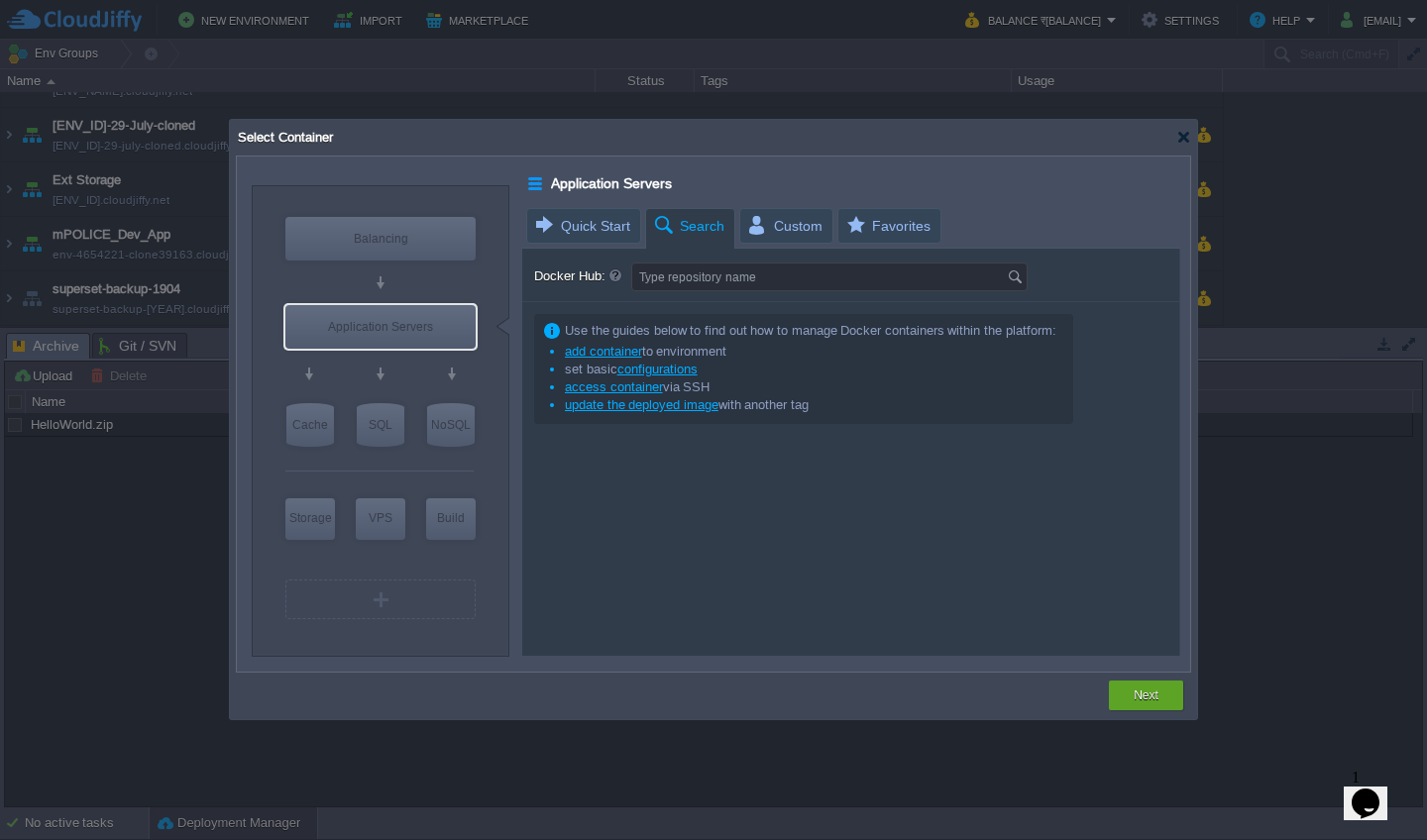 click on "Search" at bounding box center (688, 226) 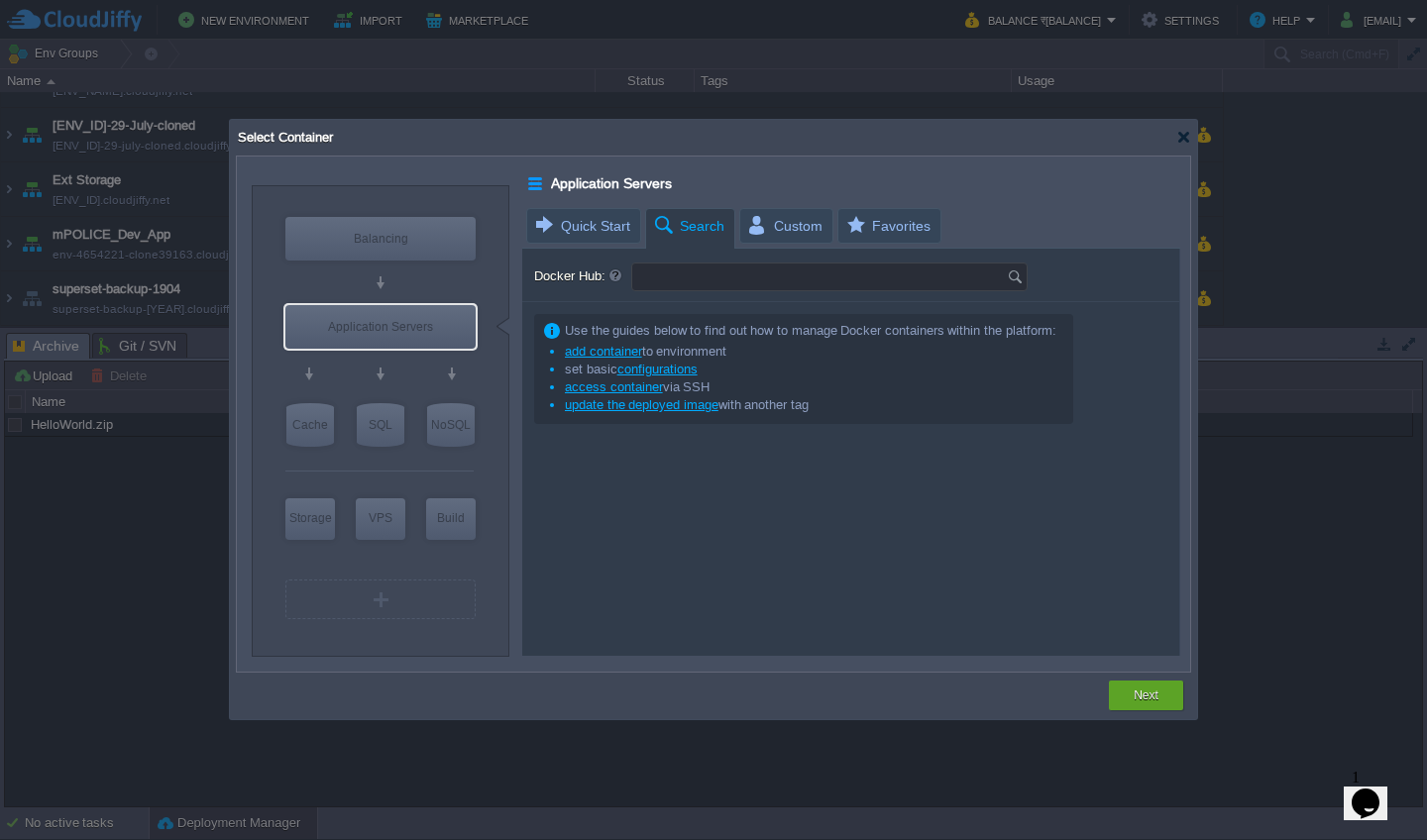 click on "Docker Hub:" at bounding box center [820, 276] 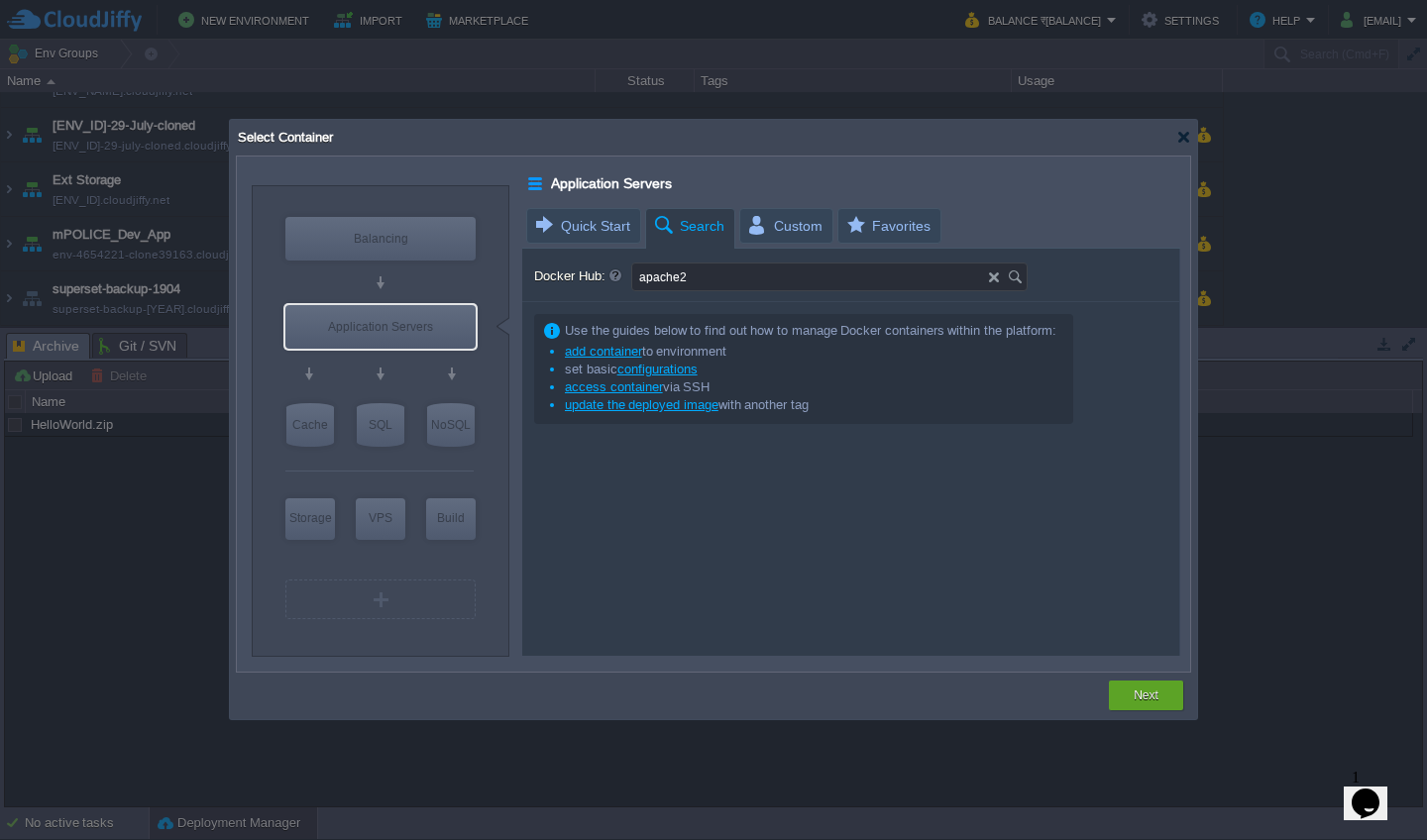 type on "apache2" 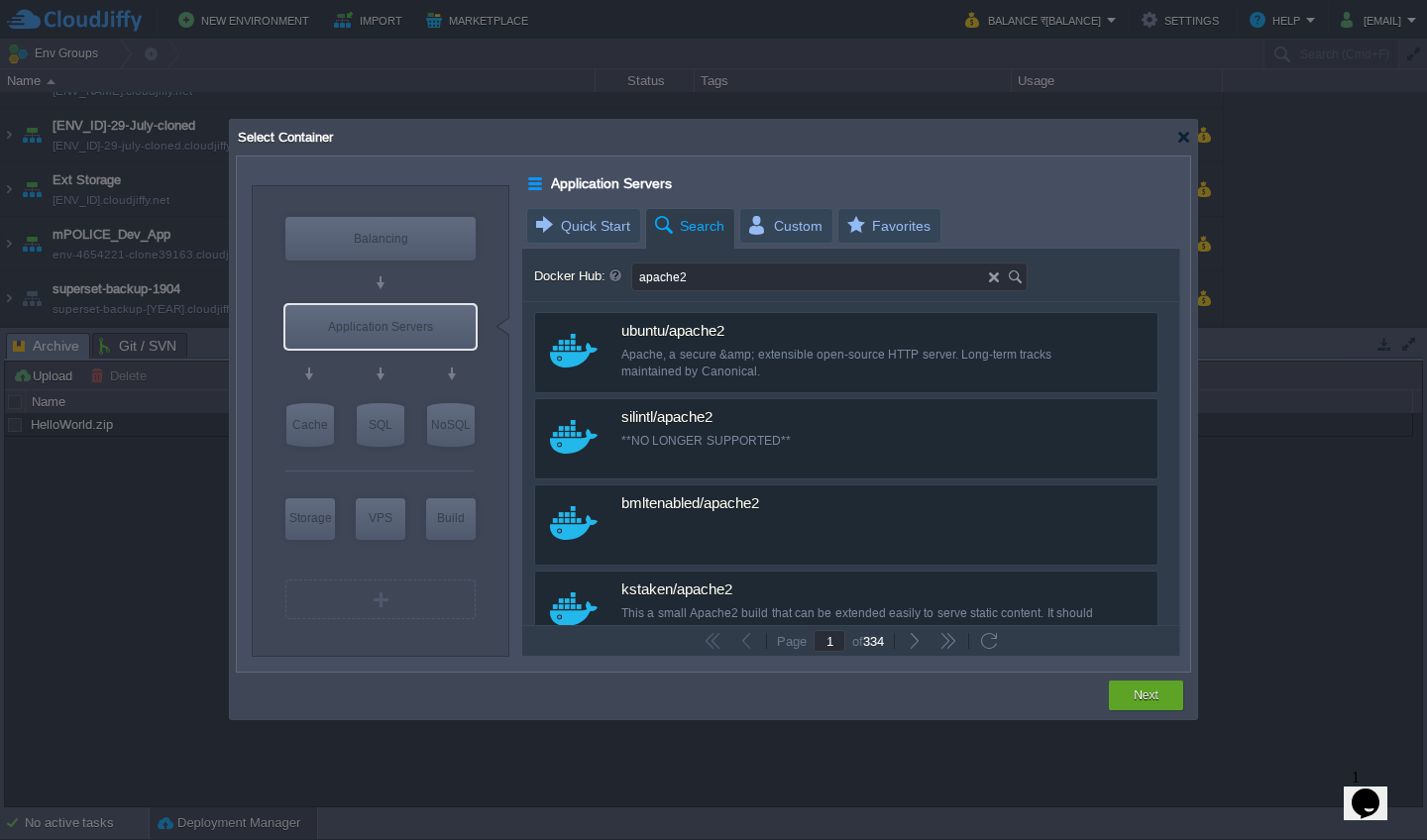 scroll, scrollTop: 0, scrollLeft: 0, axis: both 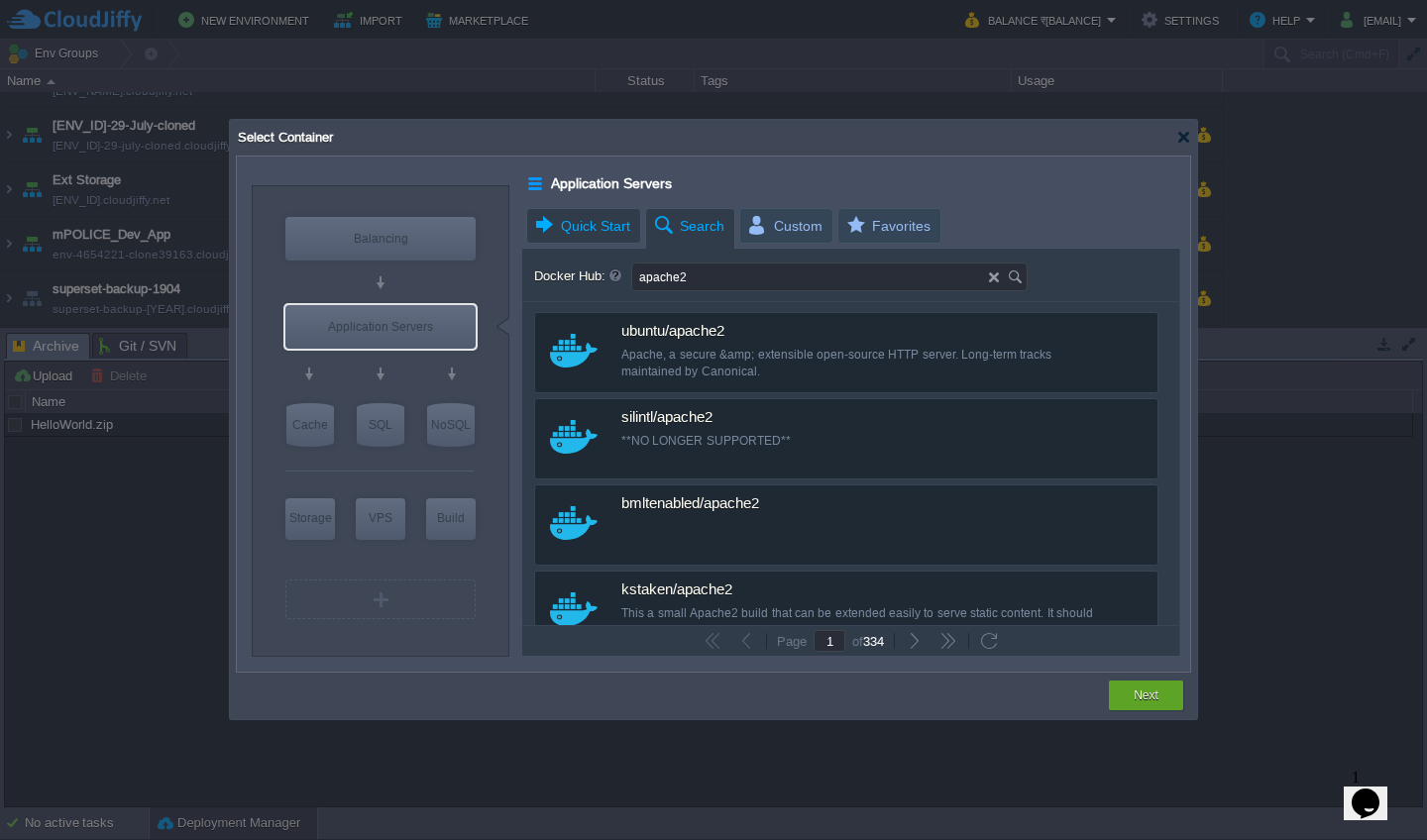 click on "Quick Start" at bounding box center (582, 226) 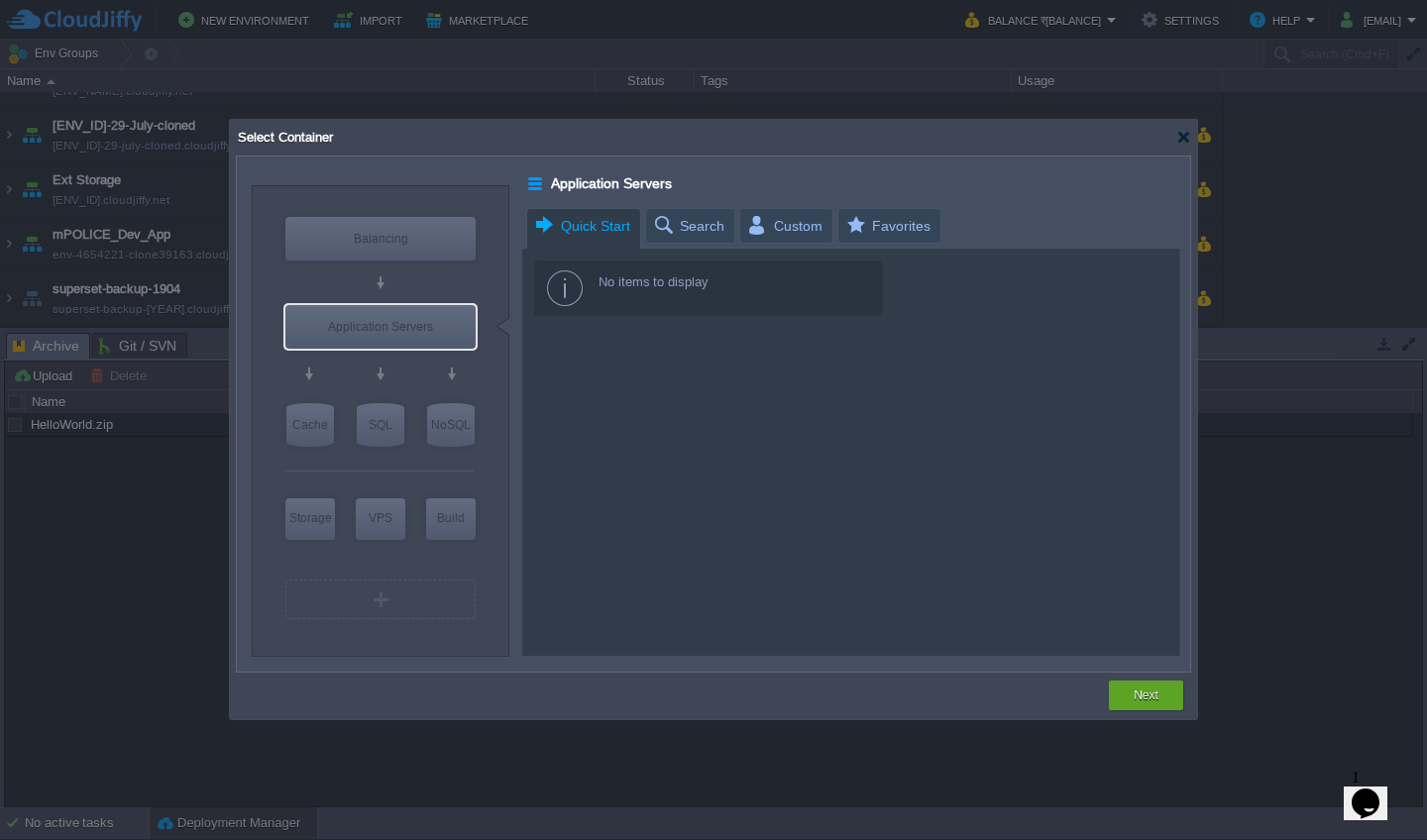click on "No items to display" at bounding box center [709, 288] 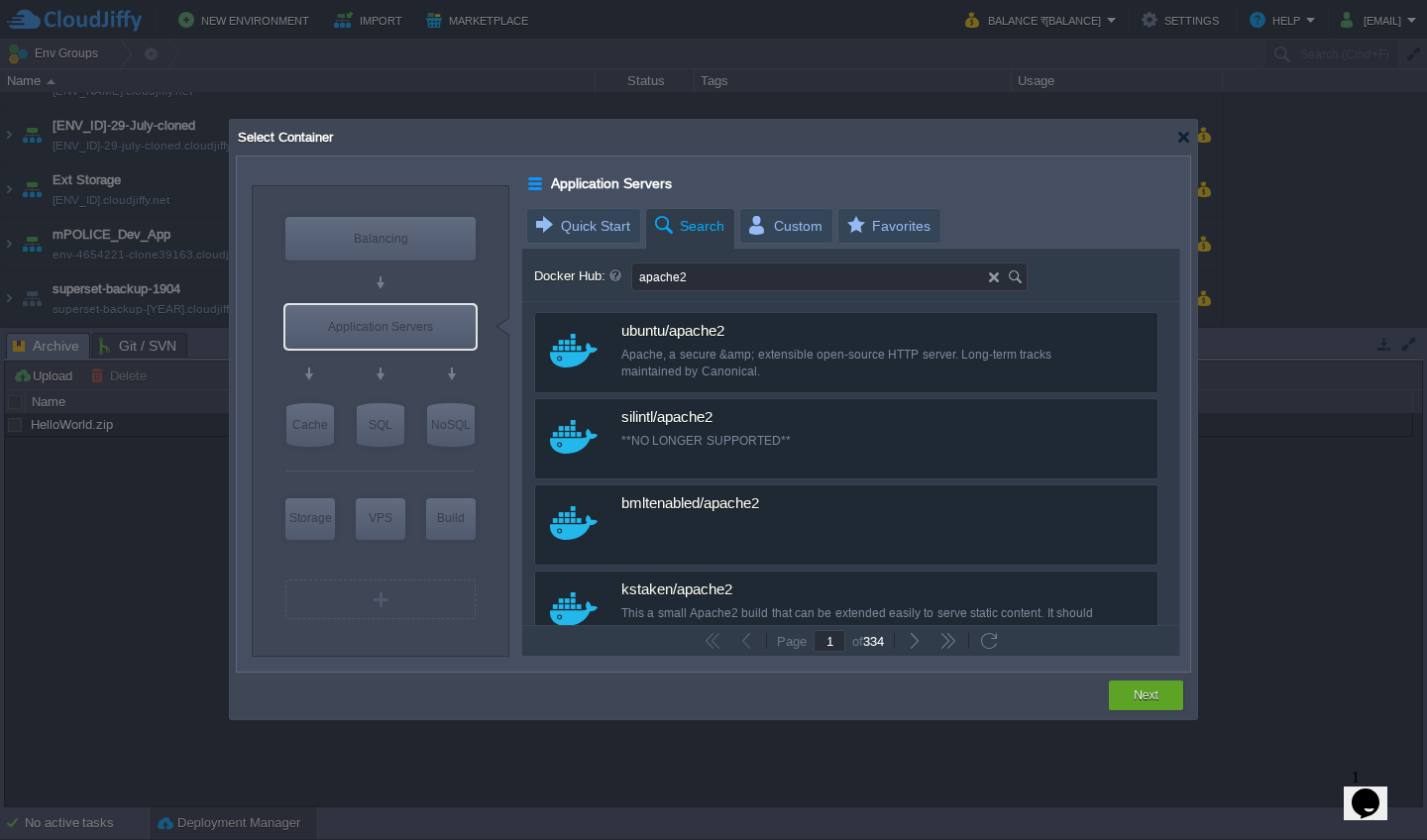 click on "Search" at bounding box center (688, 226) 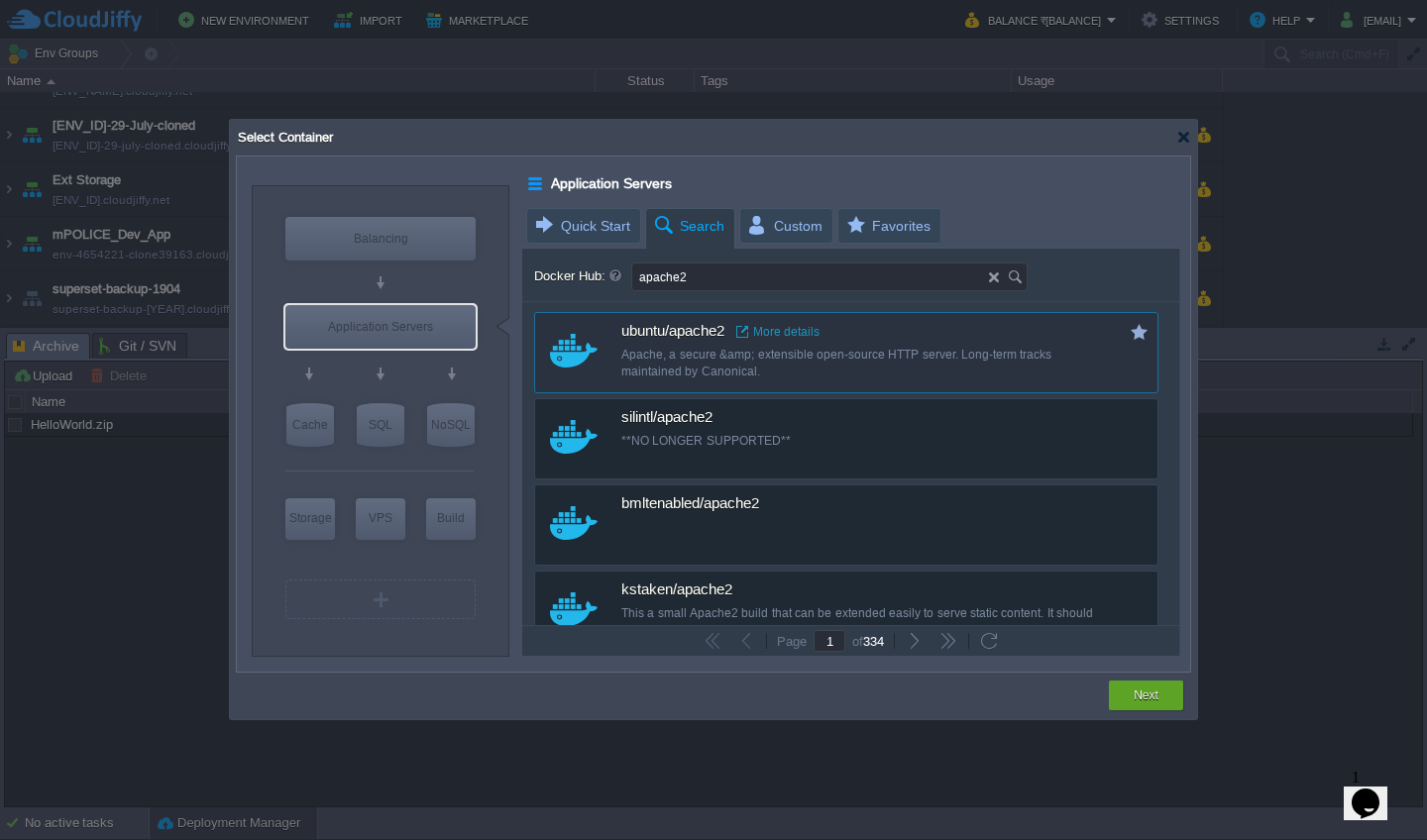 click on "More details" at bounding box center [778, 332] 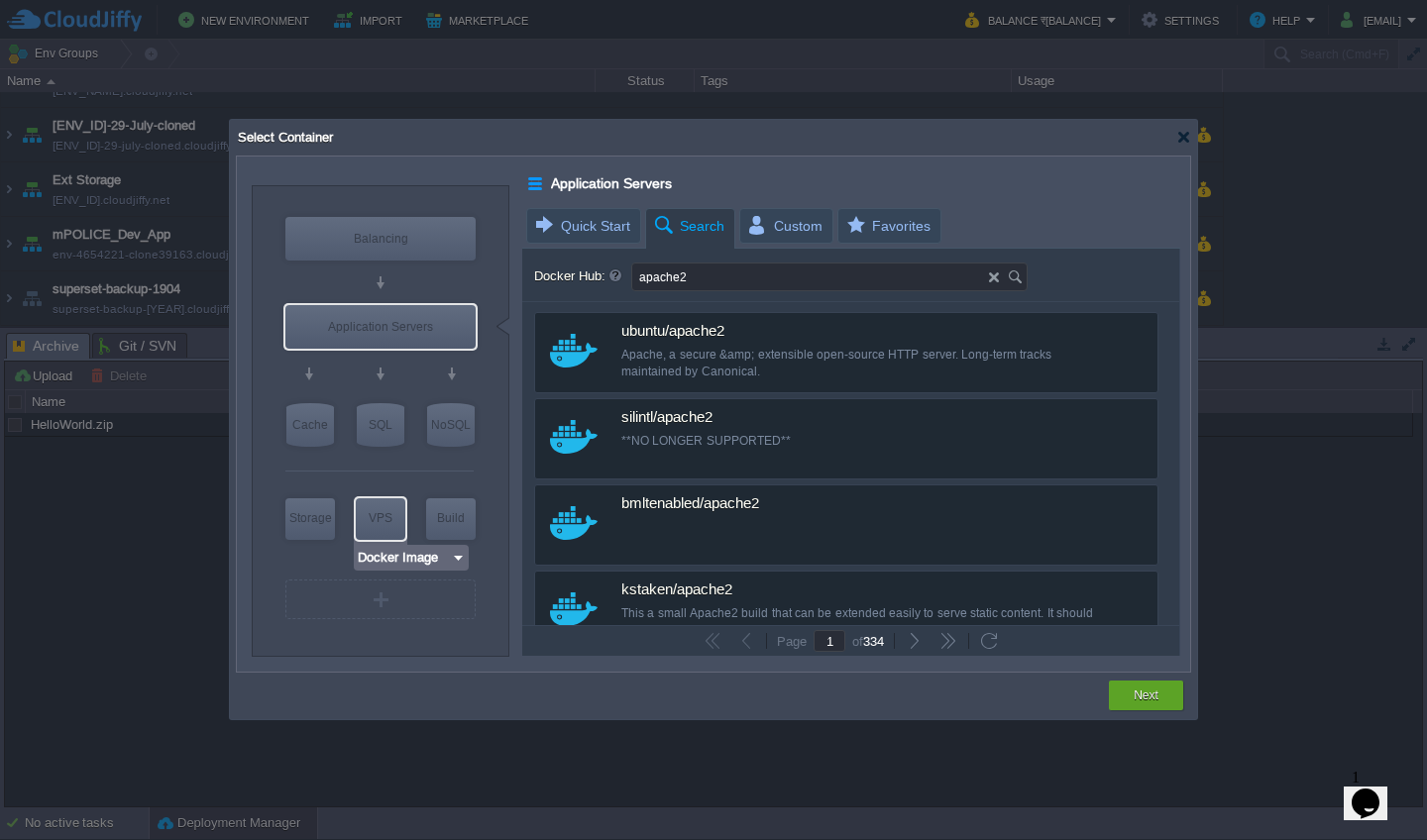 click at bounding box center (458, 558) 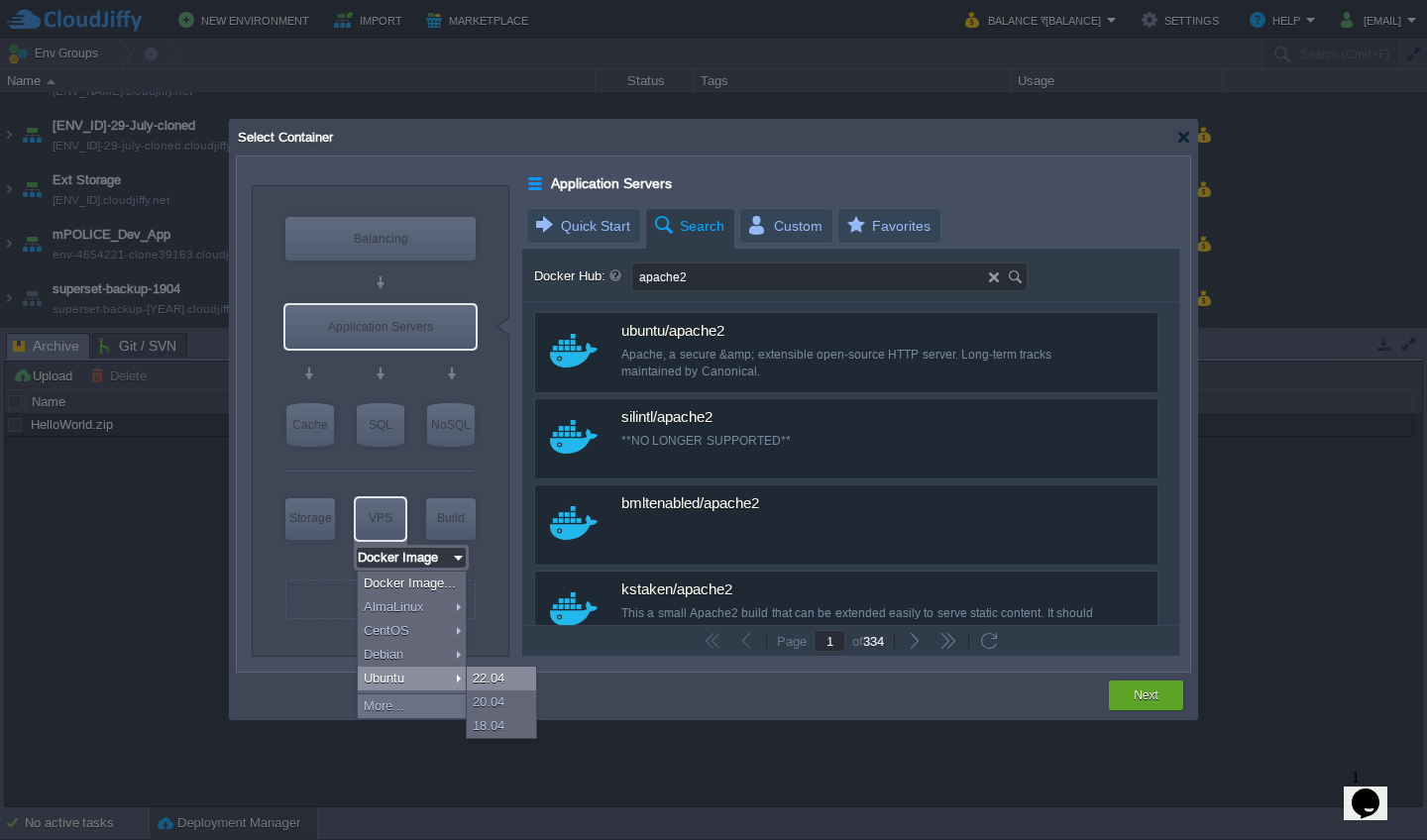 click on "22.04" at bounding box center [501, 679] 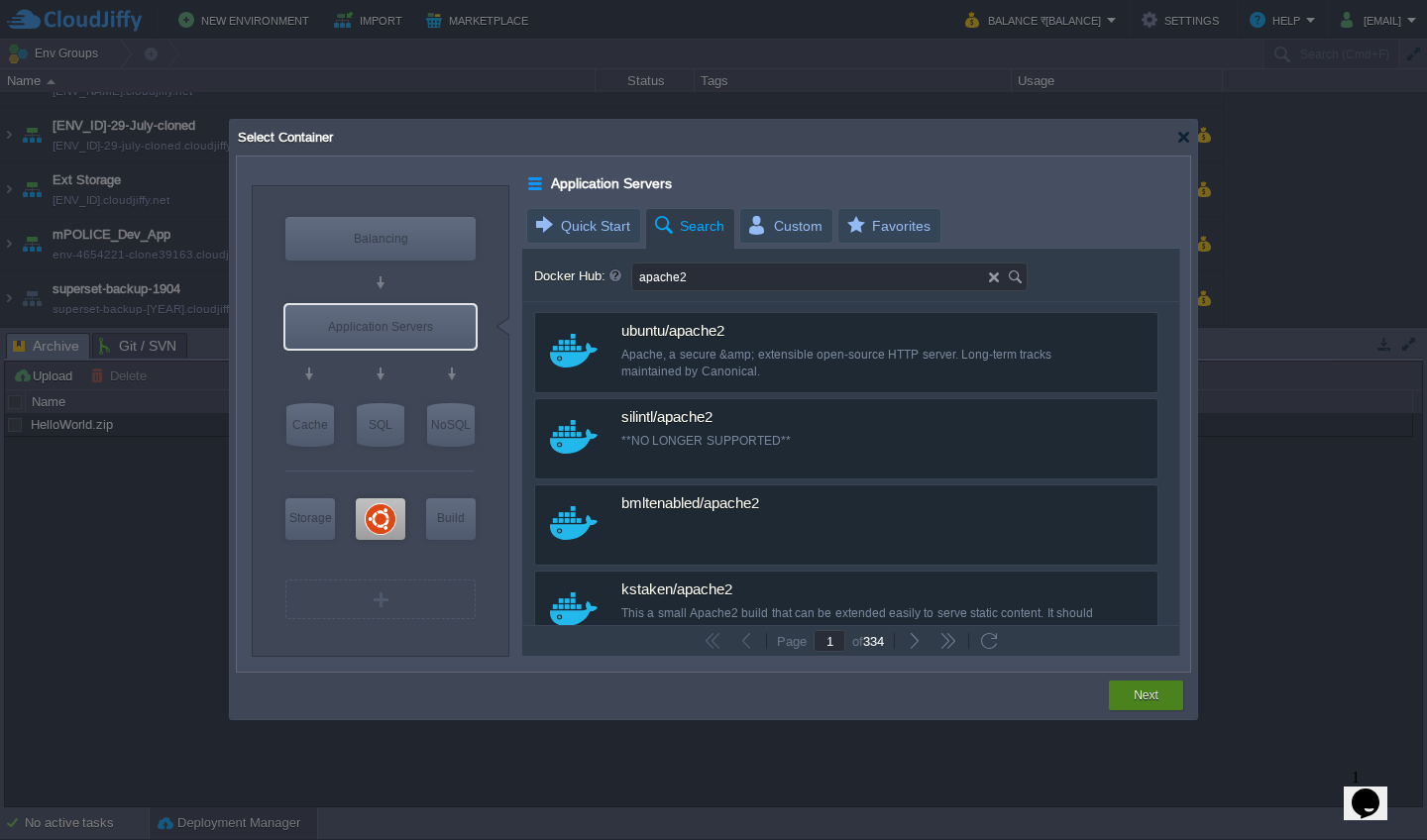 click on "Next" at bounding box center (1146, 695) 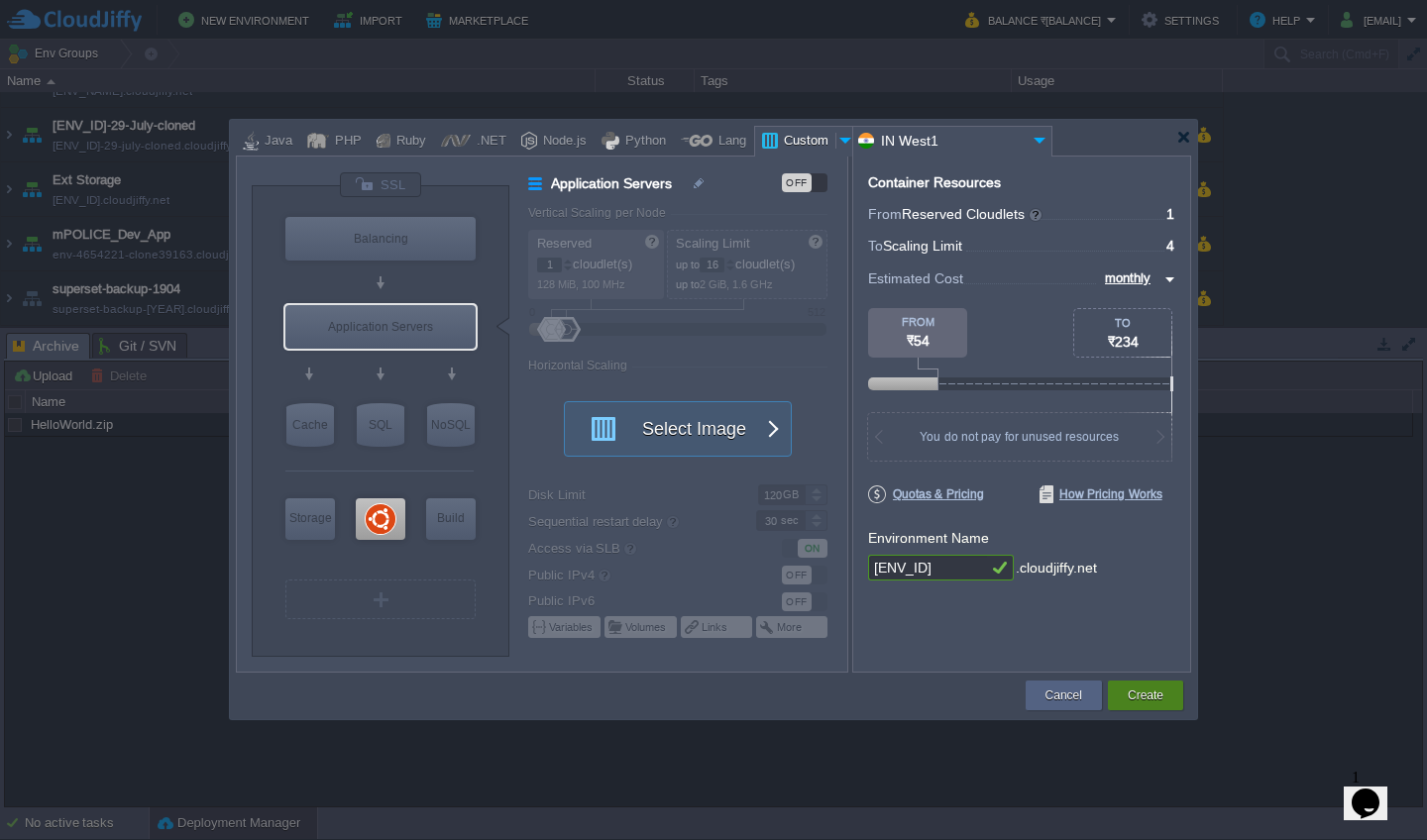 click on "Create" at bounding box center [1146, 695] 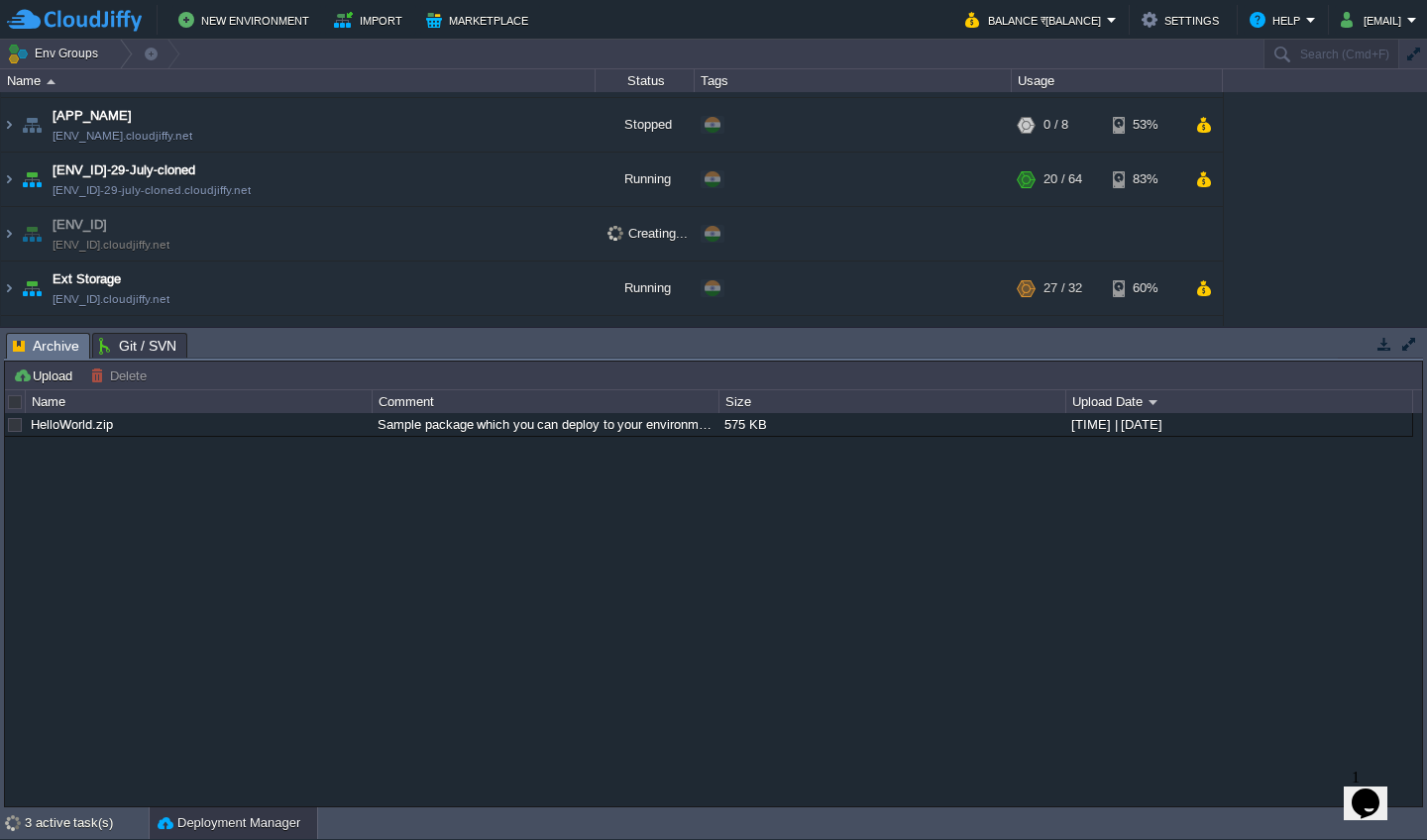 scroll, scrollTop: 40, scrollLeft: 0, axis: vertical 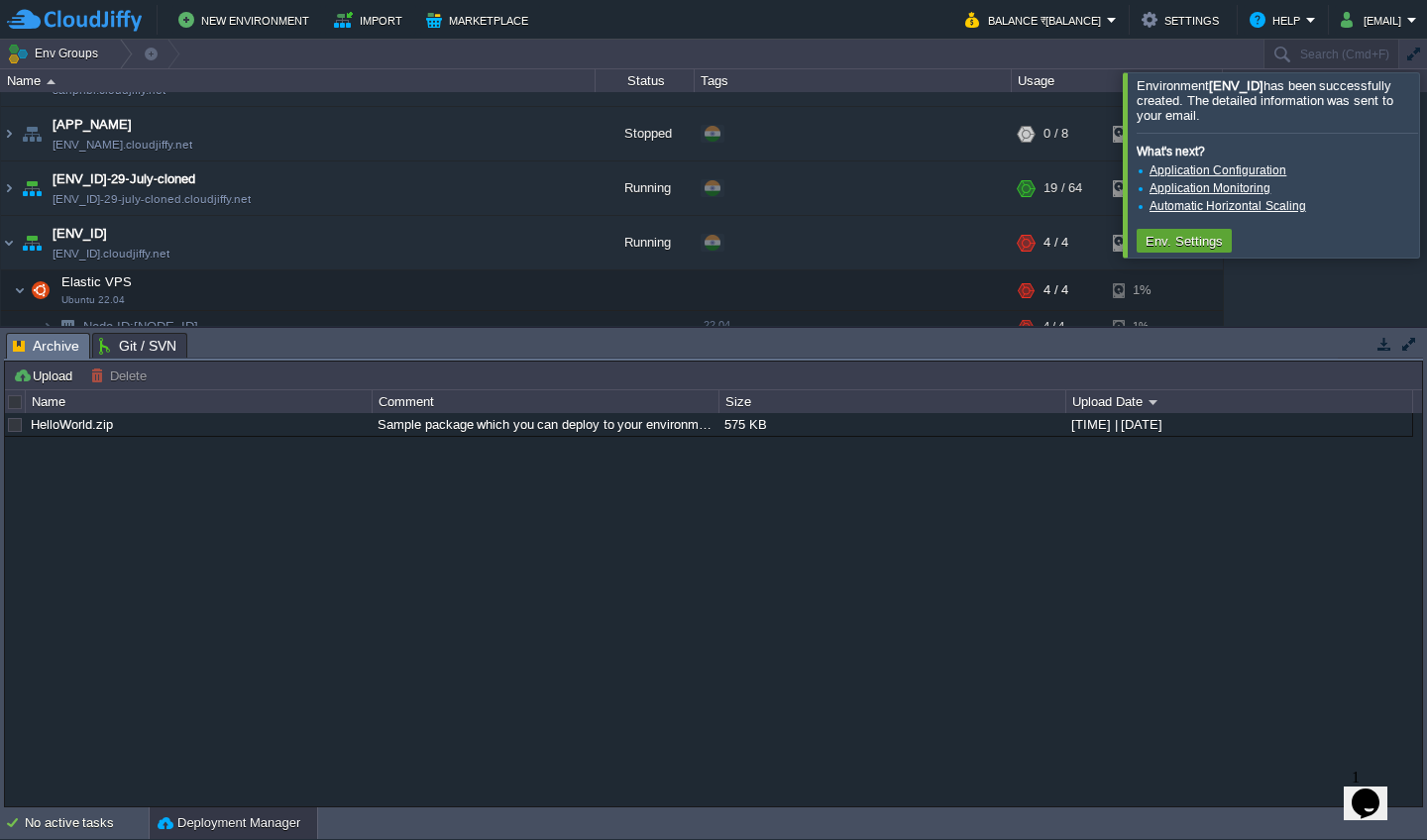 click at bounding box center [1451, 164] 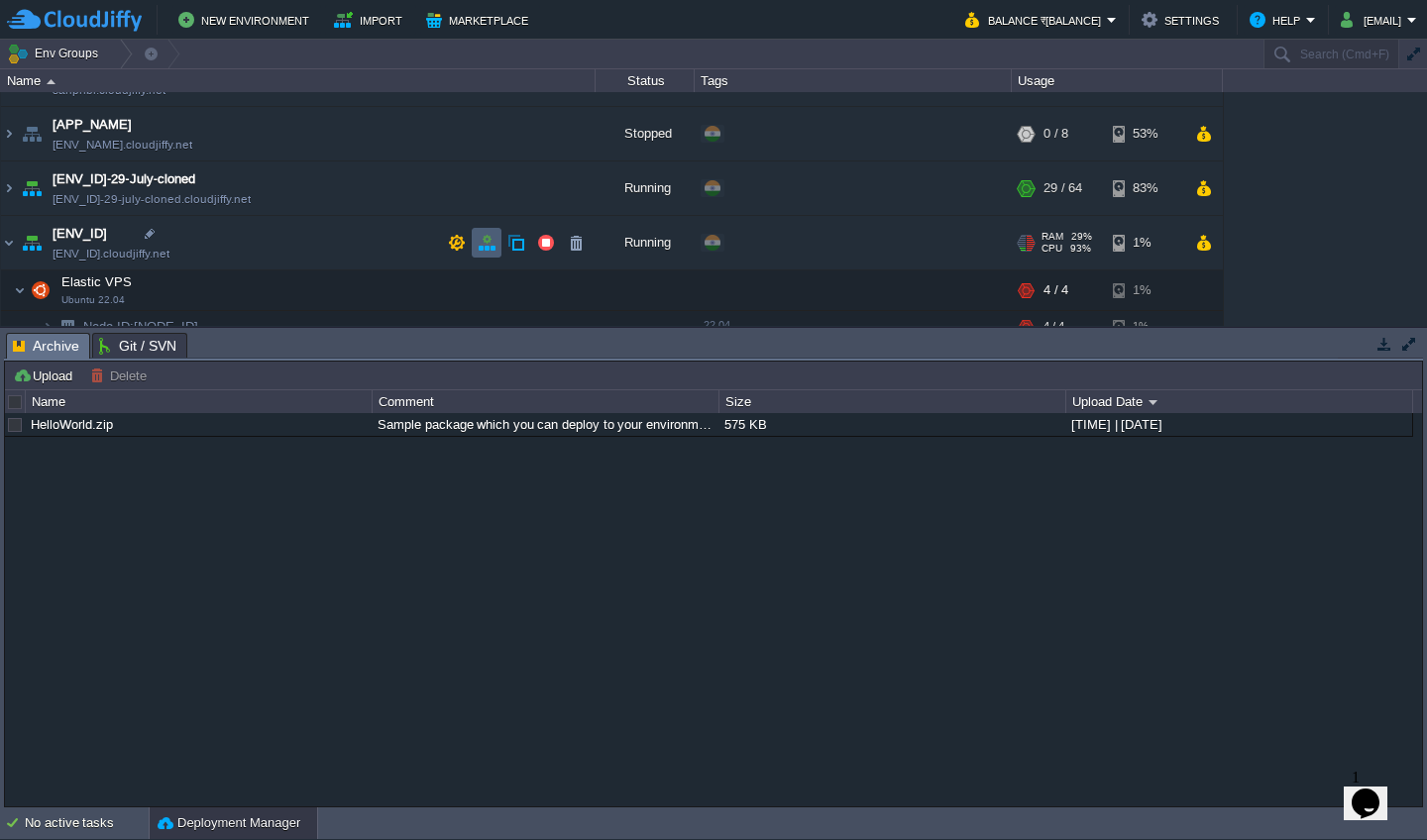 click at bounding box center (487, 243) 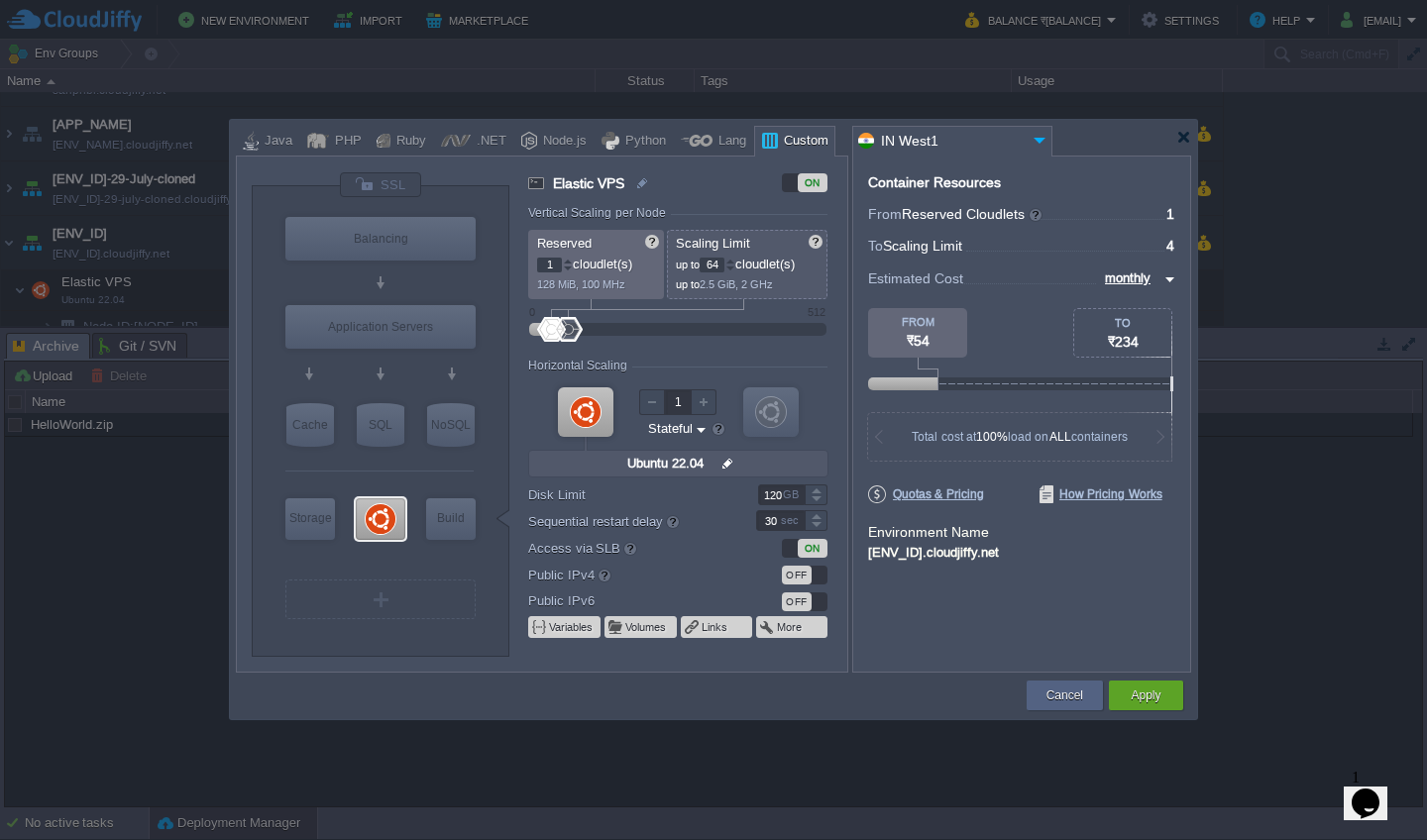 type on "68" 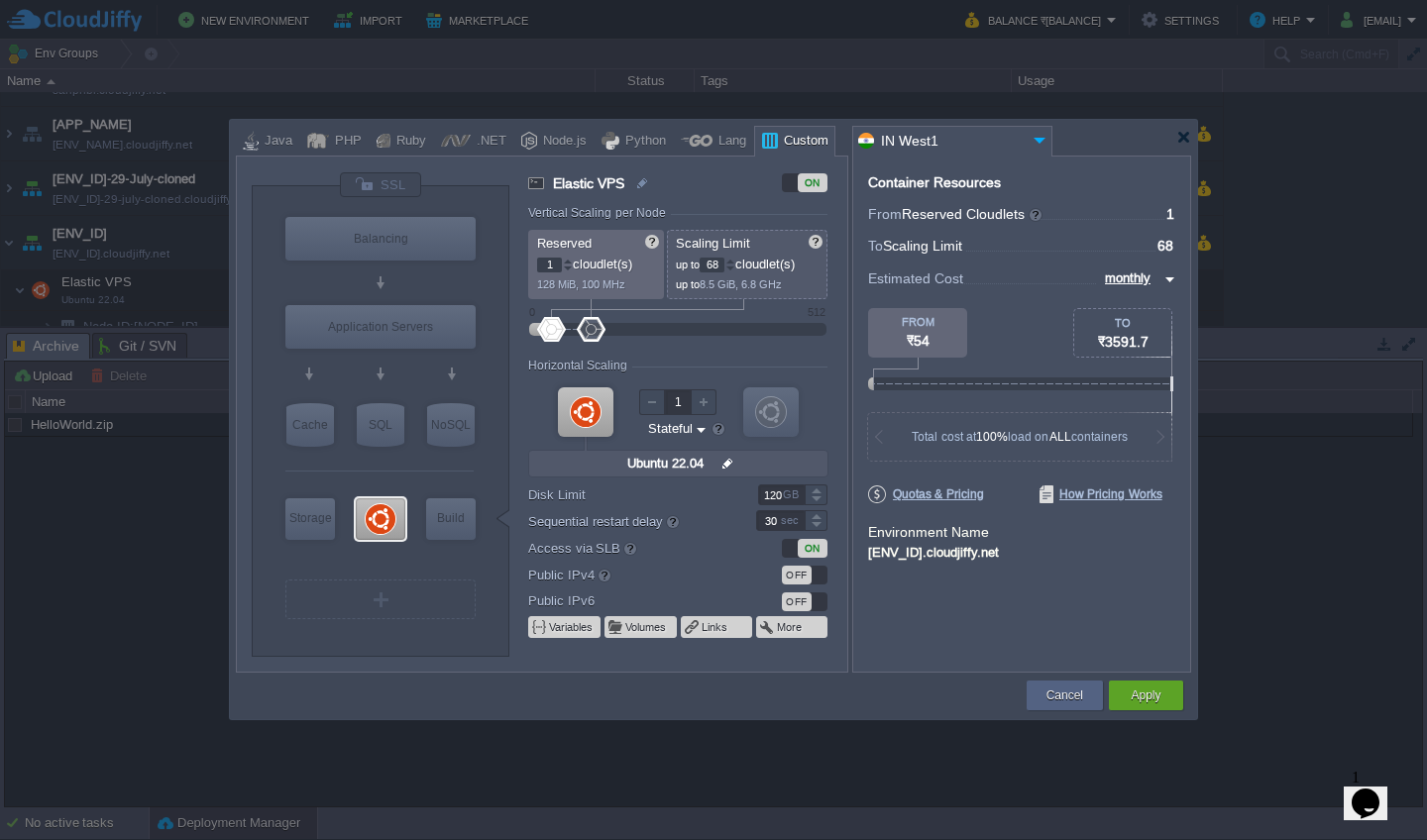 drag, startPoint x: 555, startPoint y: 333, endPoint x: 591, endPoint y: 332, distance: 36.013886 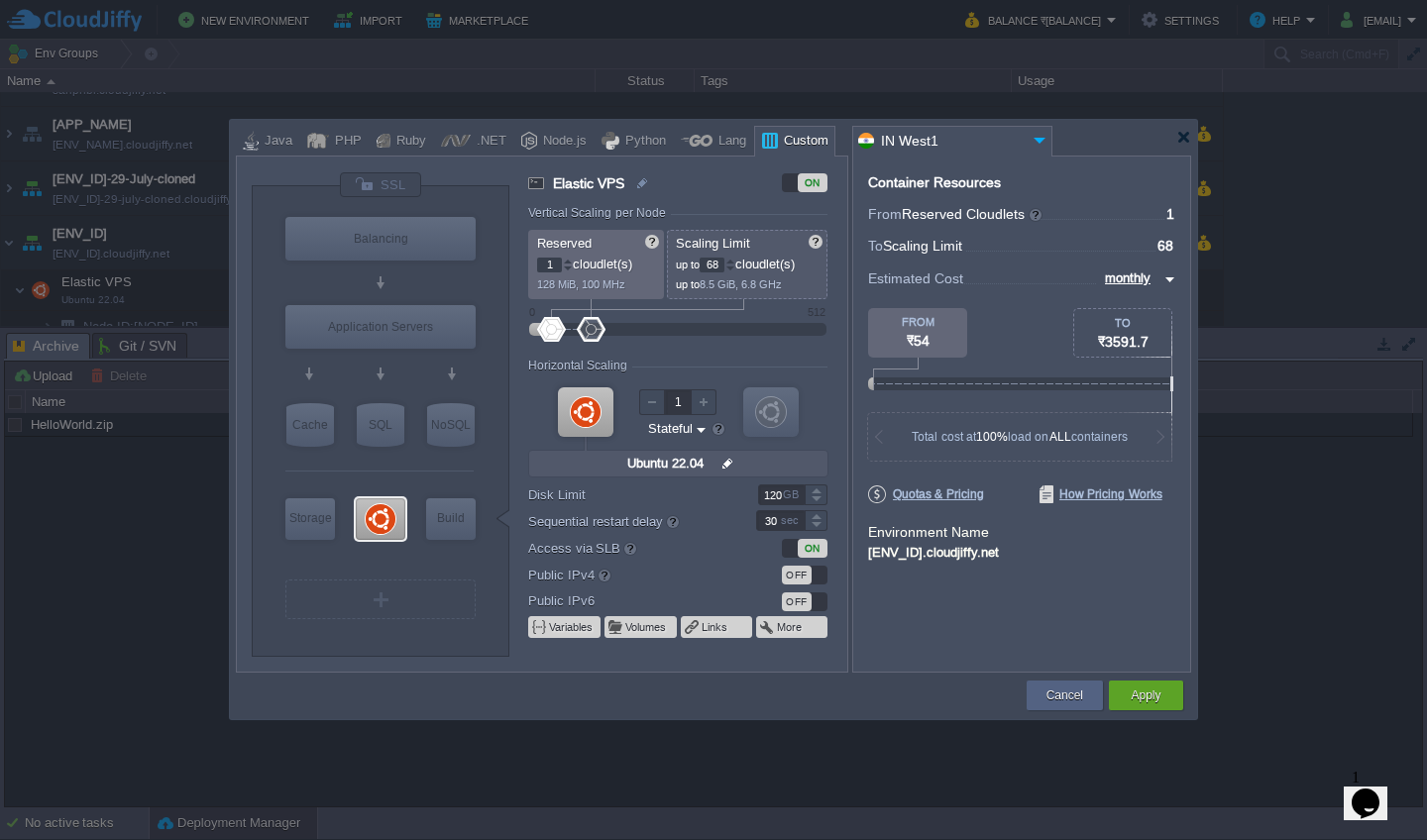 click at bounding box center (591, 329) 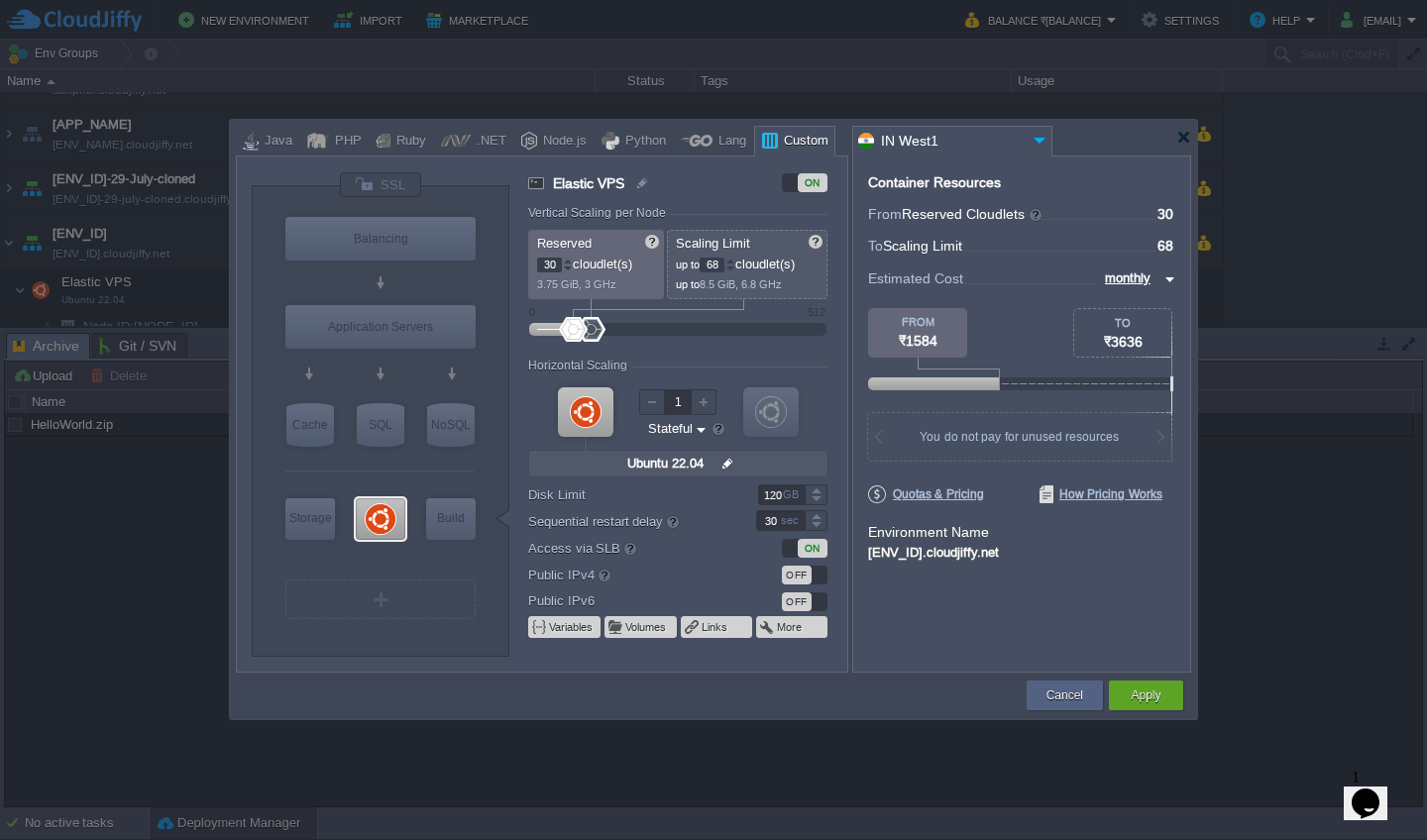 drag, startPoint x: 549, startPoint y: 325, endPoint x: 573, endPoint y: 328, distance: 24.186773 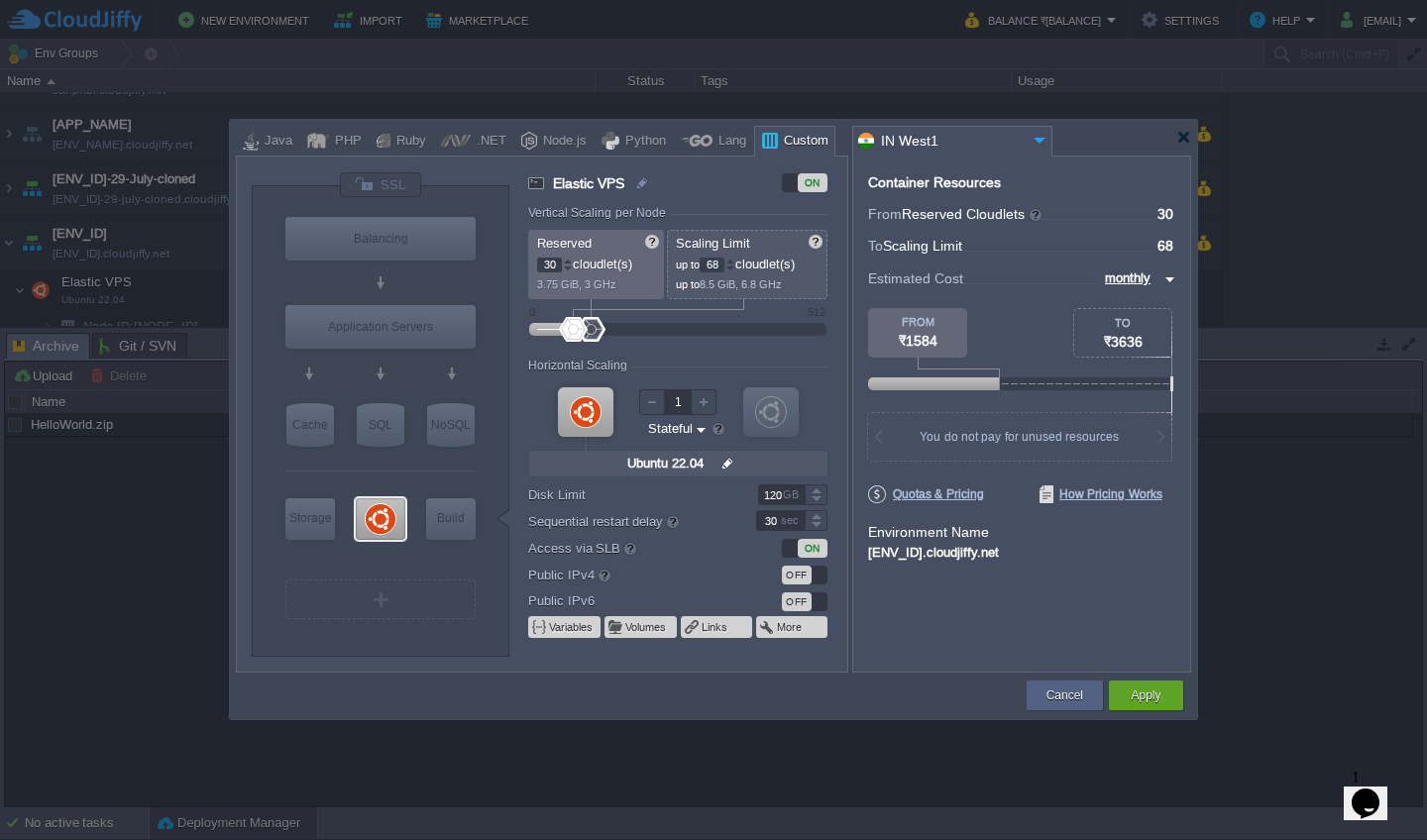 click at bounding box center [573, 329] 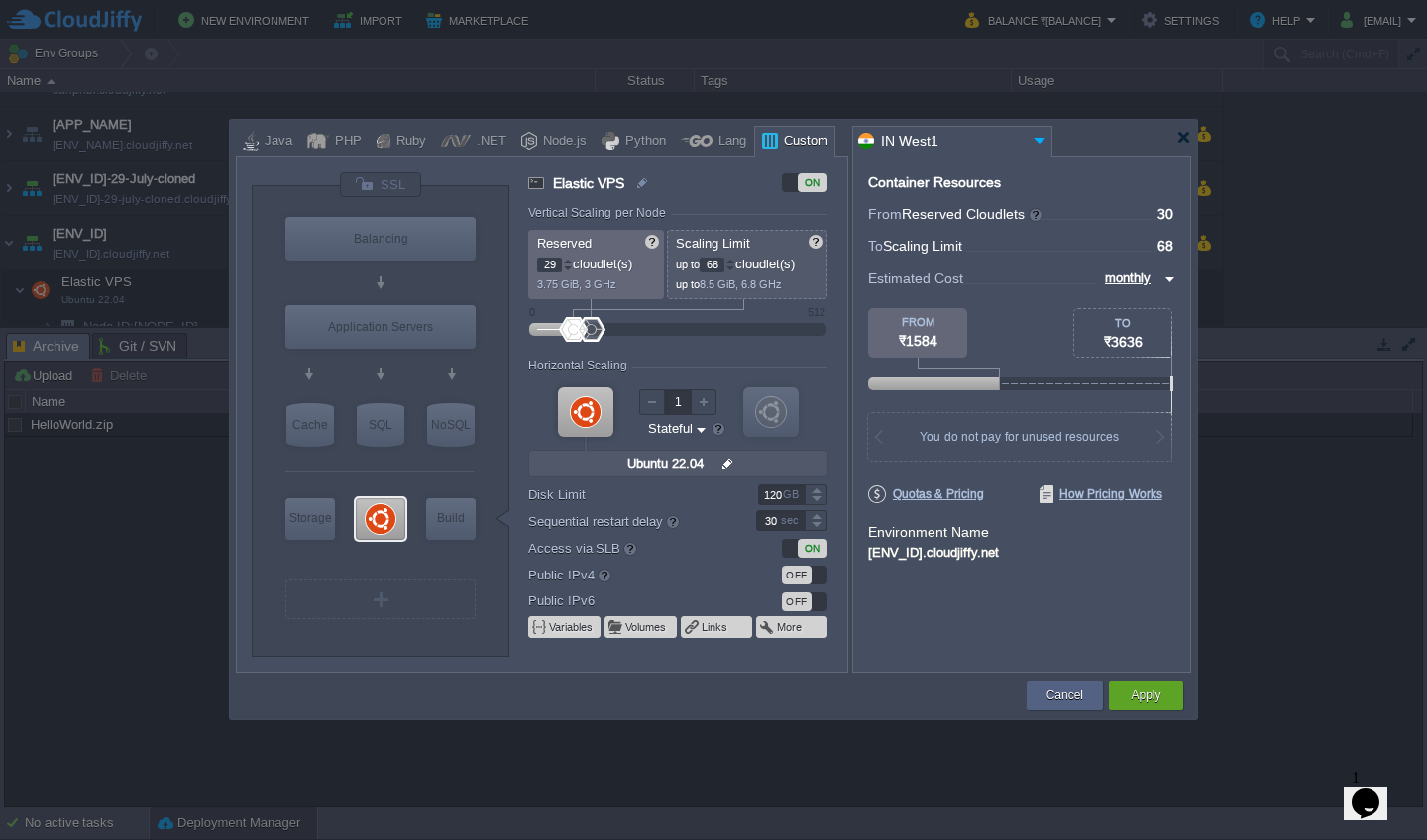 click at bounding box center (568, 268) 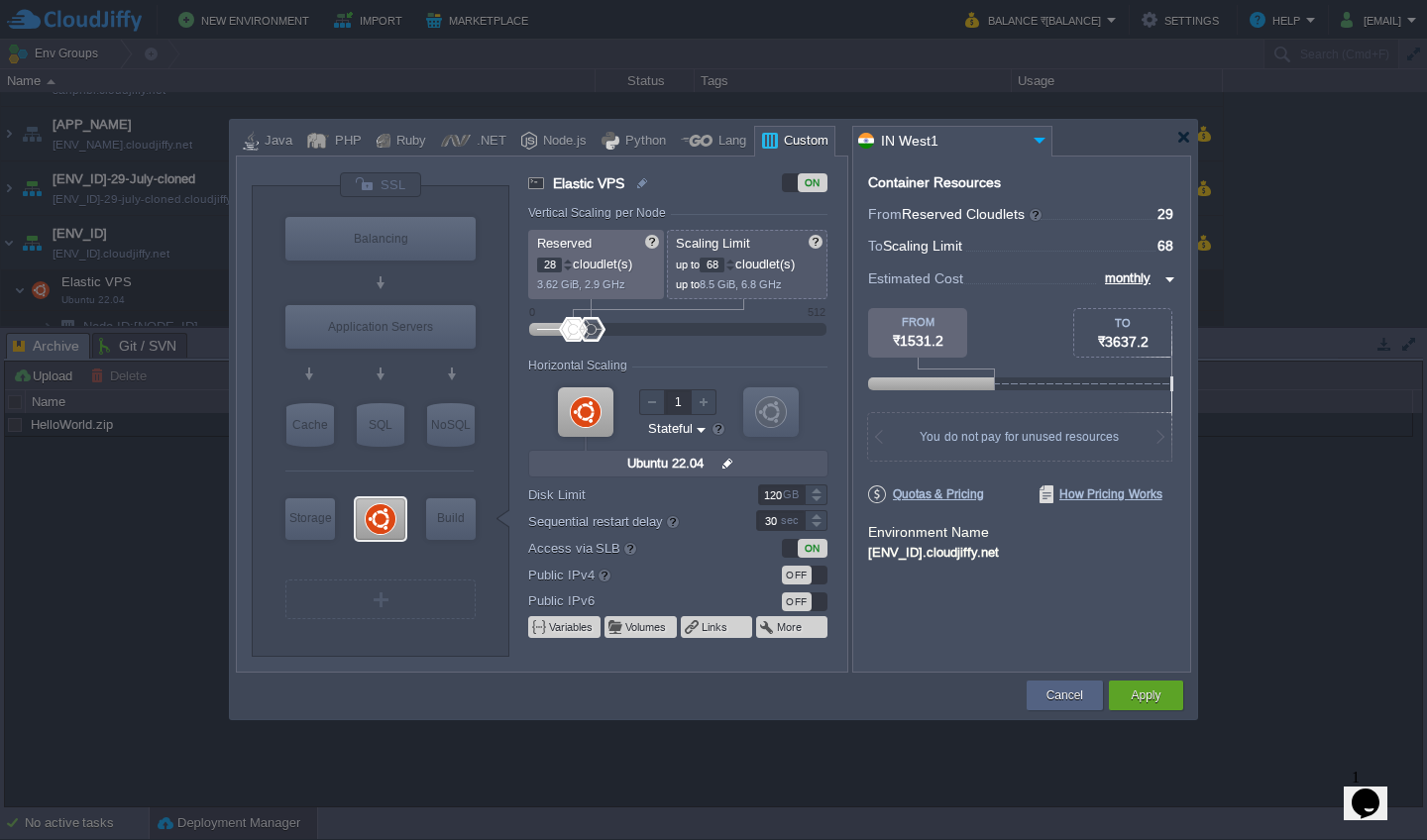 click at bounding box center (568, 268) 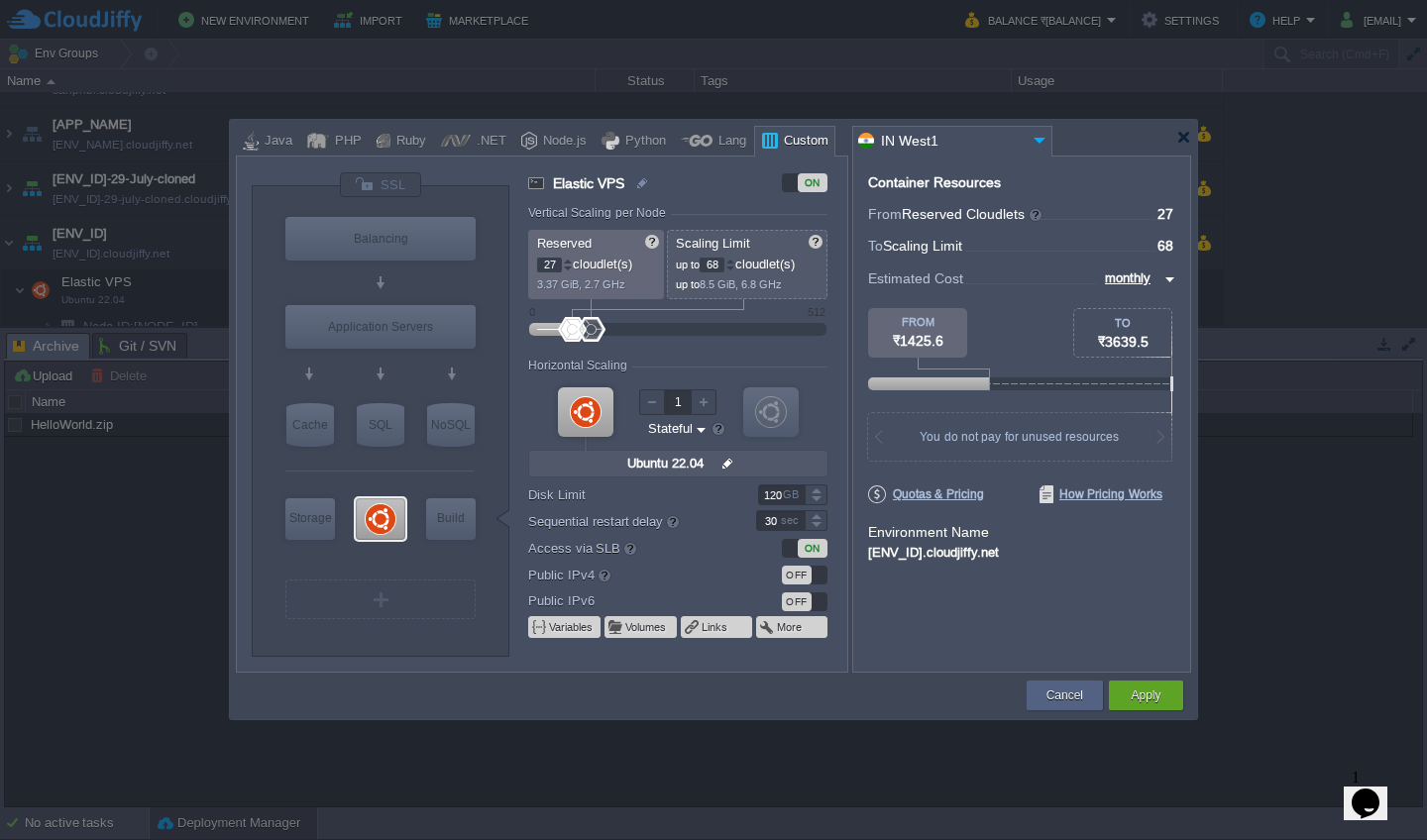 click at bounding box center [568, 268] 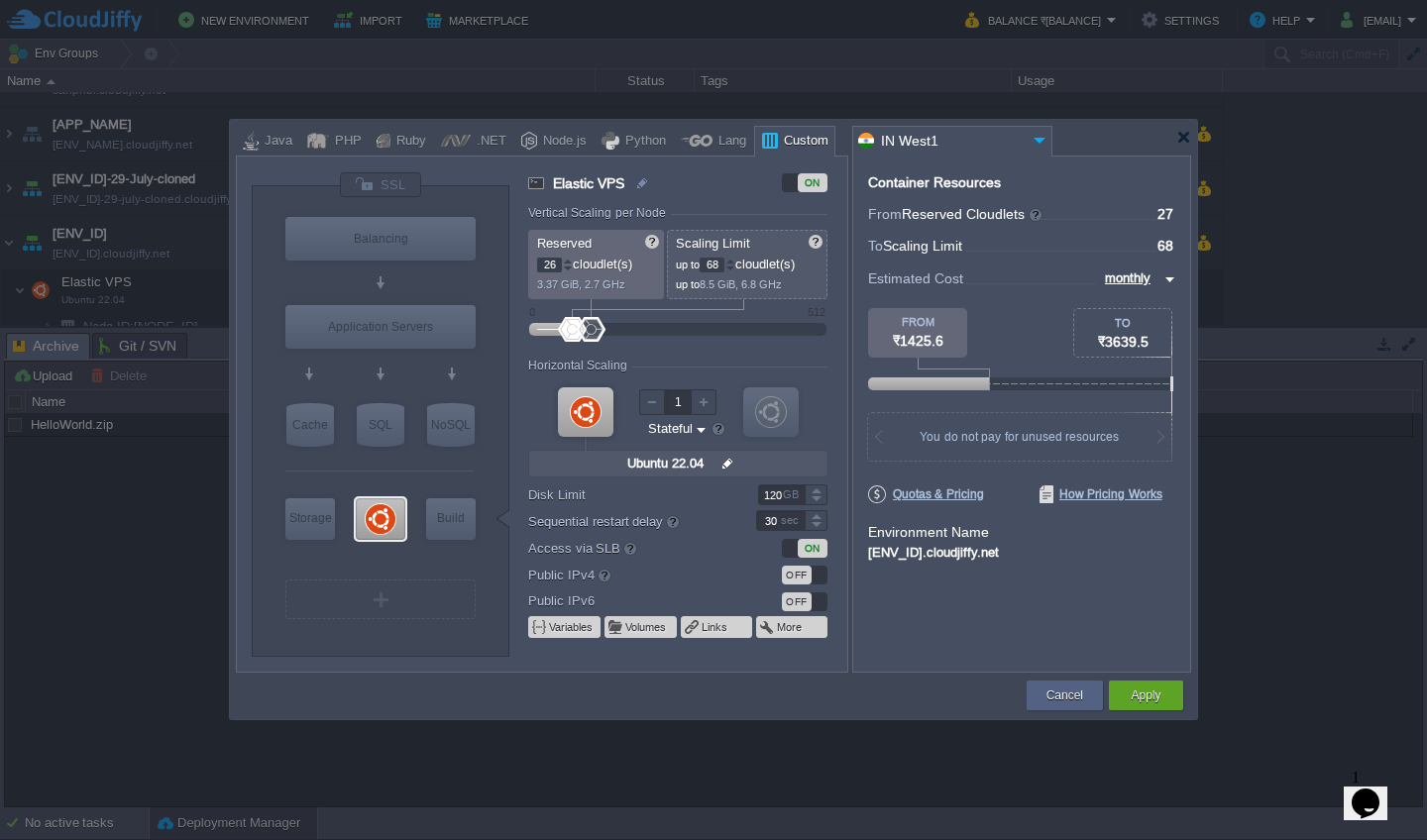 click at bounding box center (568, 268) 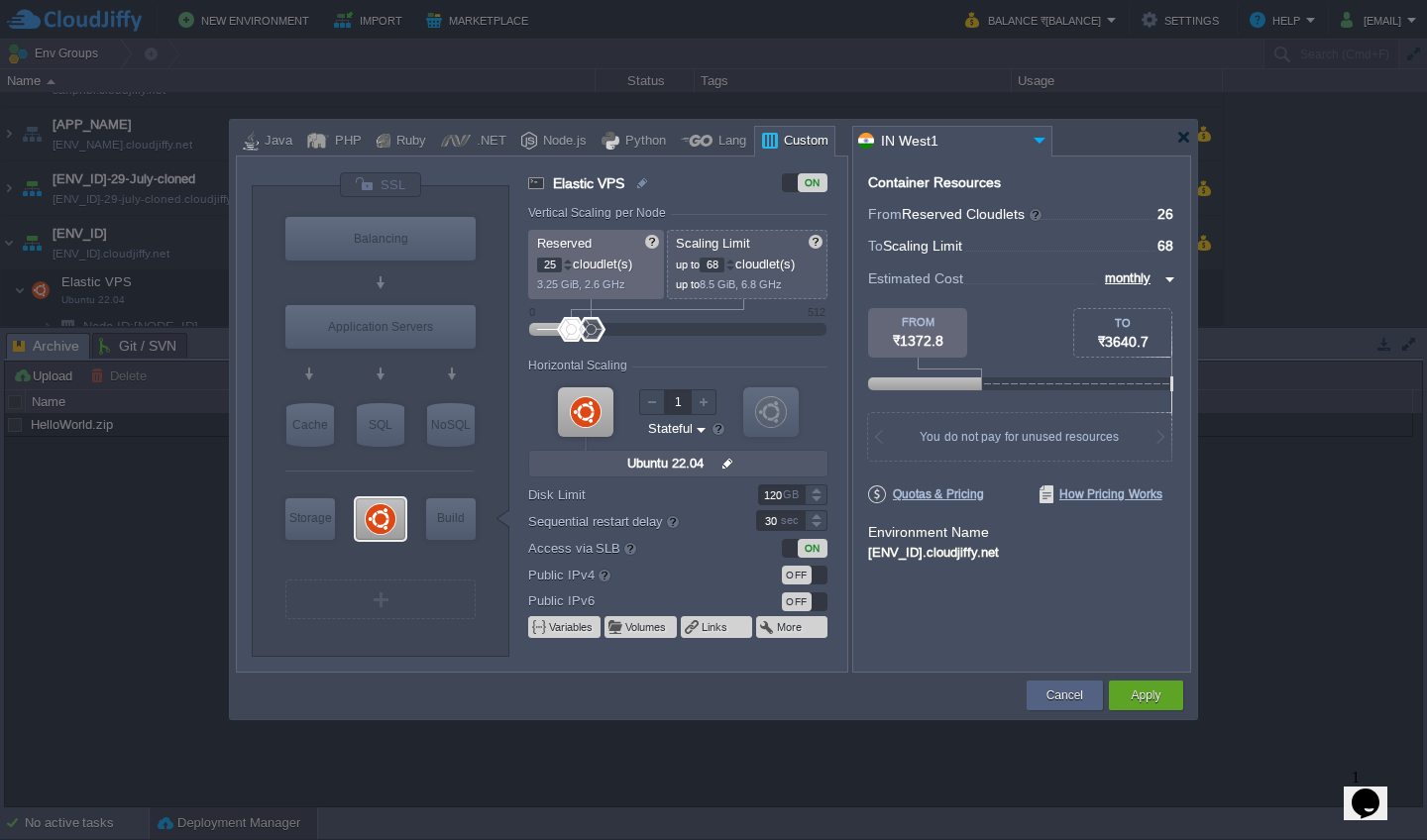 click at bounding box center [568, 268] 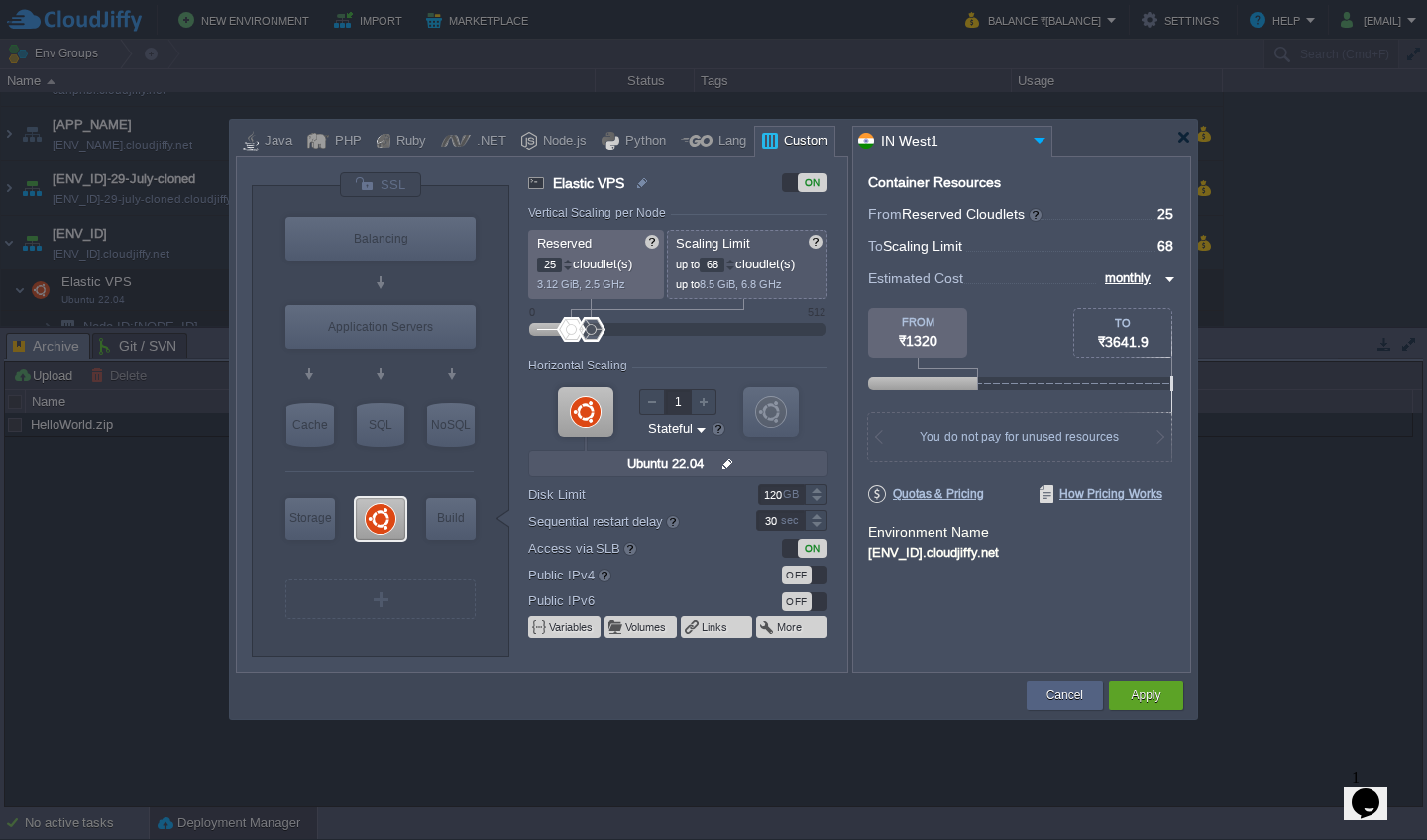 type on "24" 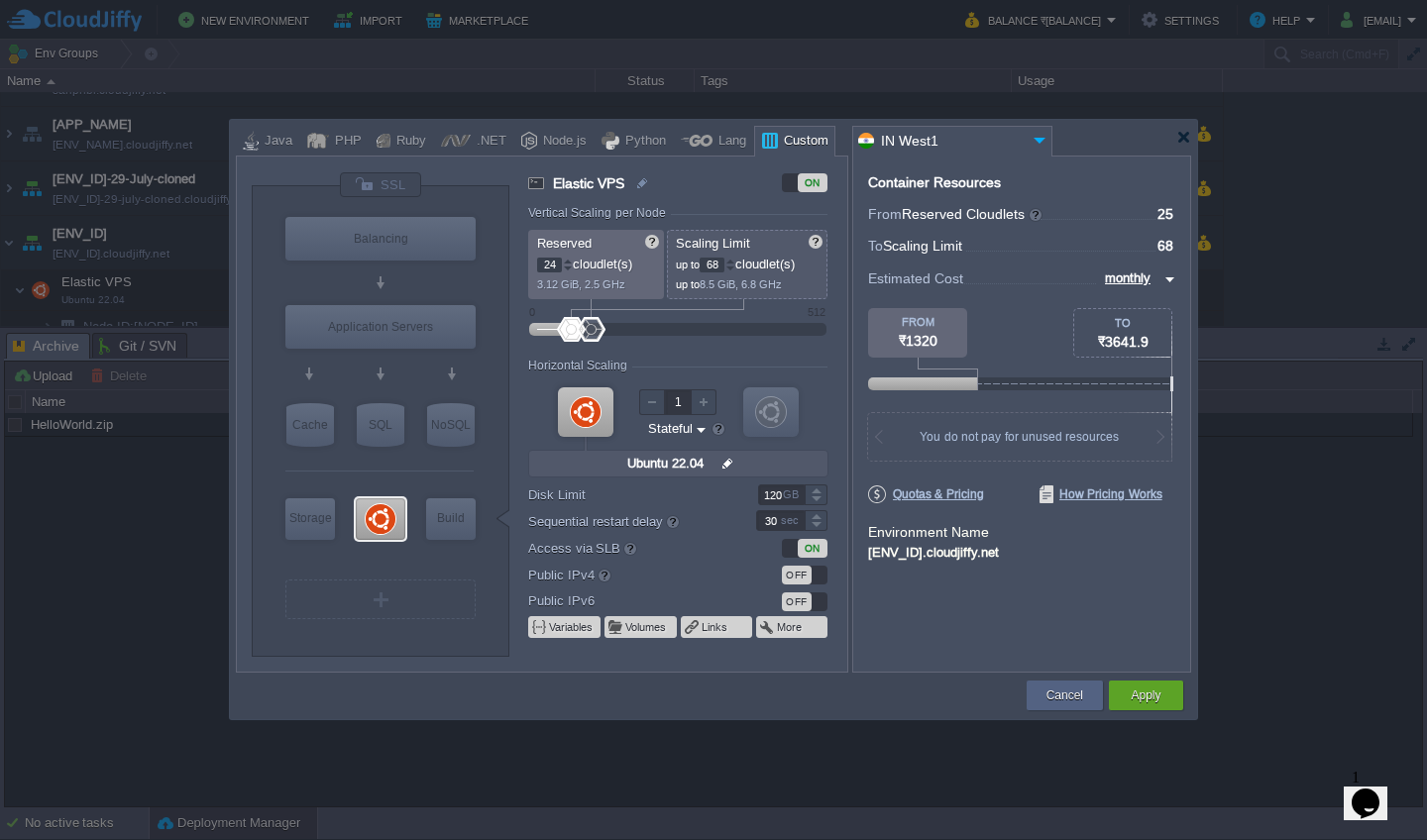 click at bounding box center (568, 268) 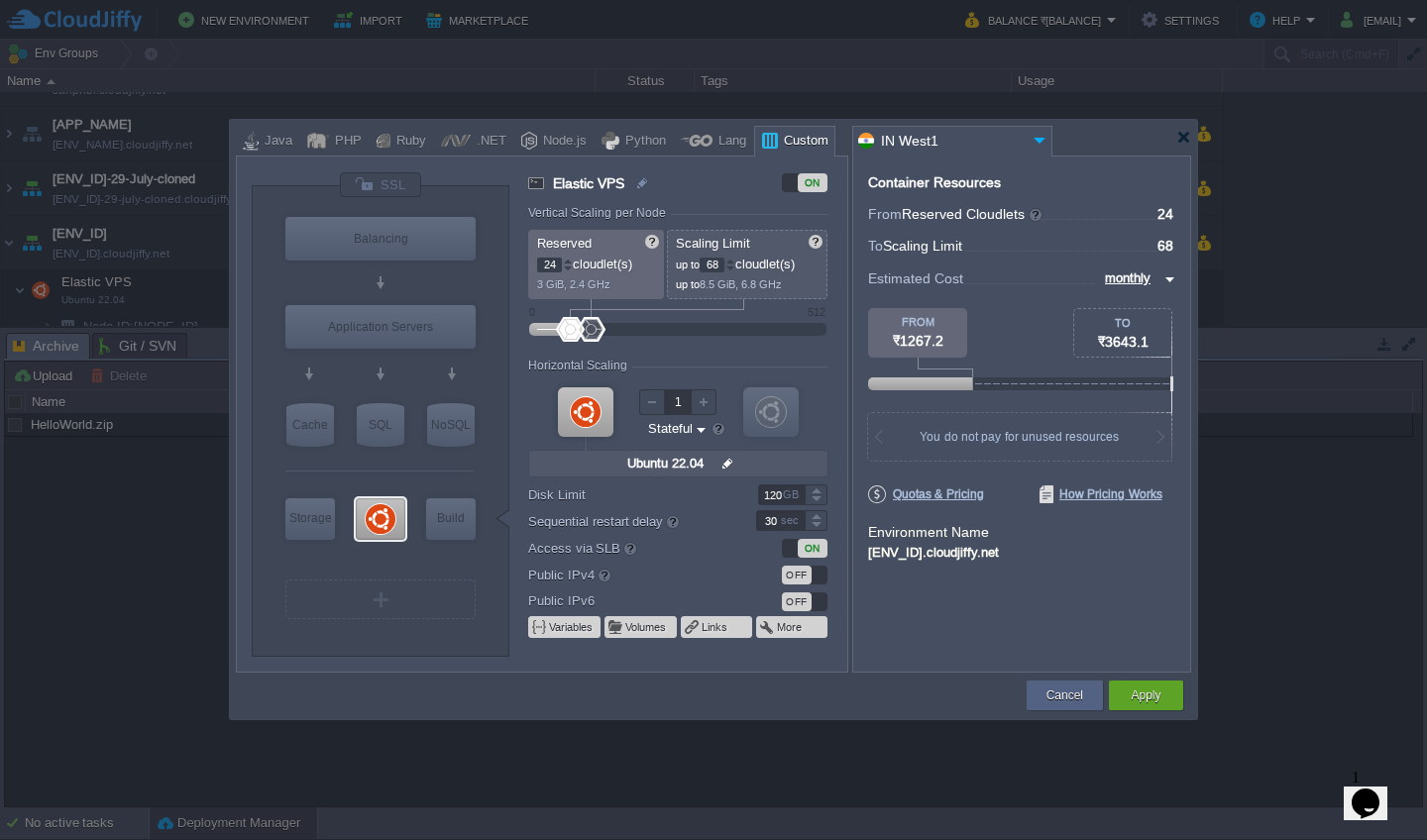 click at bounding box center [591, 329] 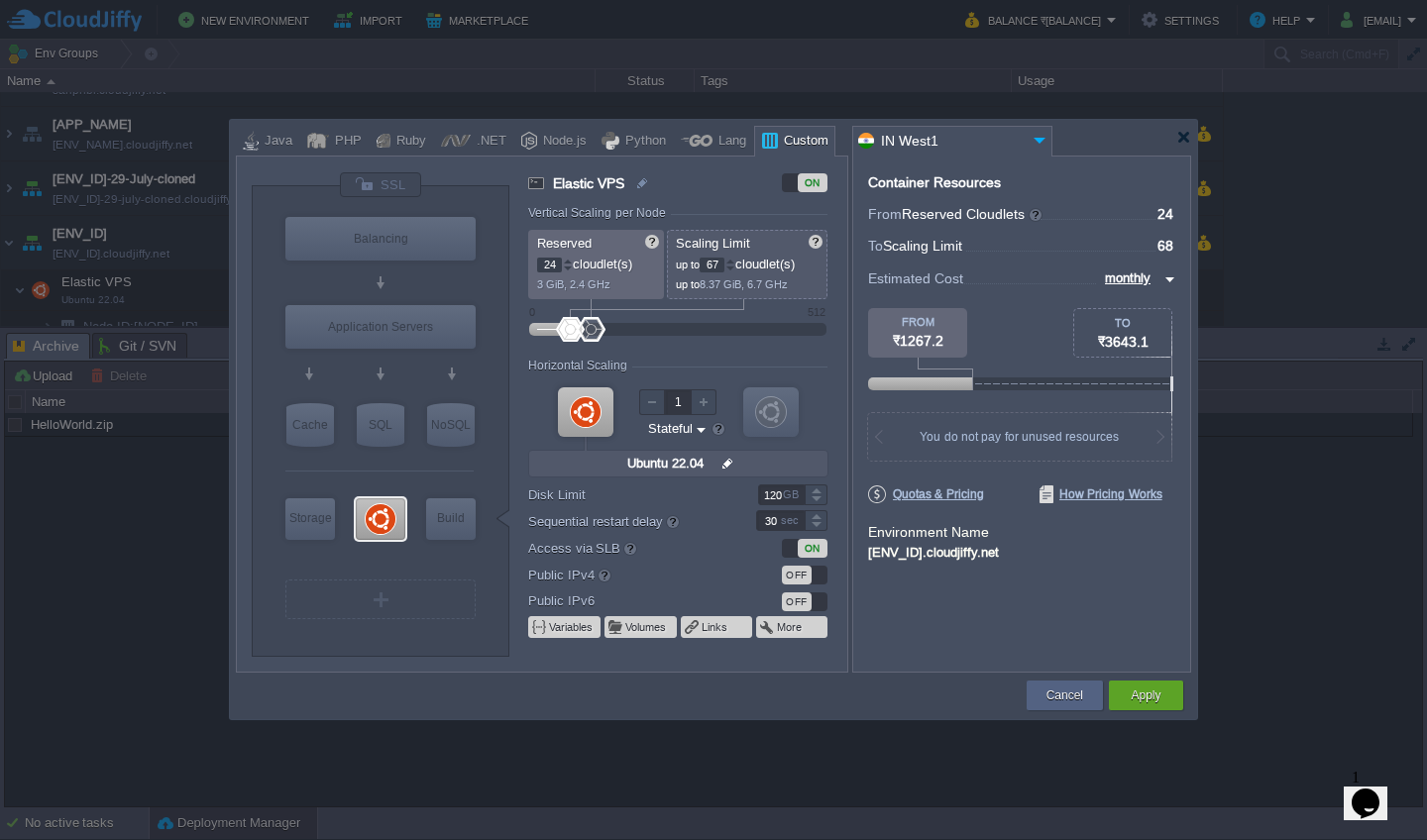 click at bounding box center [730, 268] 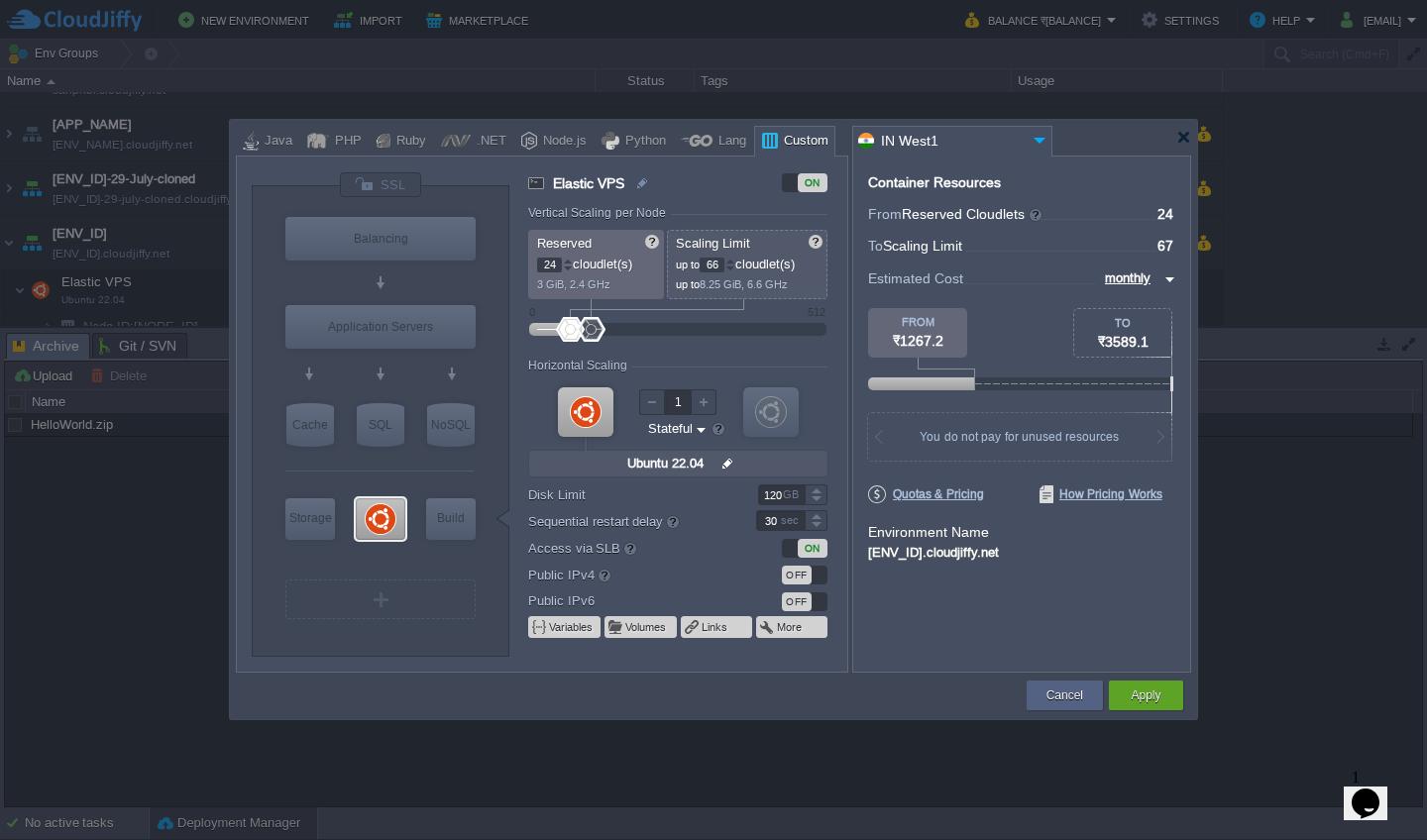 click at bounding box center [730, 268] 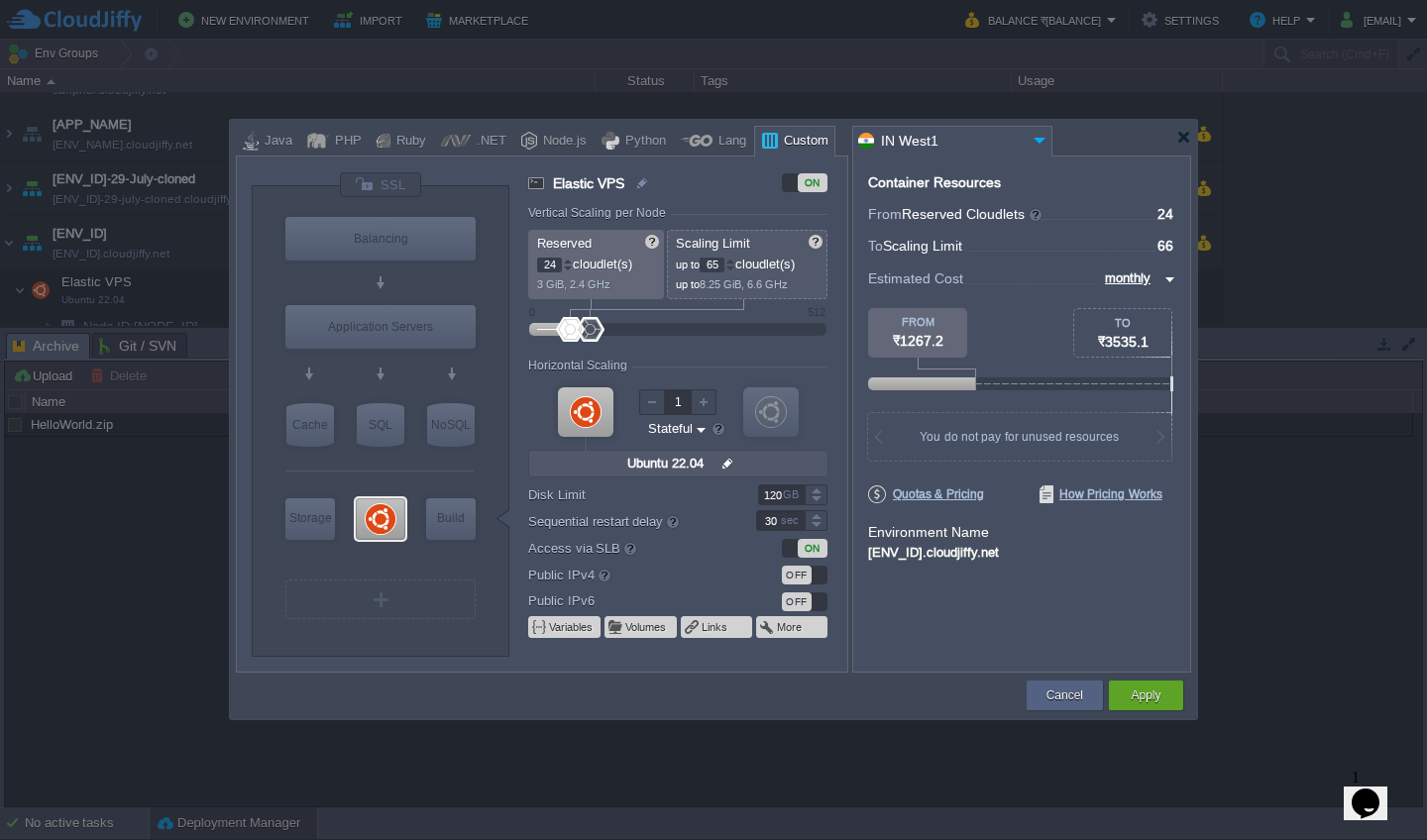 click at bounding box center (730, 268) 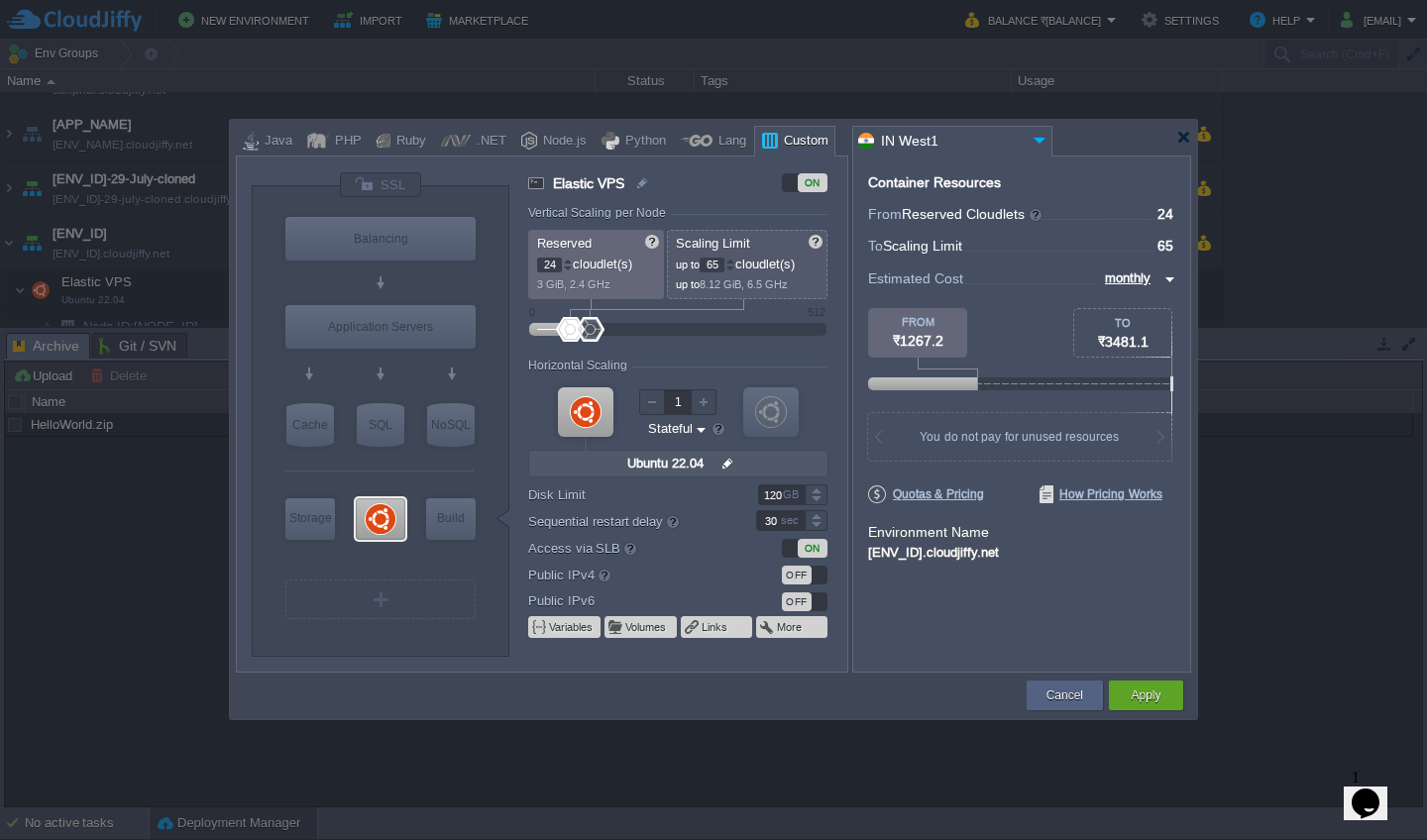 type on "64" 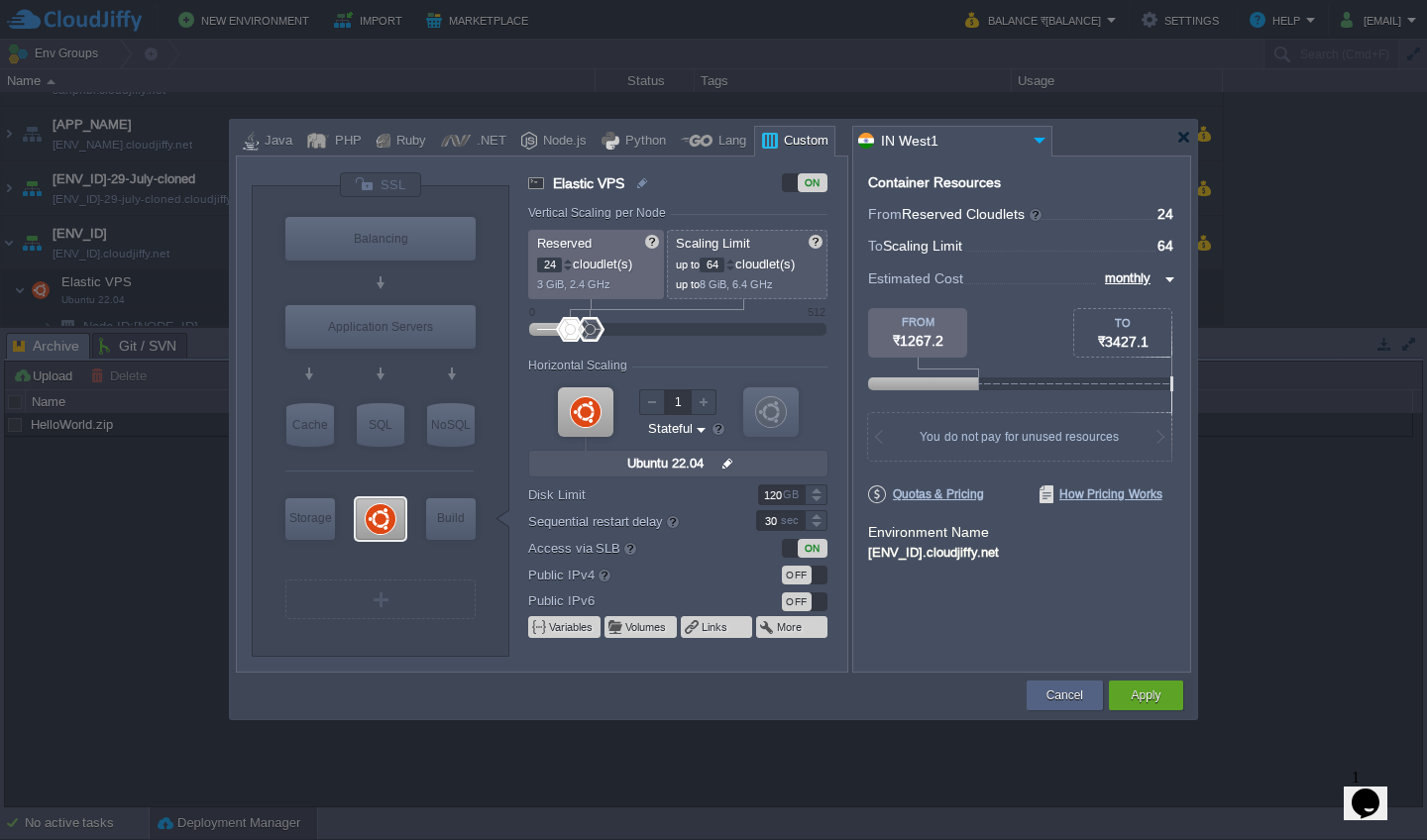 click at bounding box center [730, 268] 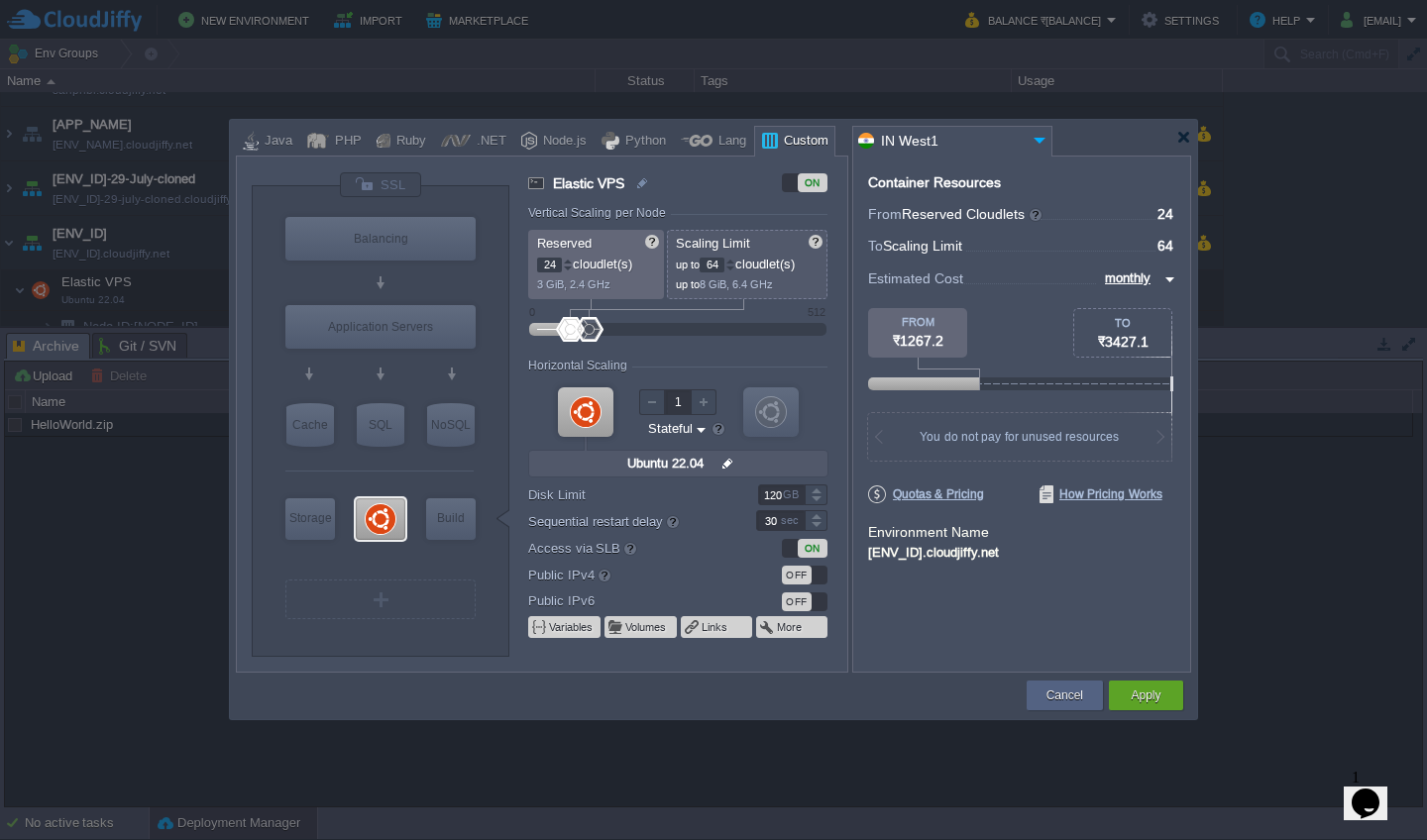 click on "OFF" at bounding box center (805, 575) 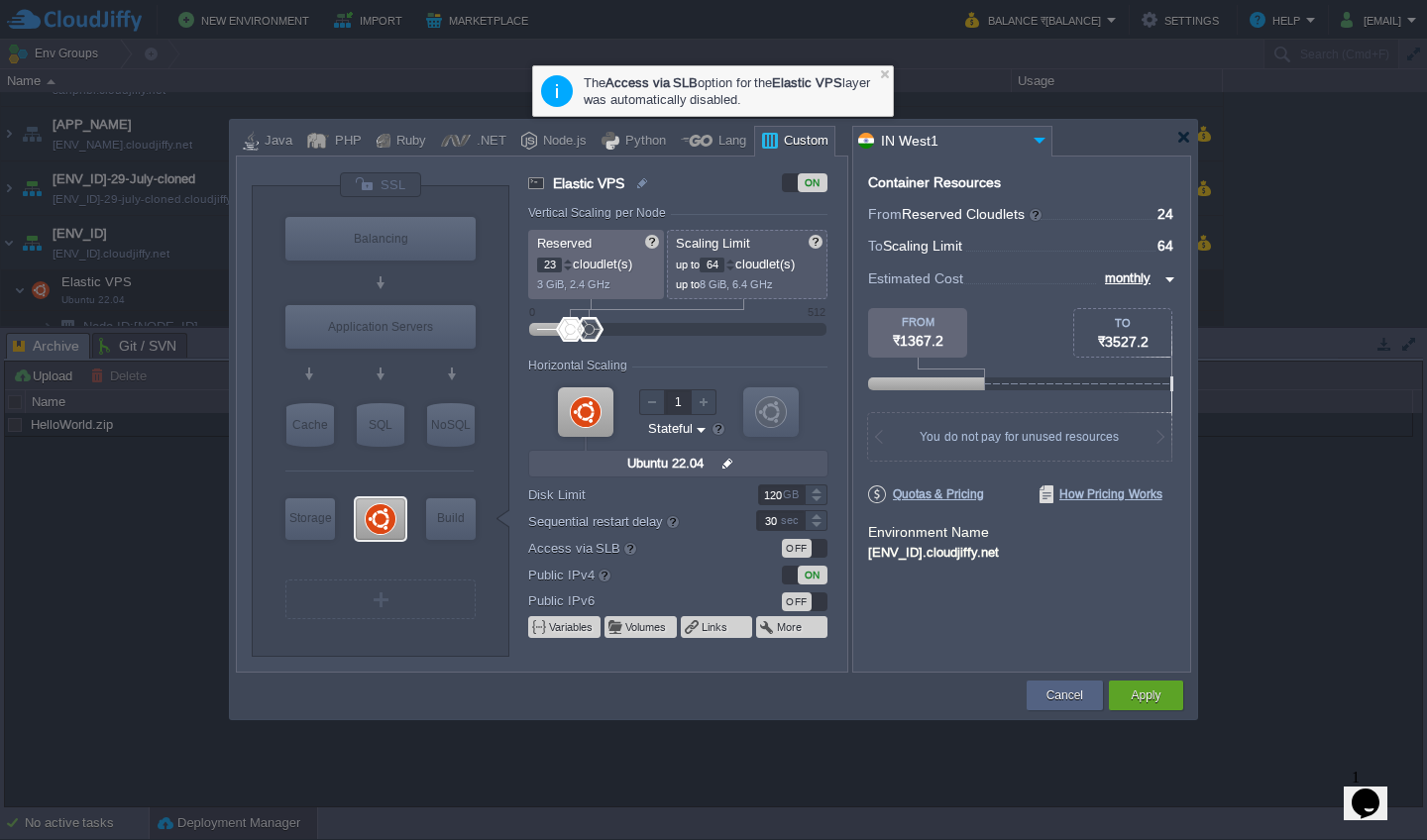 click at bounding box center [568, 268] 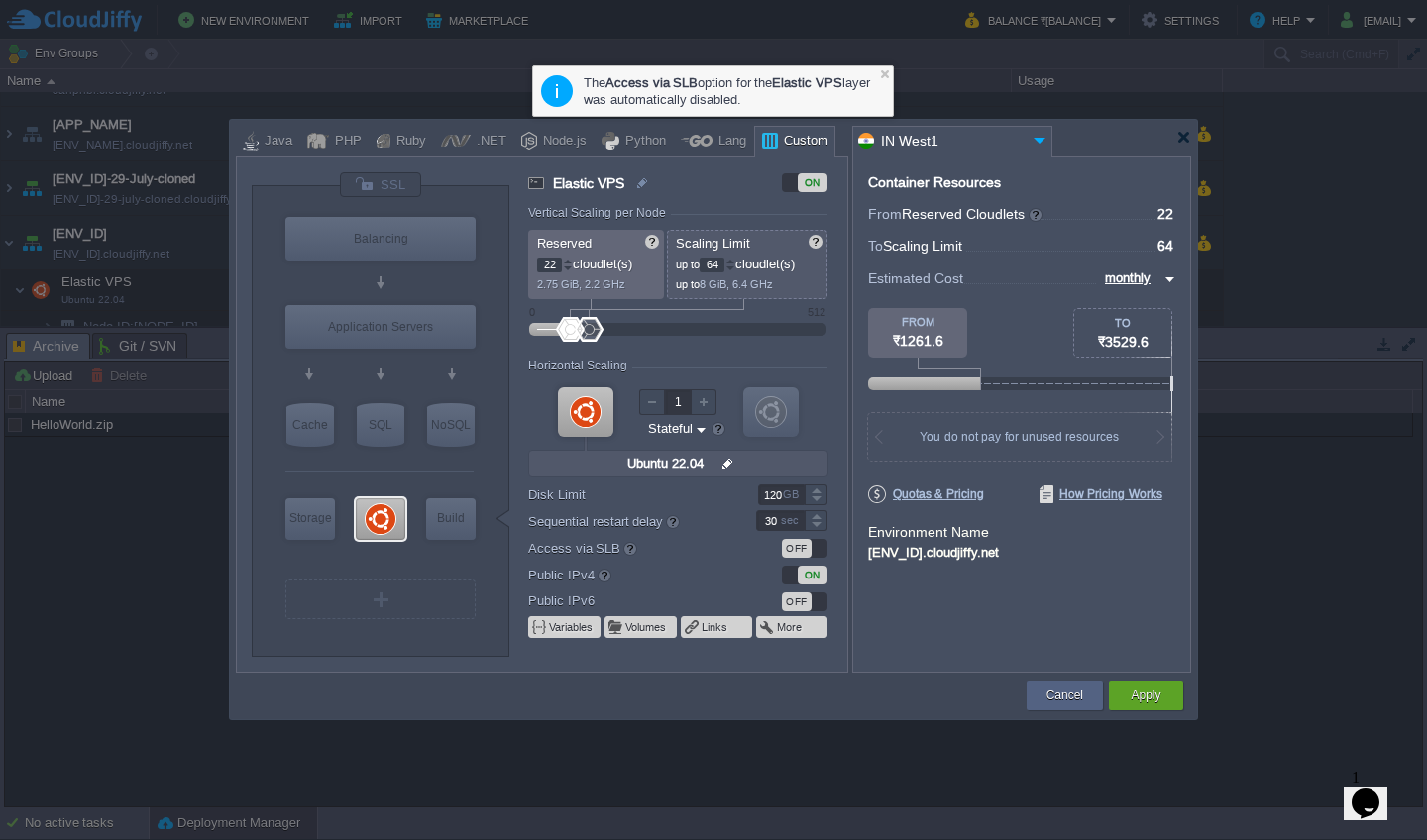 click at bounding box center [568, 268] 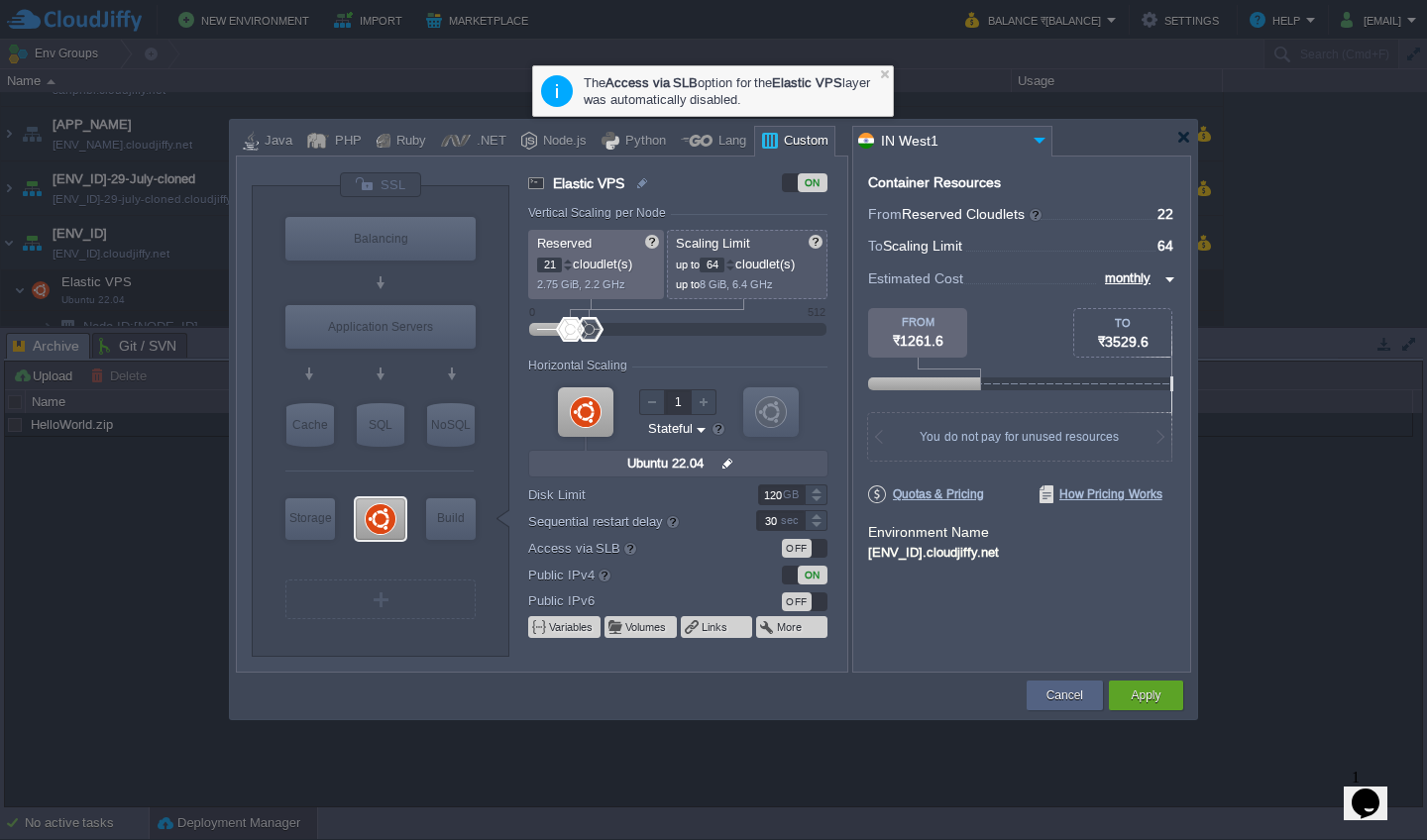 click at bounding box center (568, 268) 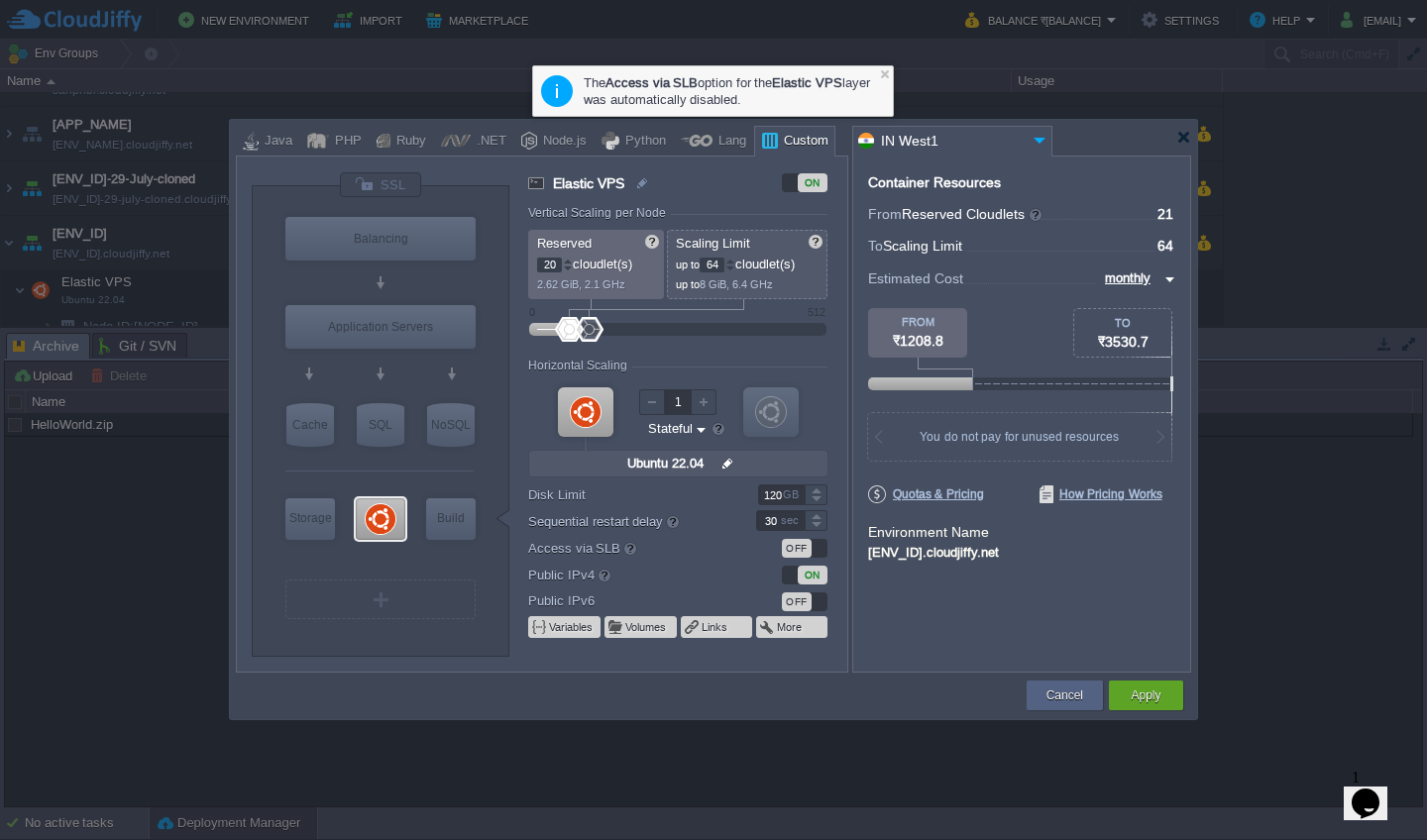 click at bounding box center [568, 268] 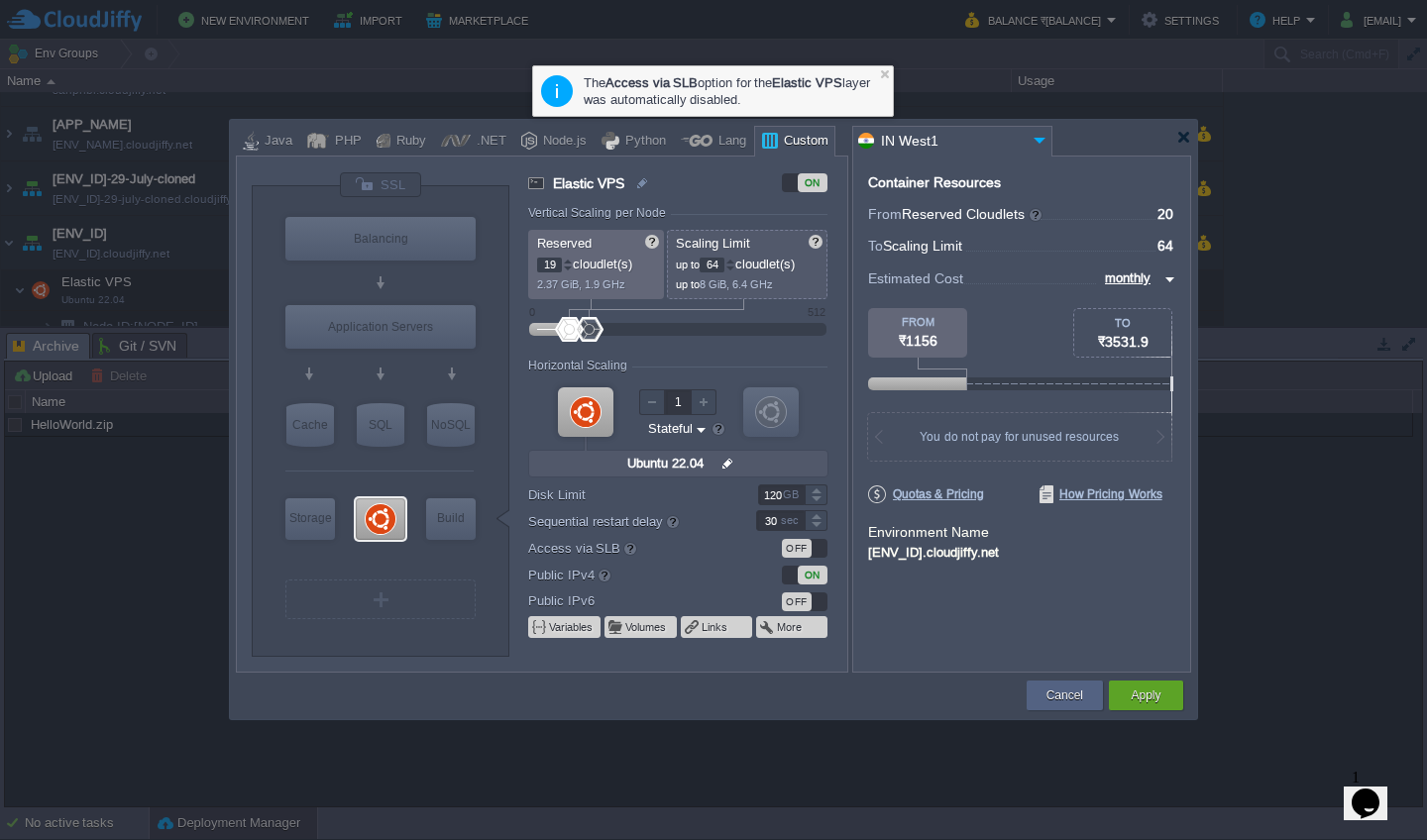 click at bounding box center [568, 268] 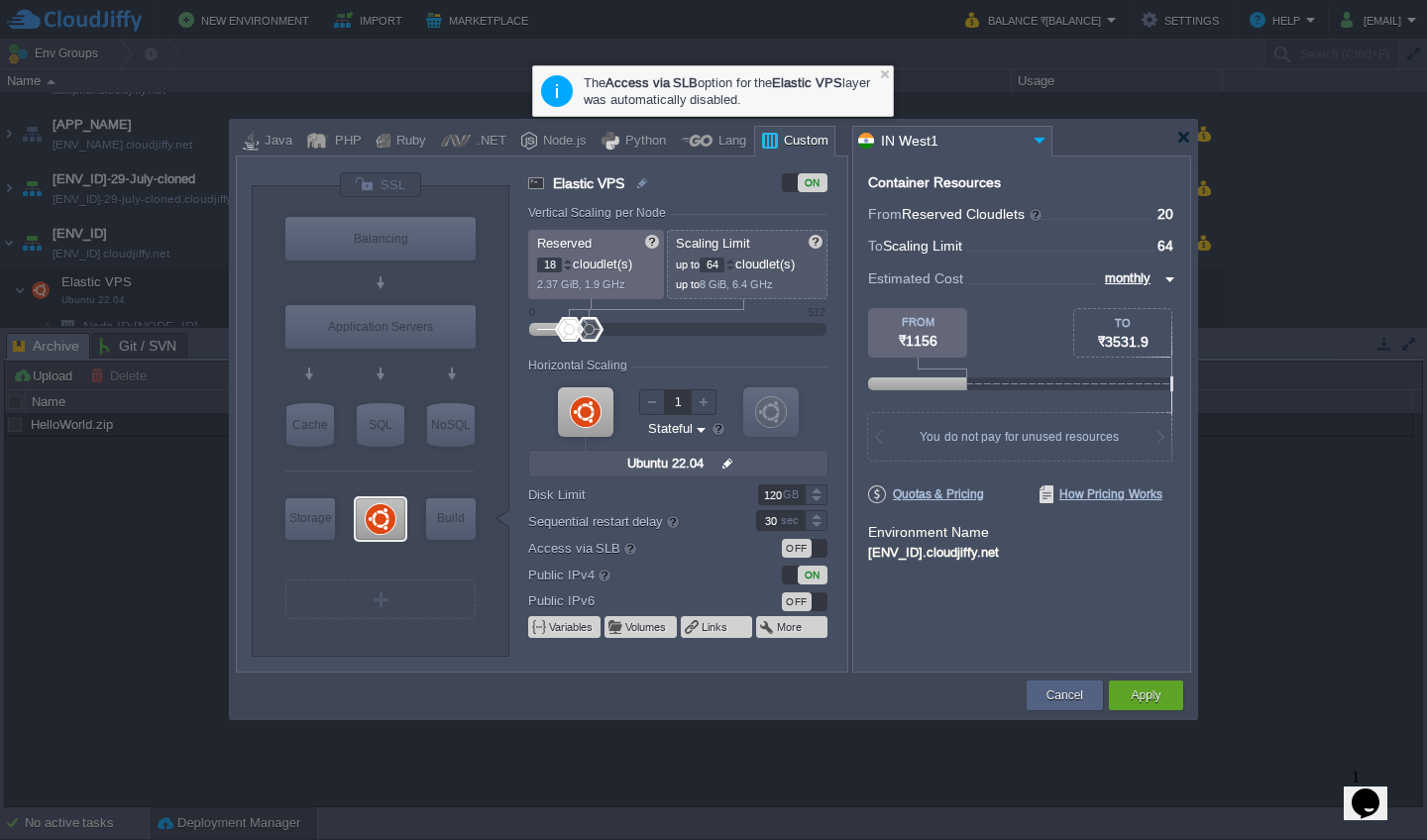 click at bounding box center [568, 268] 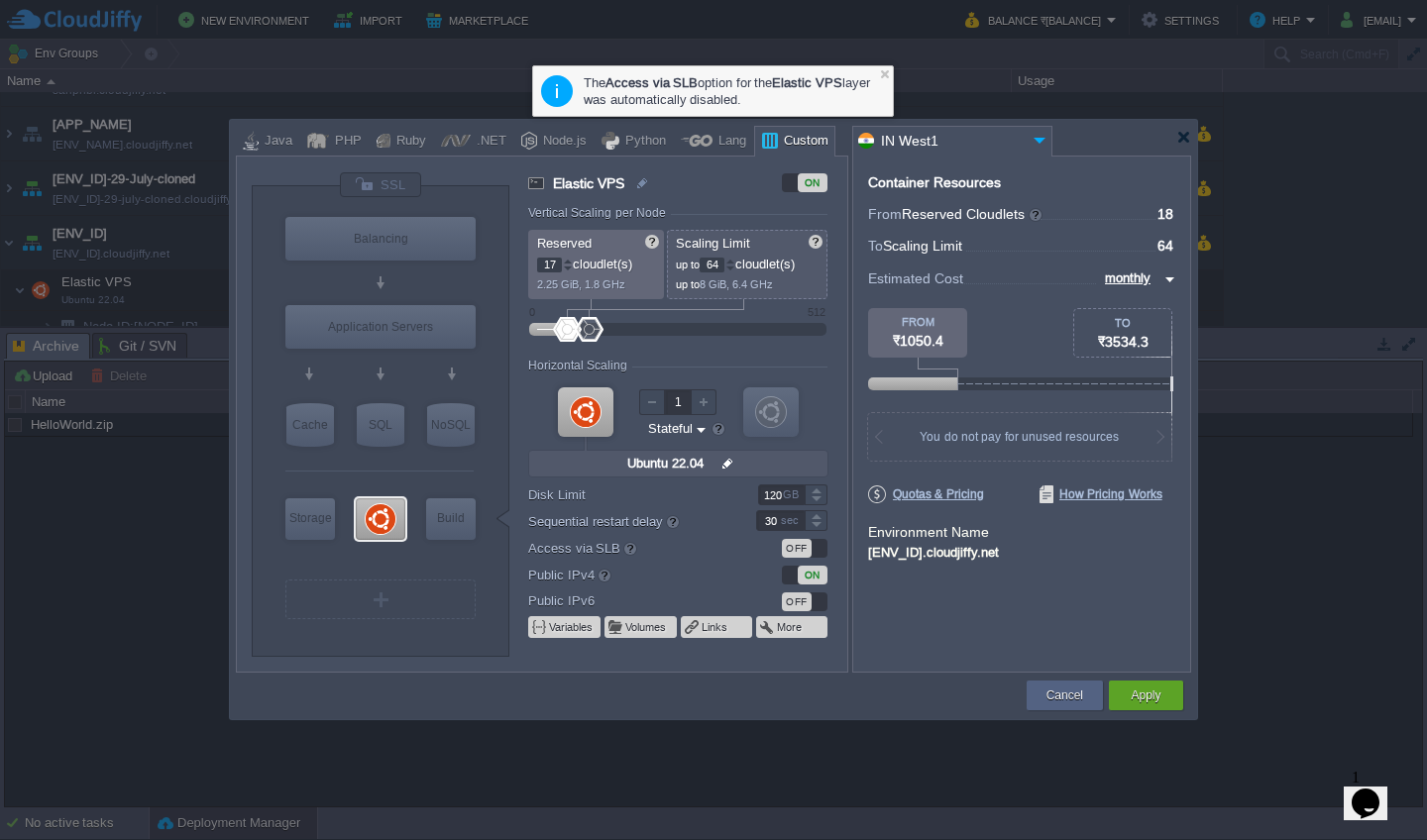 click at bounding box center (568, 268) 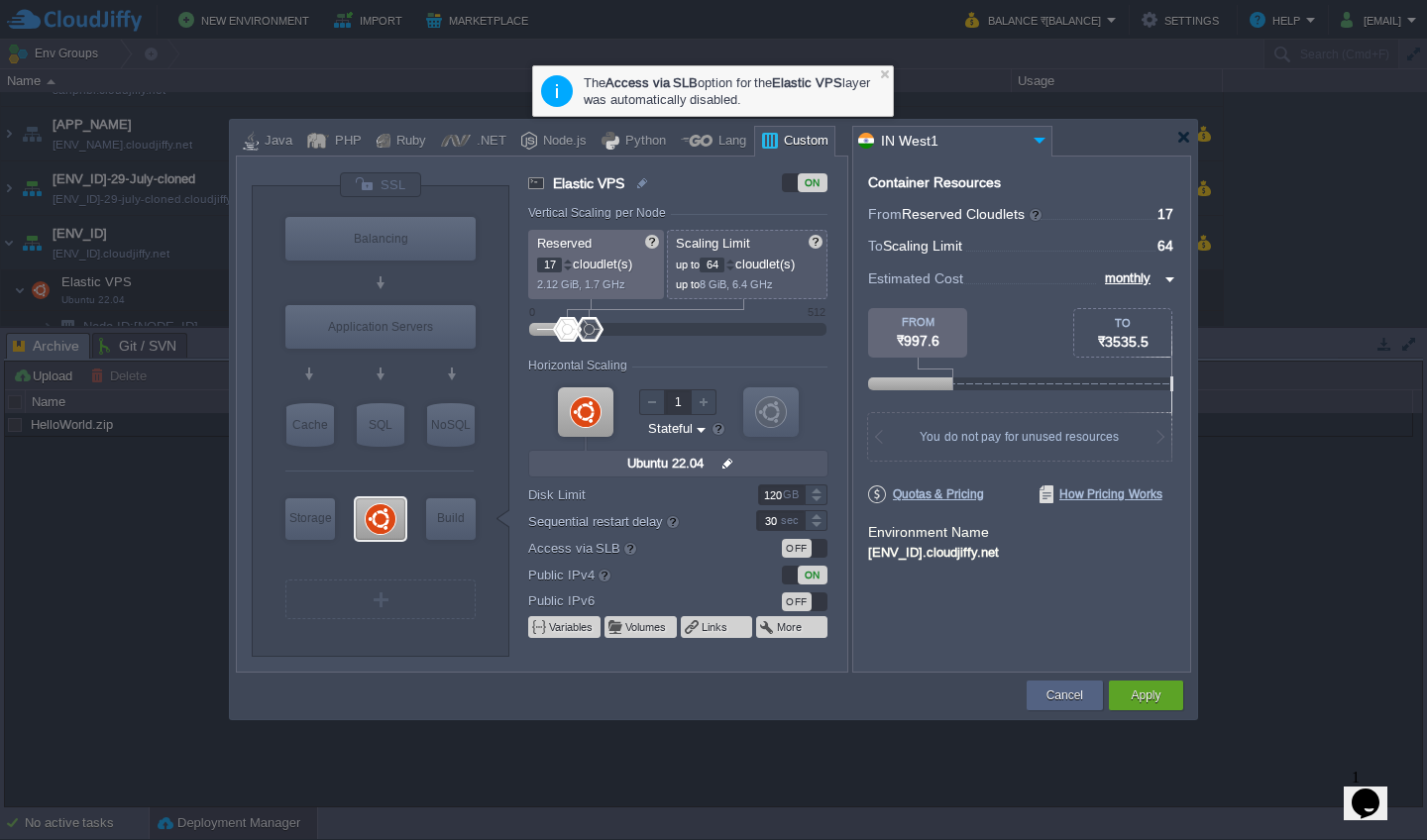 type on "16" 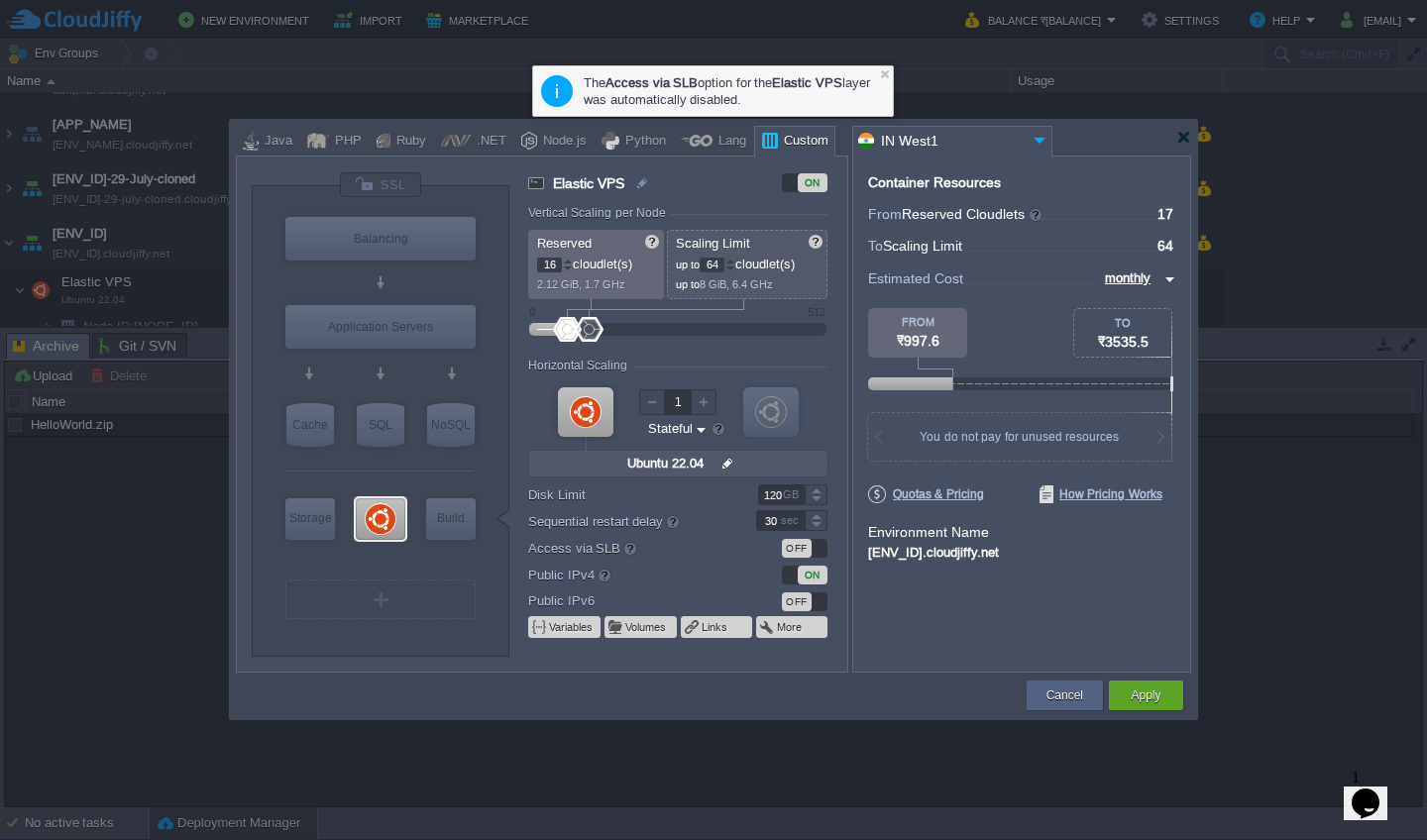 click at bounding box center [568, 268] 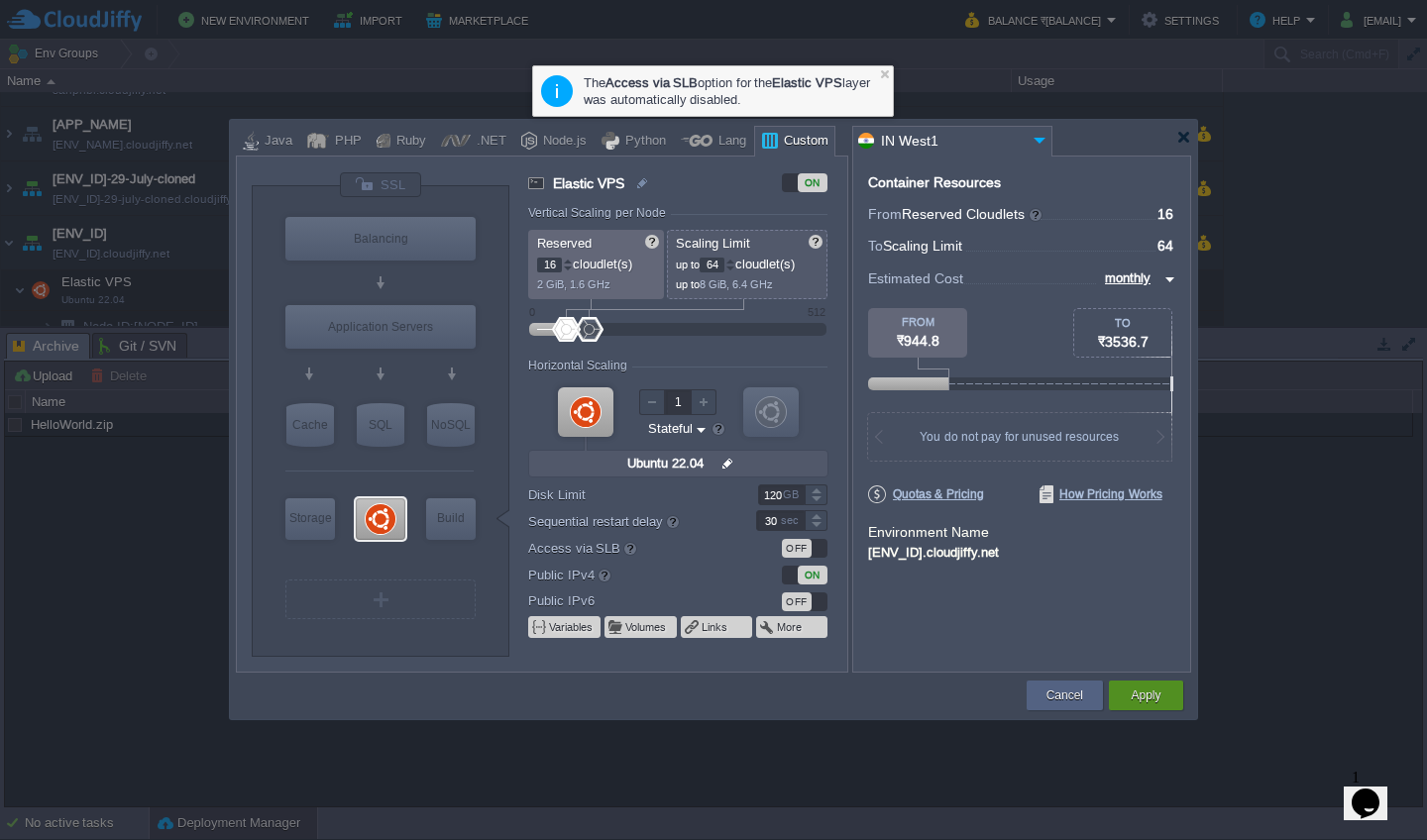 click on "Apply" at bounding box center [1146, 695] 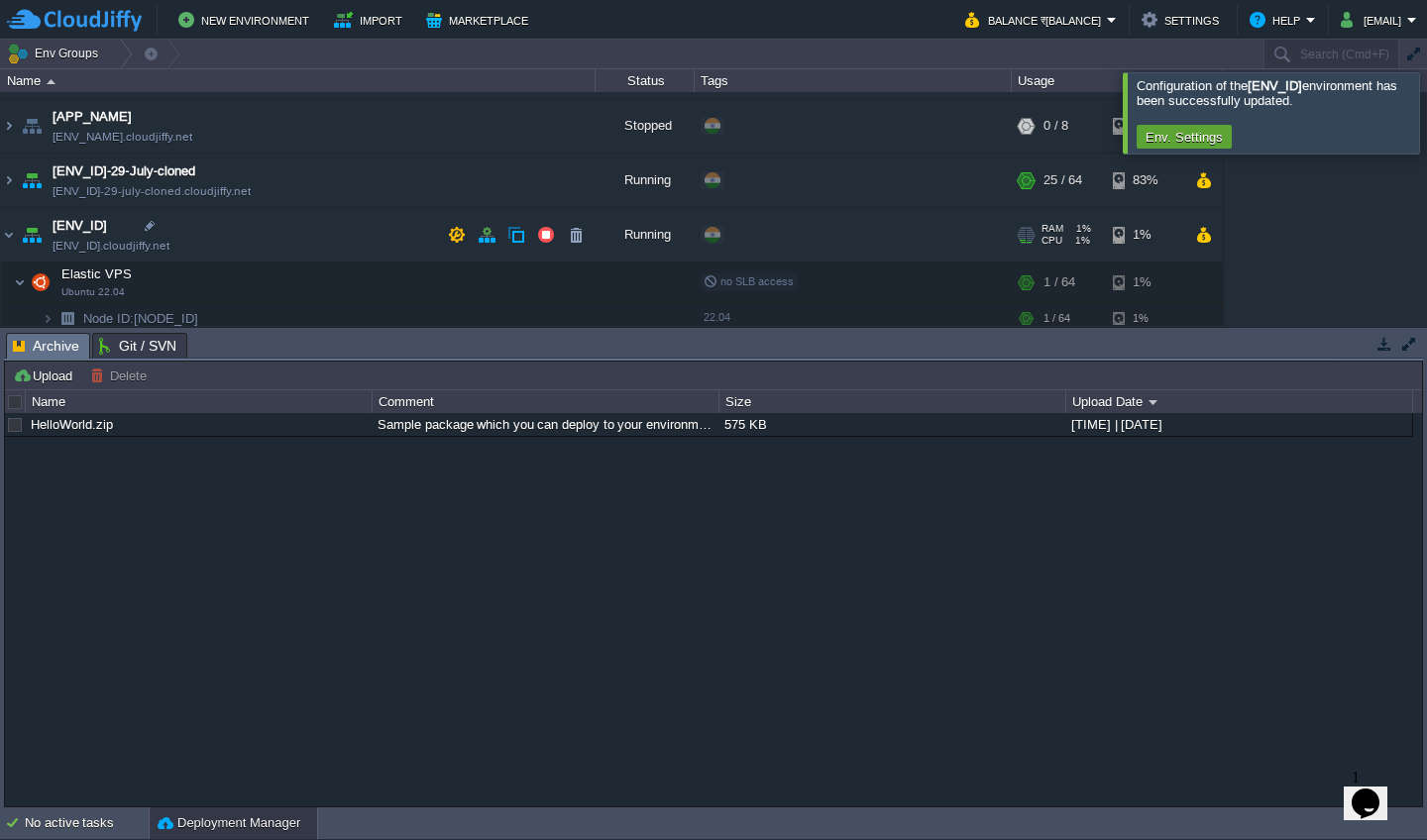scroll, scrollTop: 137, scrollLeft: 0, axis: vertical 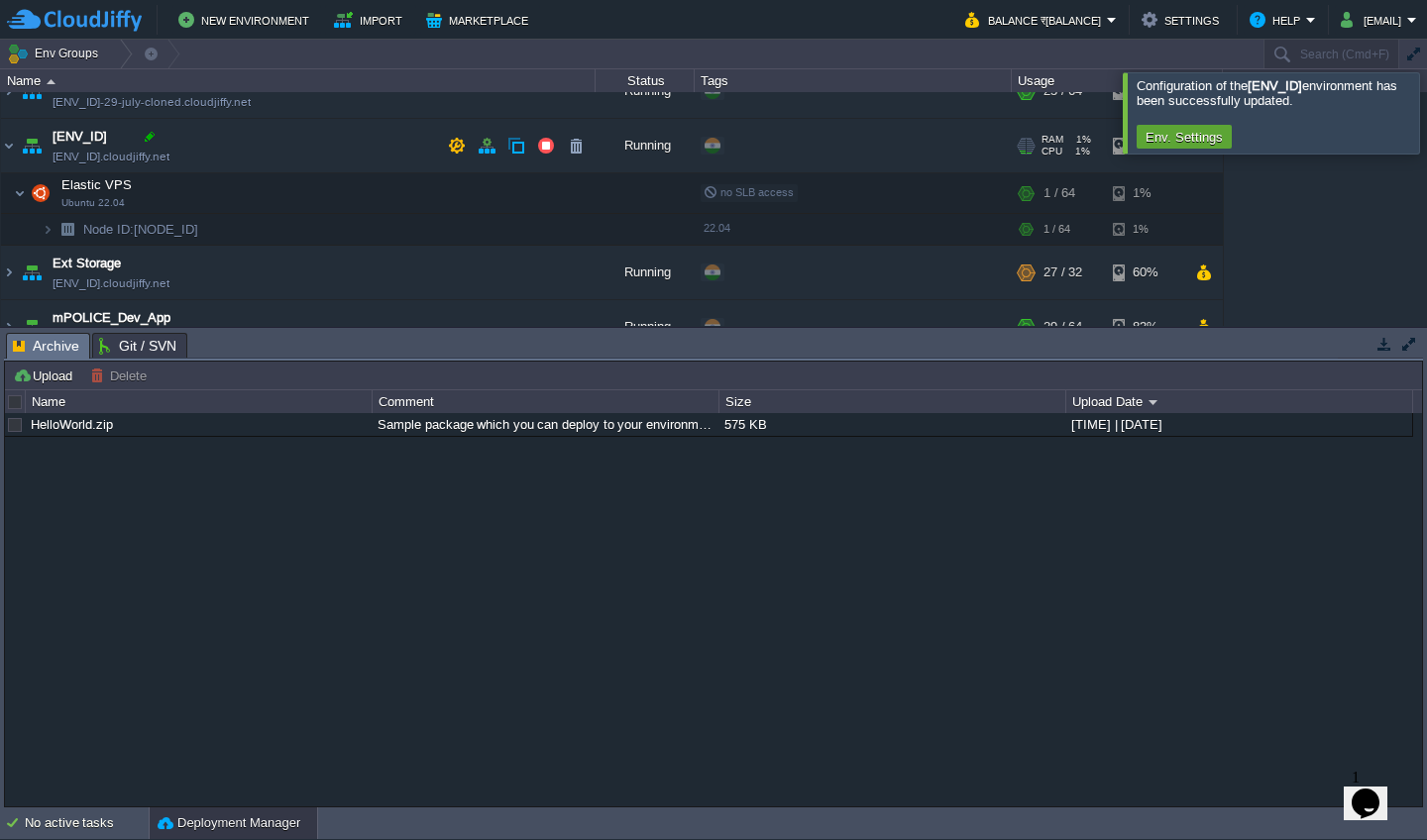 click at bounding box center [150, 137] 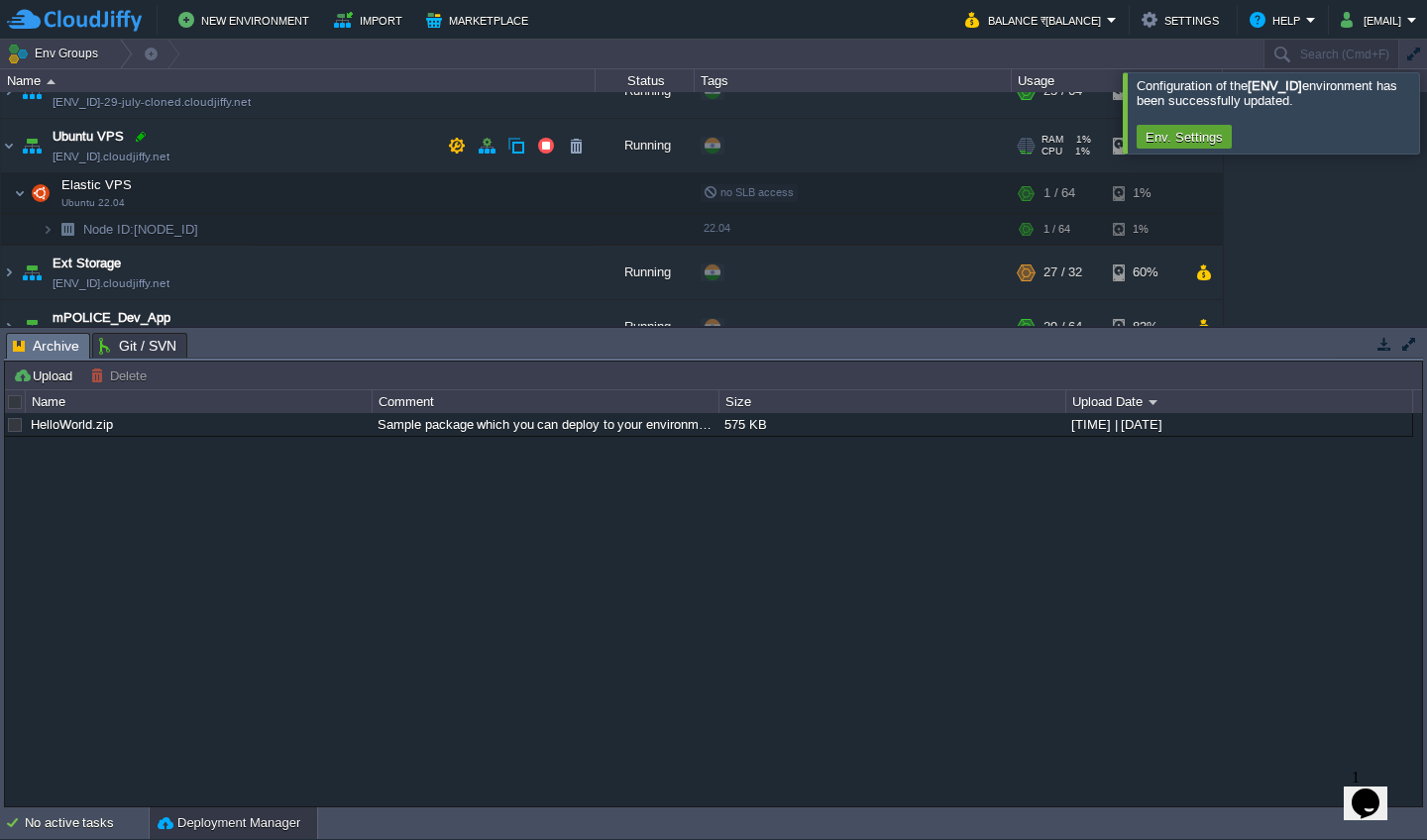 click at bounding box center (141, 137) 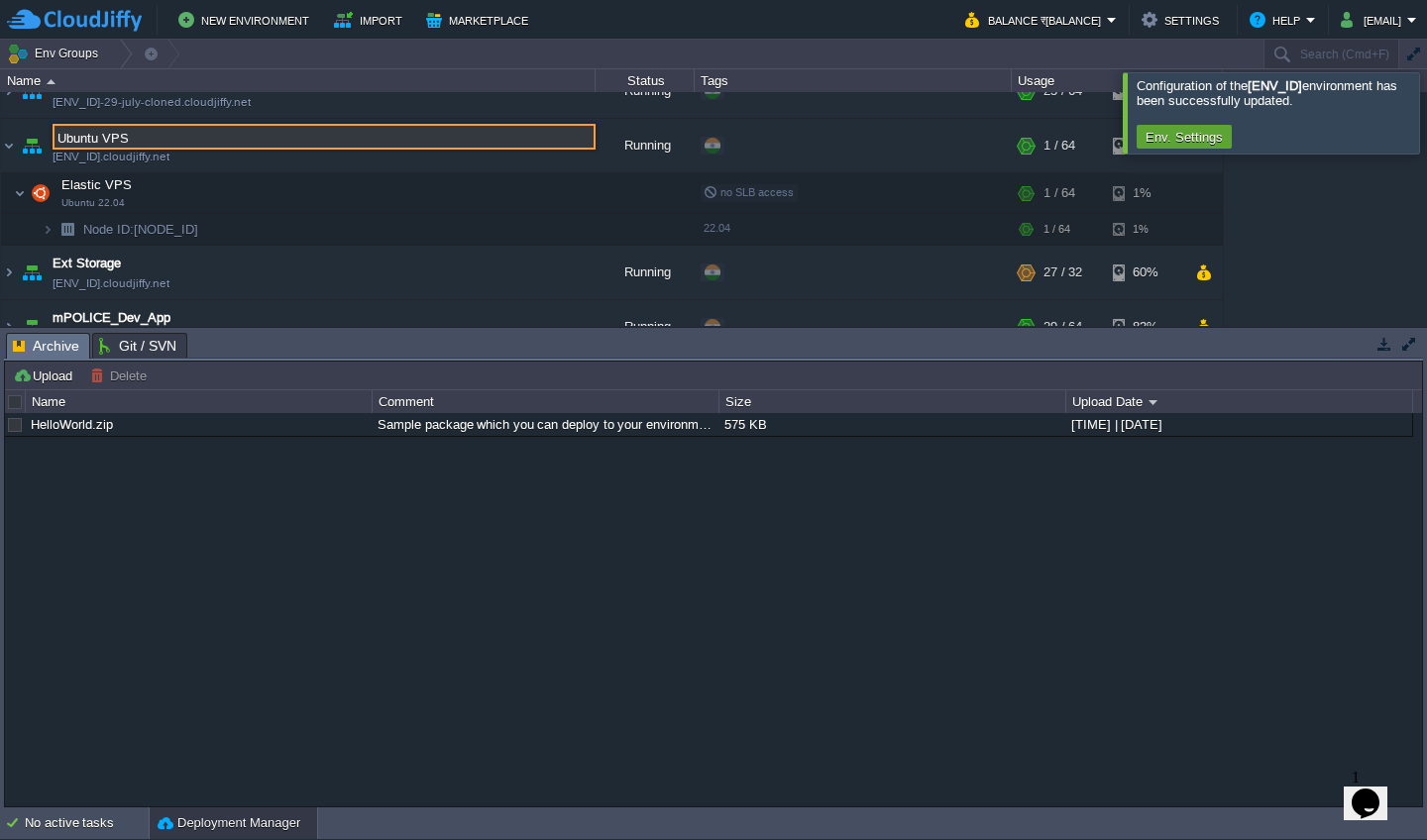 click on "Ubuntu VPS" at bounding box center (324, 137) 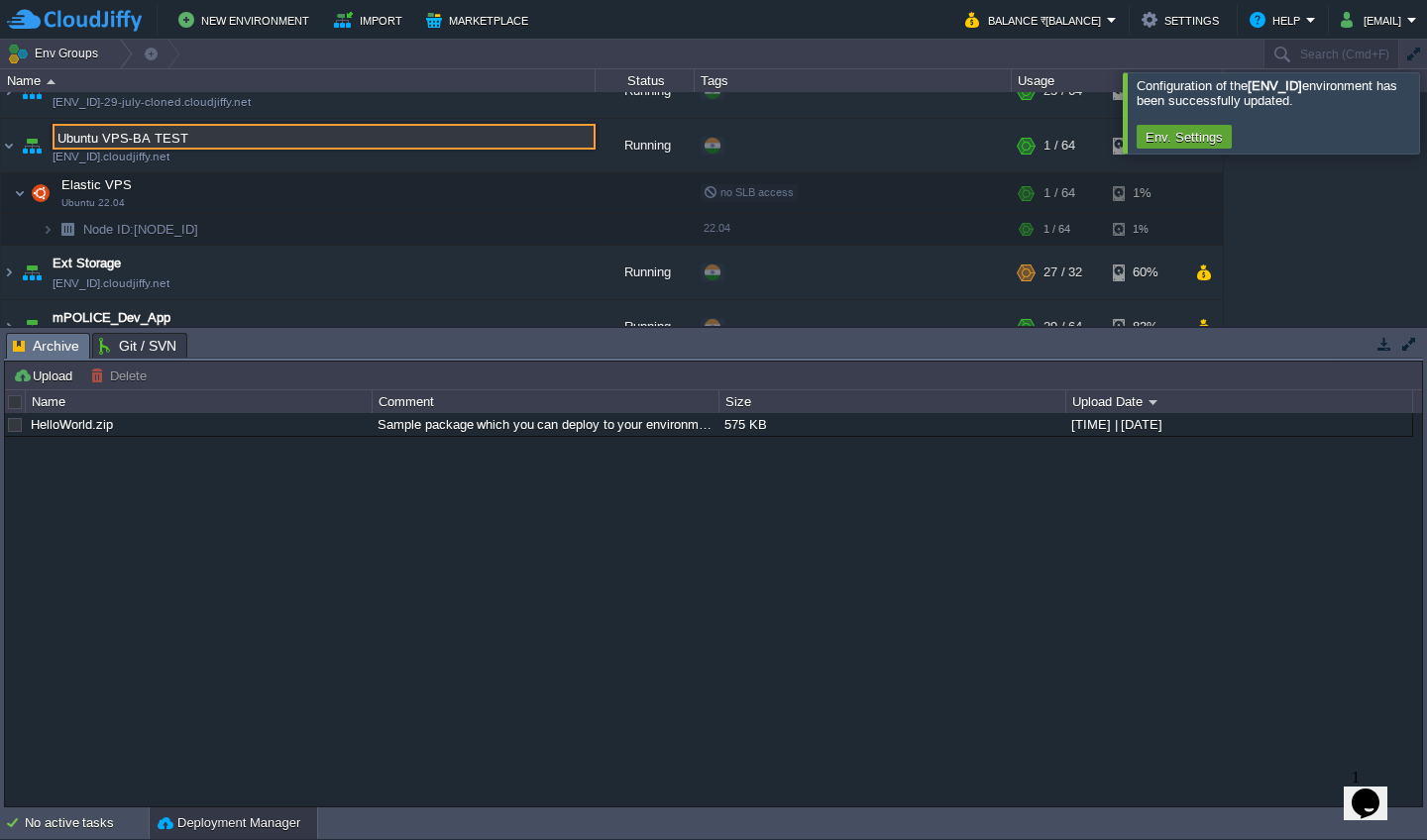 type on "Ubuntu VPS-BA TEST" 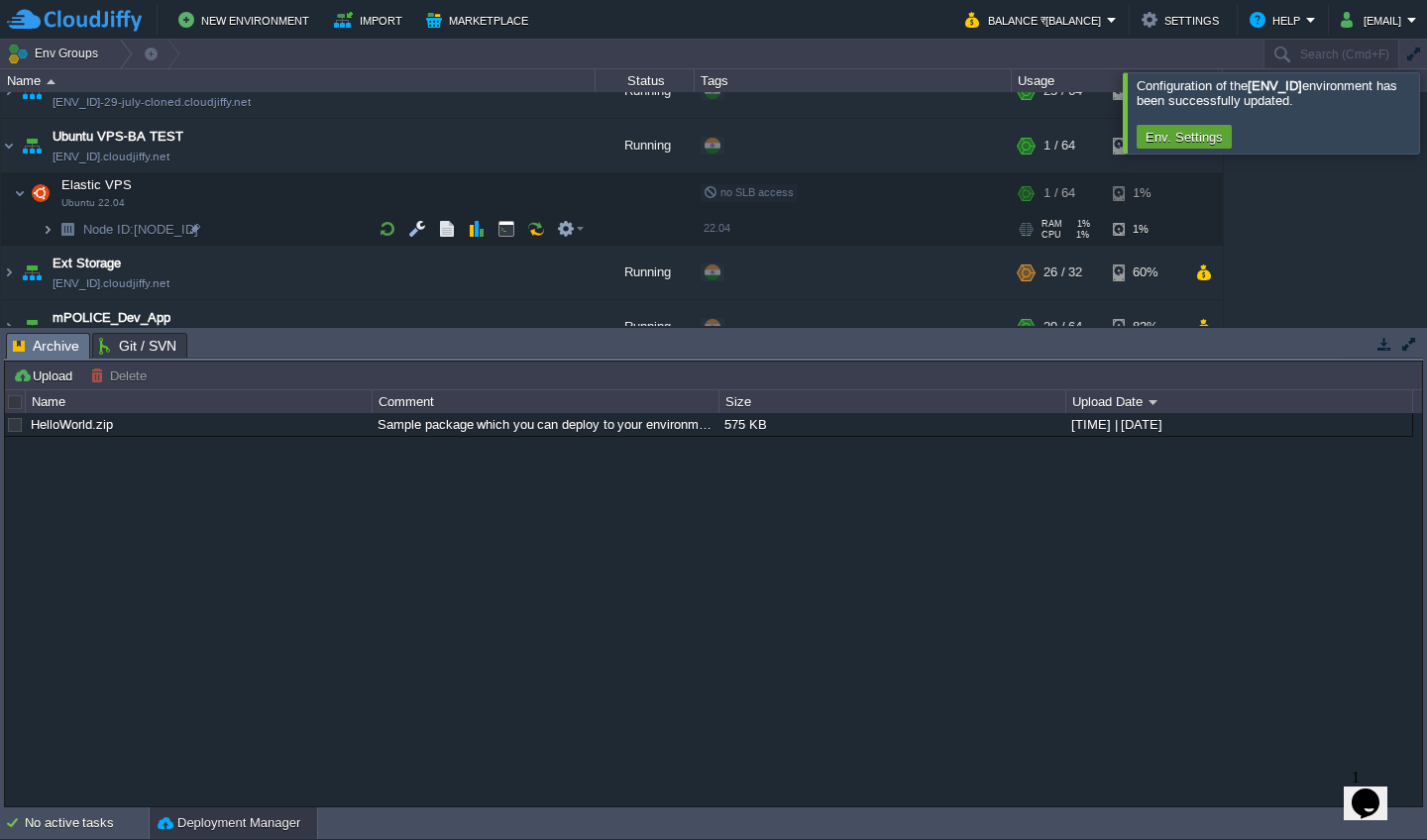 click at bounding box center (48, 229) 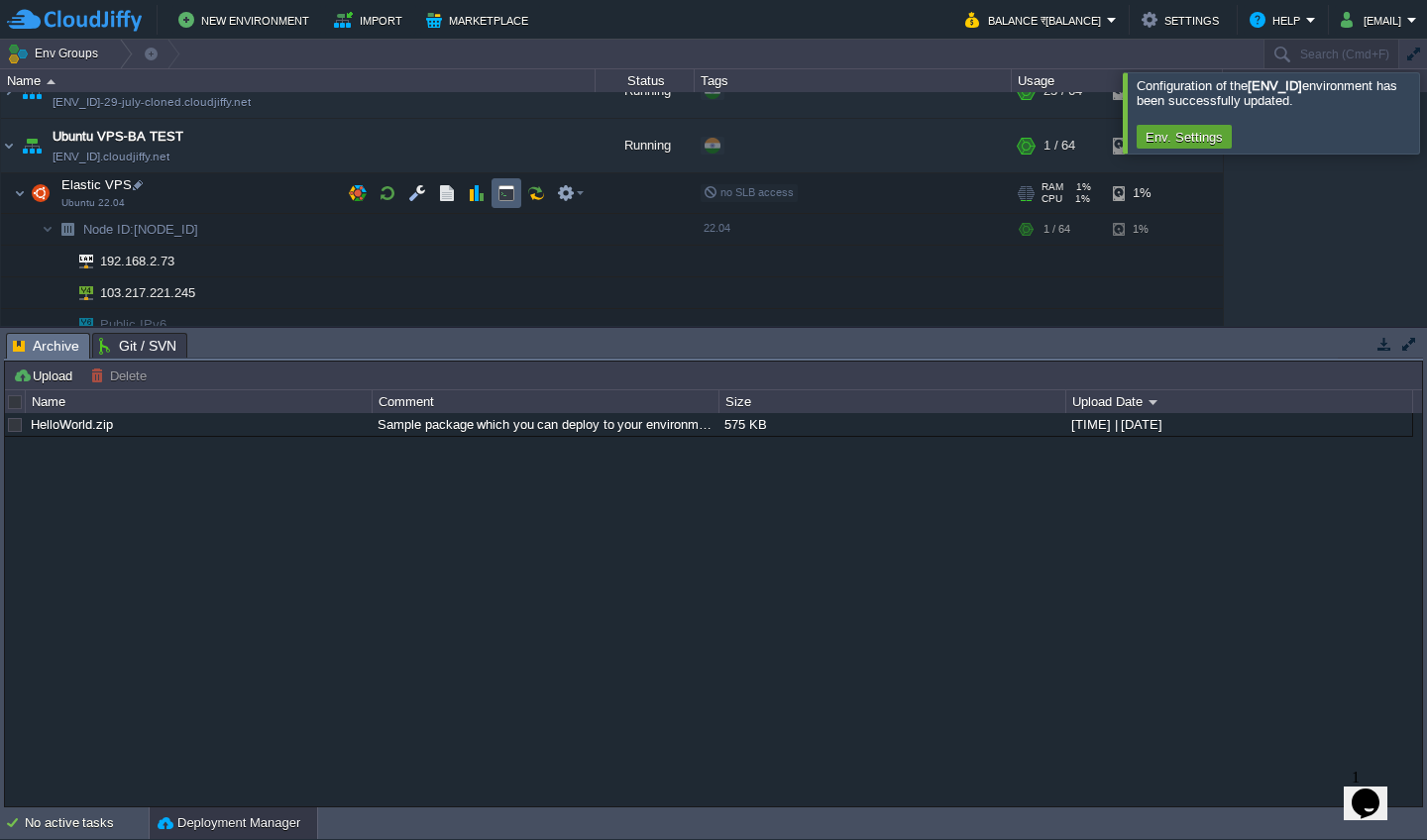 click at bounding box center (506, 193) 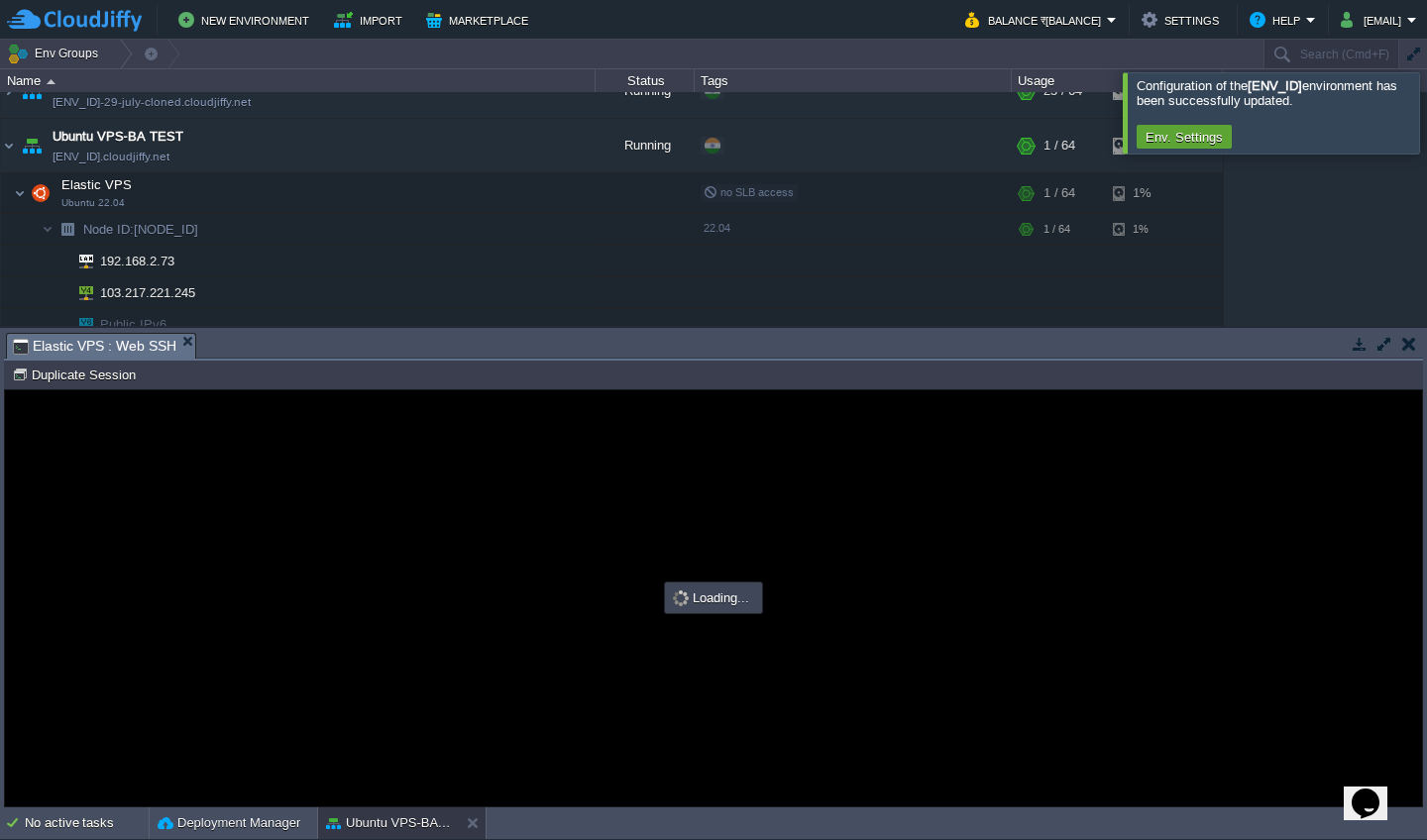scroll, scrollTop: 0, scrollLeft: 0, axis: both 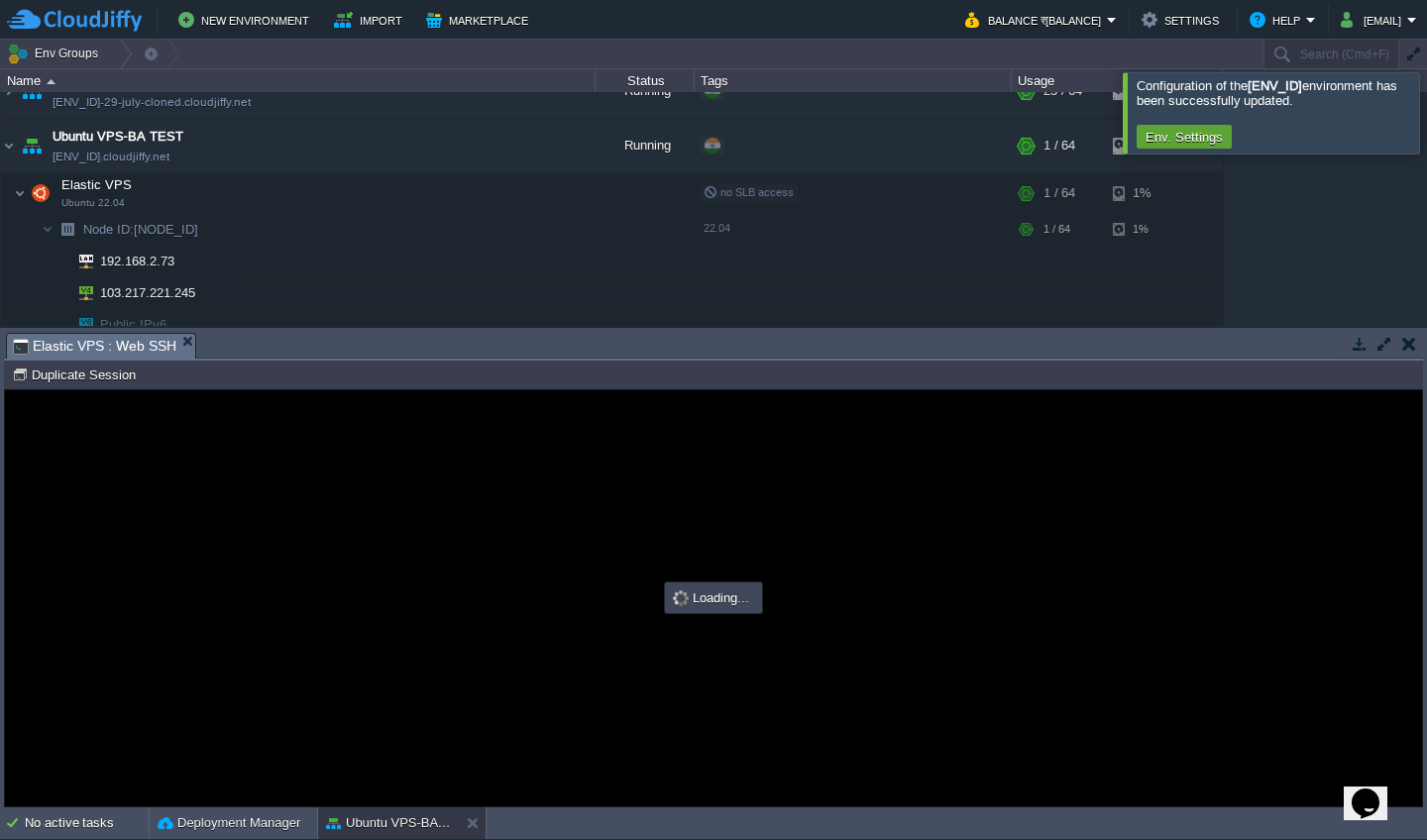 type on "#000000" 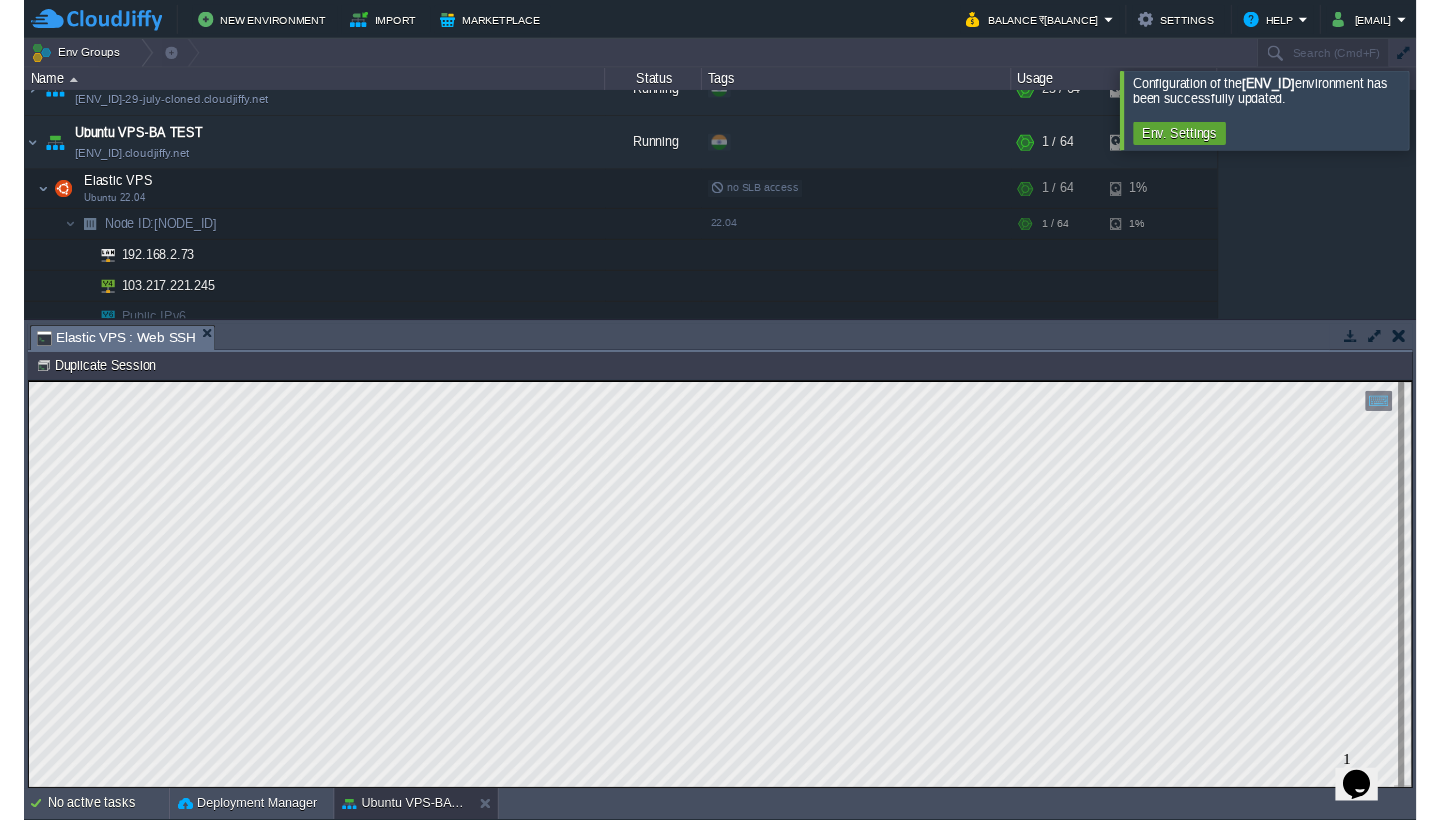 scroll, scrollTop: 1, scrollLeft: 0, axis: vertical 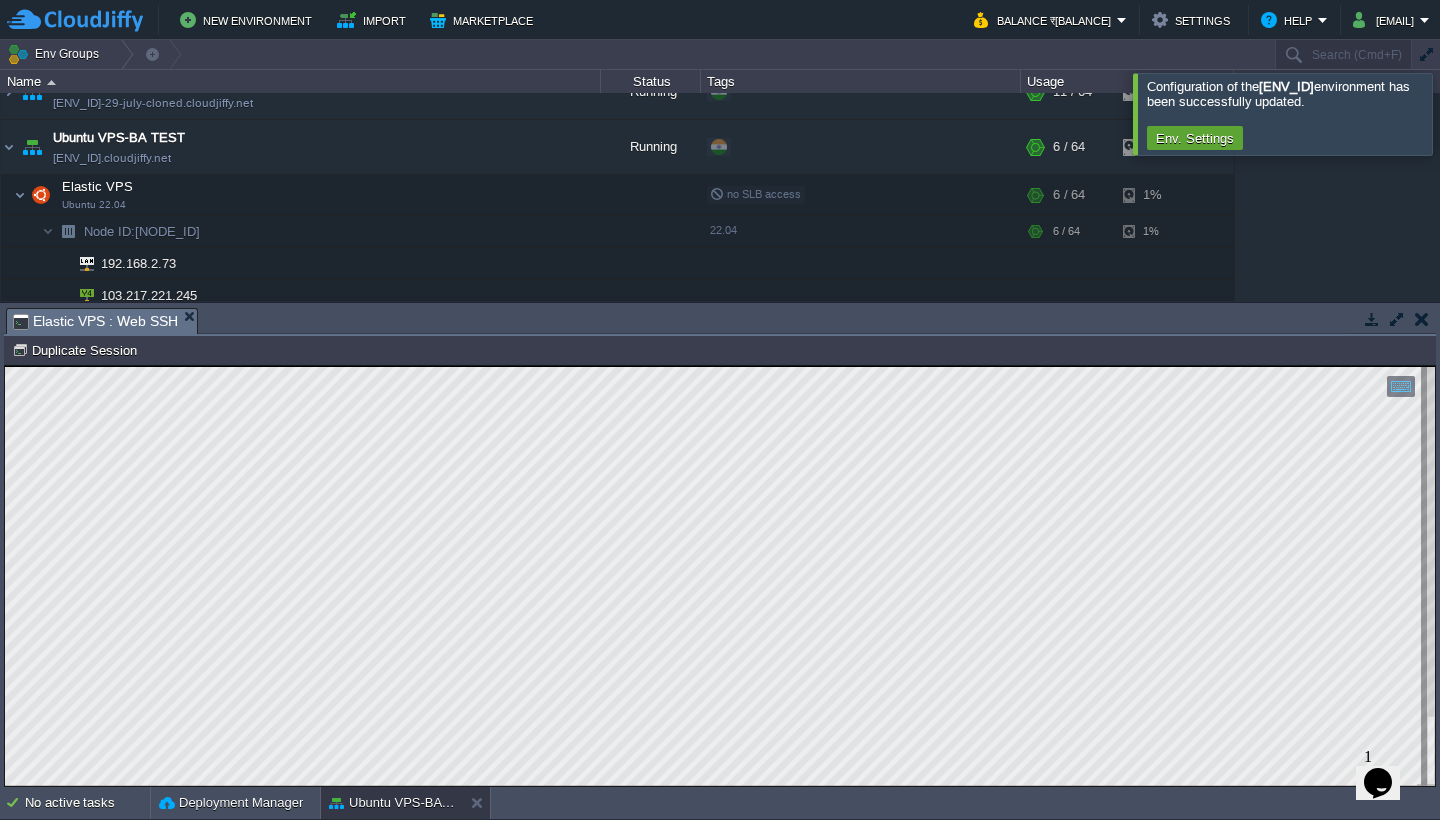 click on "New Environment Import Marketplace Bonus ₹0.00 Upgrade Account Balance ₹-9178.36 Settings Help devops@sanpri.net" at bounding box center [720, 20] 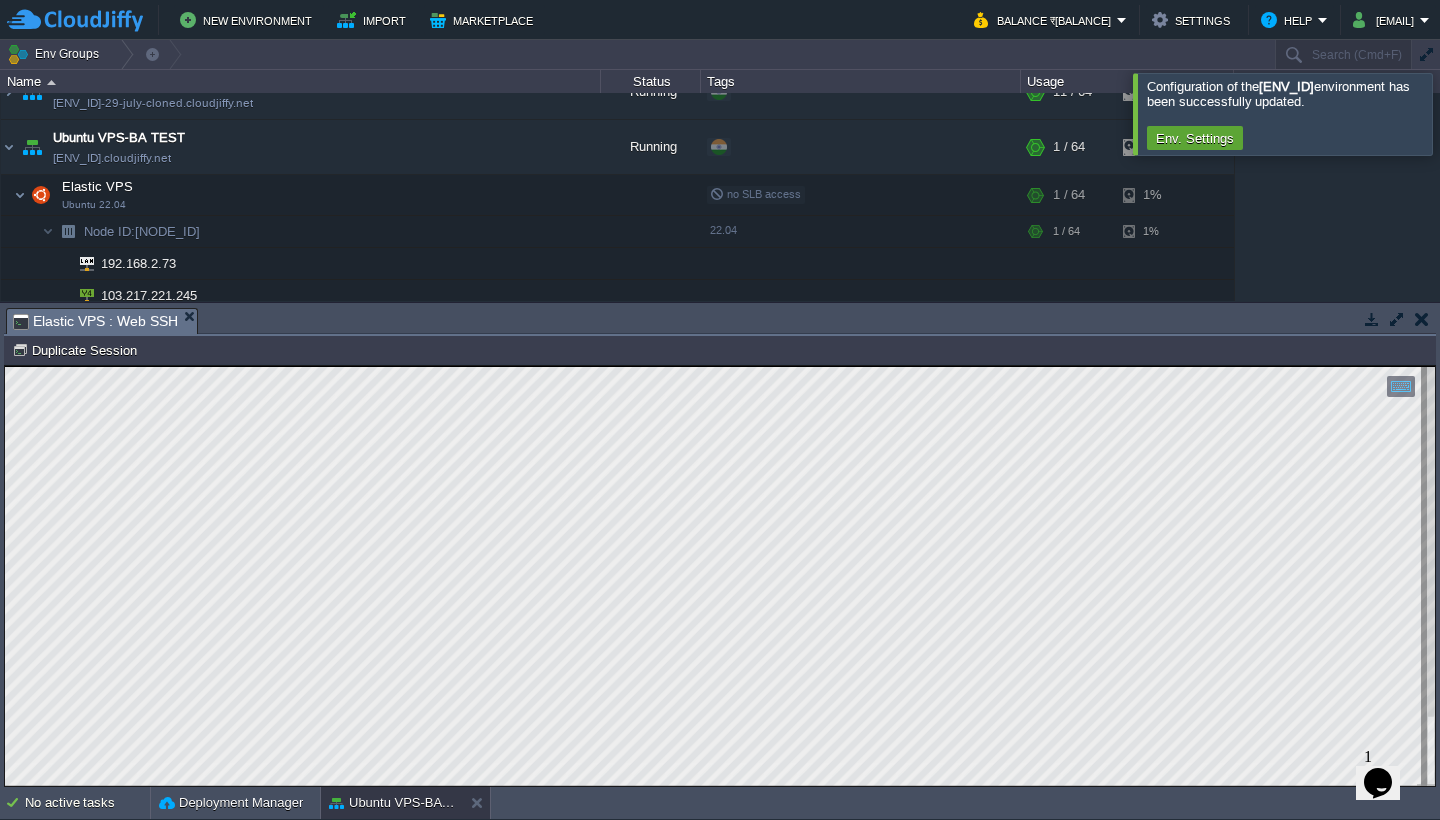 click at bounding box center (1464, 113) 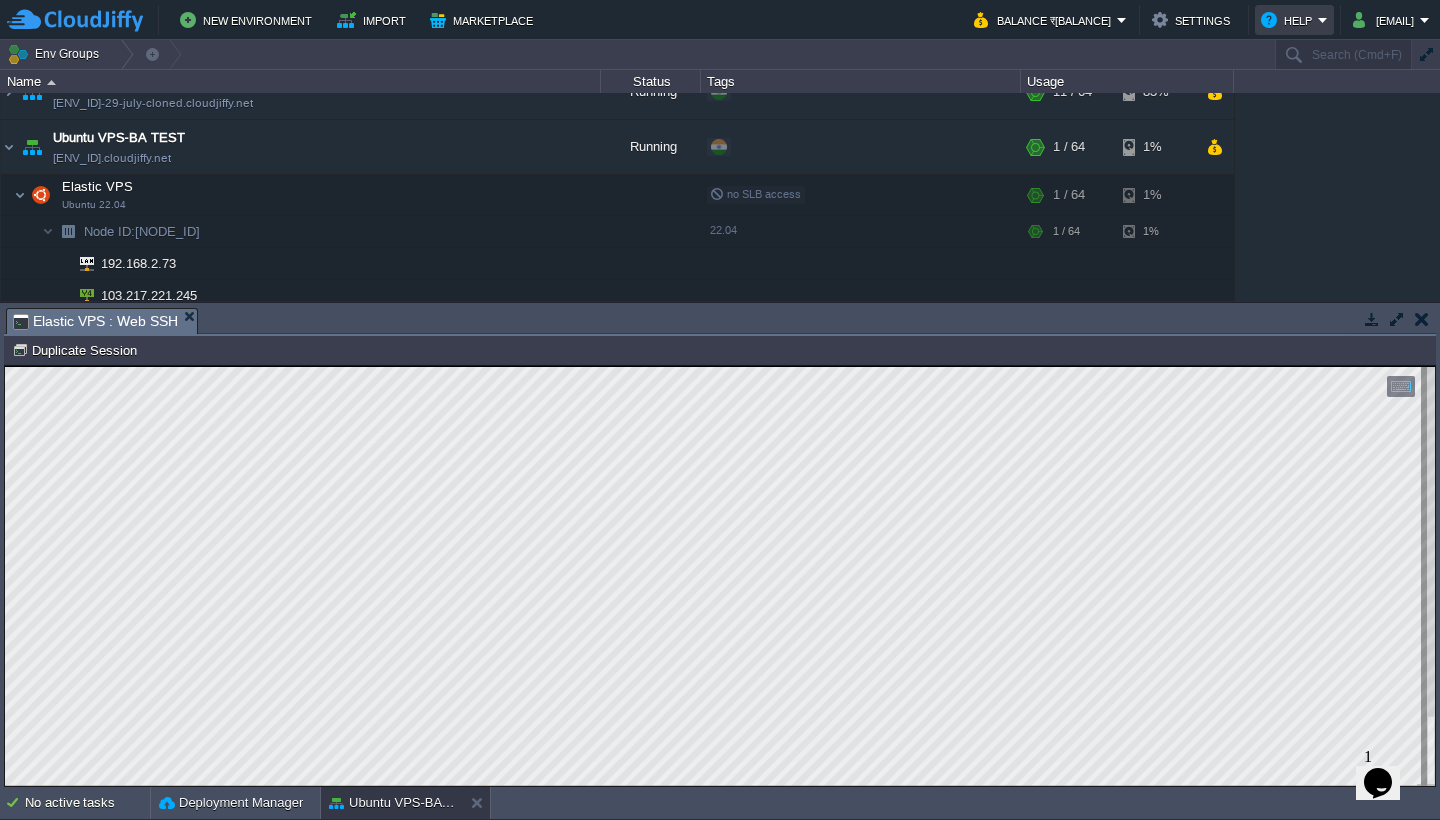 click on "Help" at bounding box center [1294, 20] 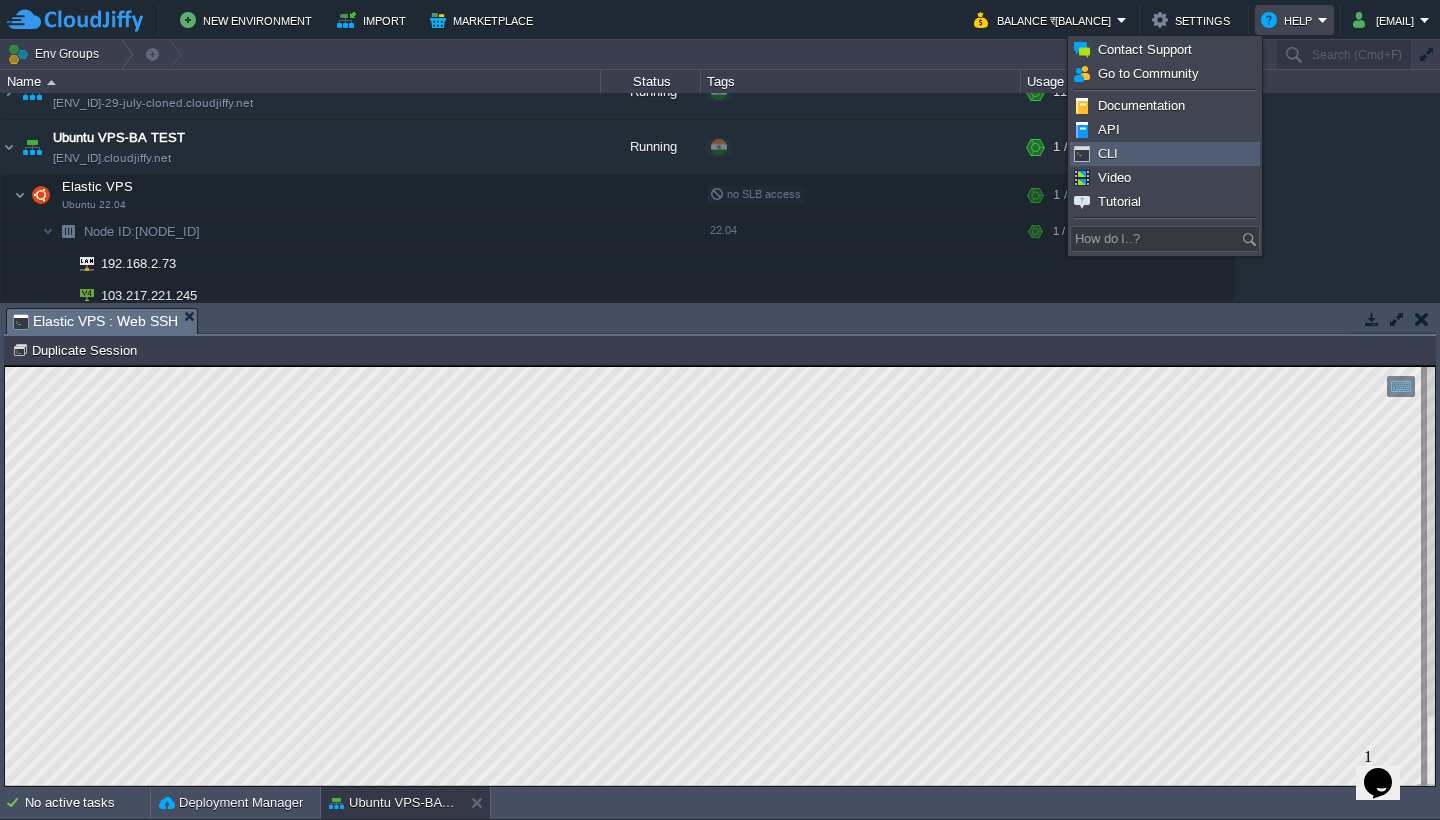 click on "CLI" at bounding box center (1165, 154) 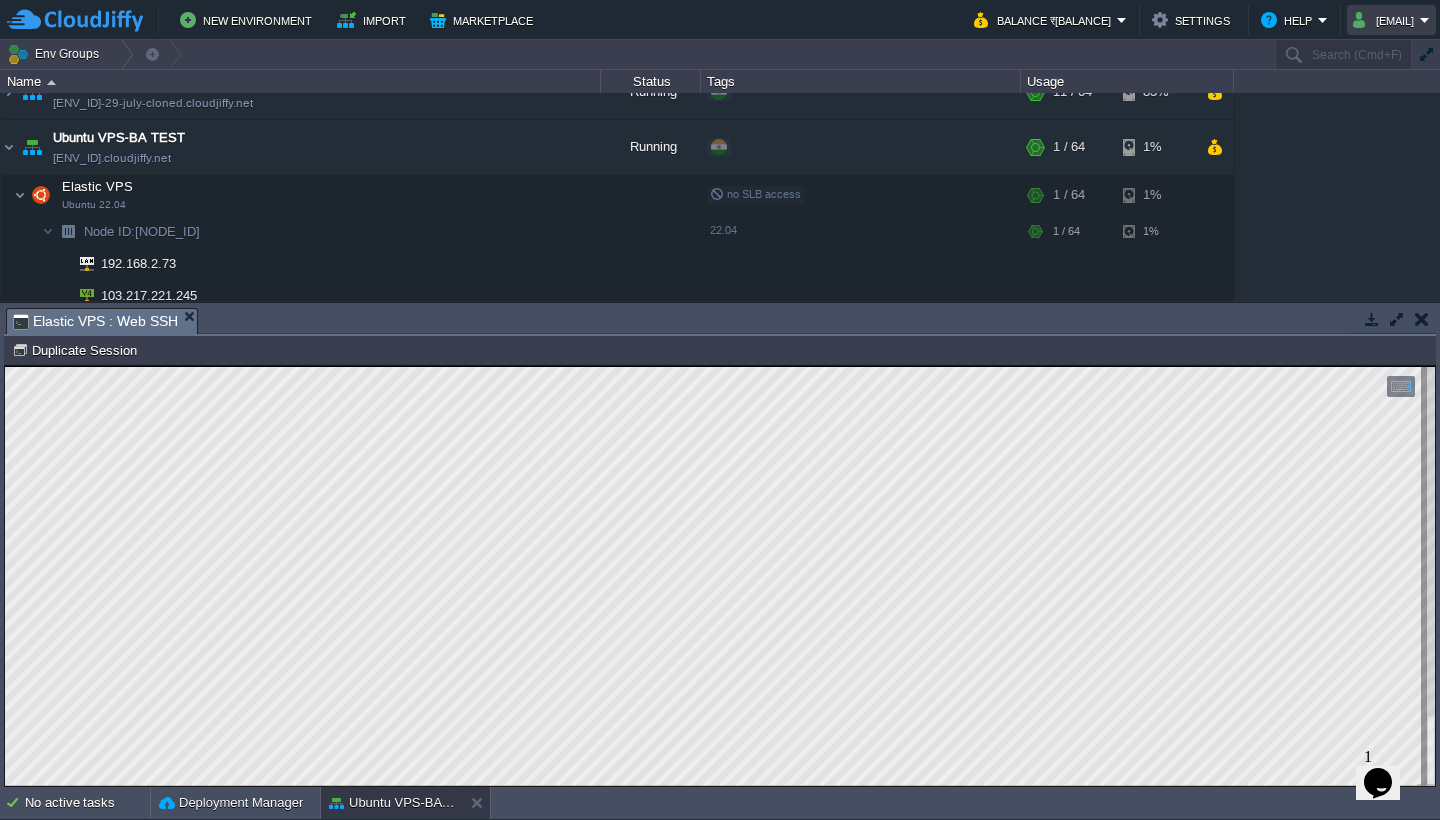 click on "devops@sanpri.net" at bounding box center (1386, 20) 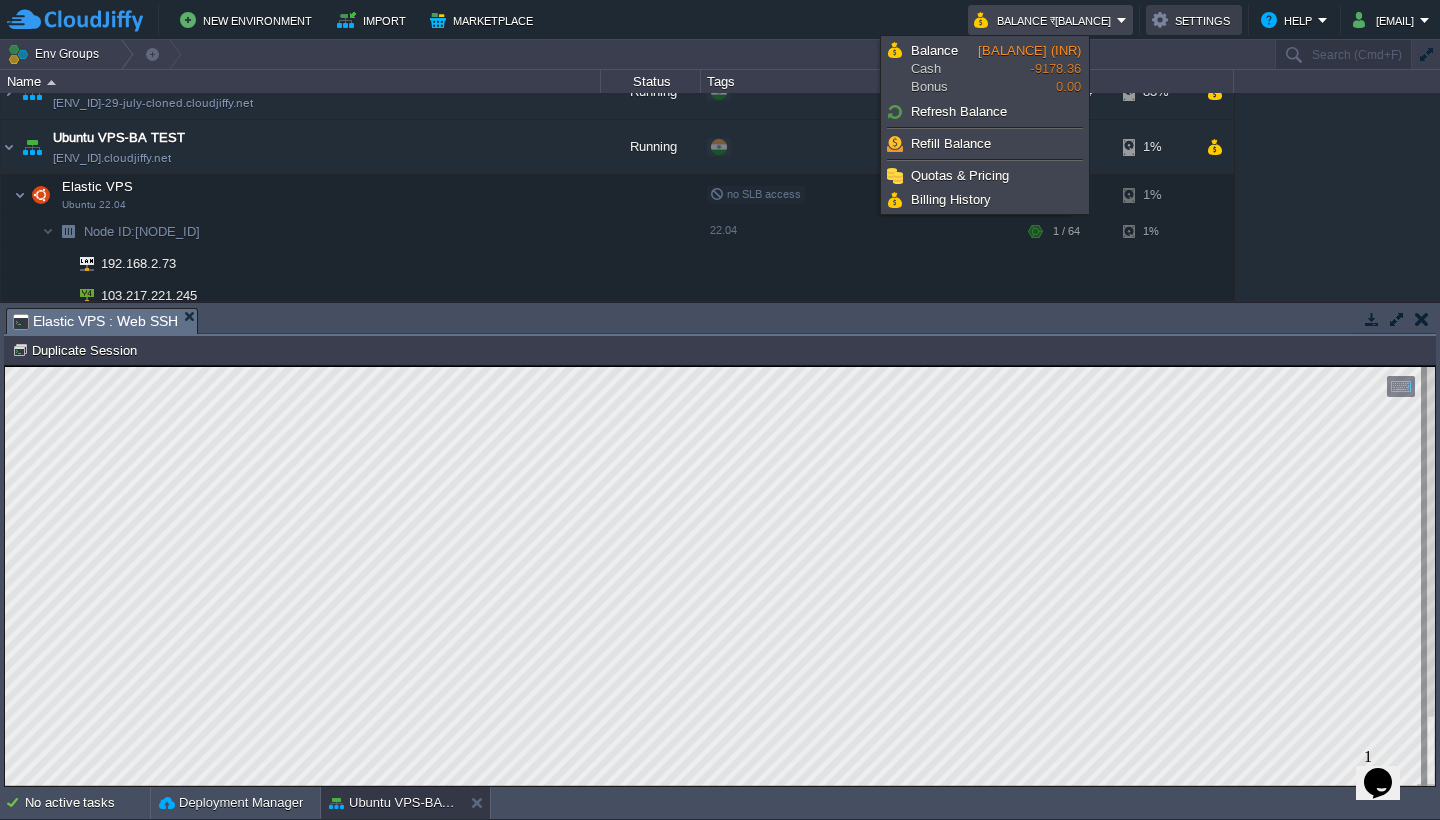 click on "Settings" at bounding box center [1194, 20] 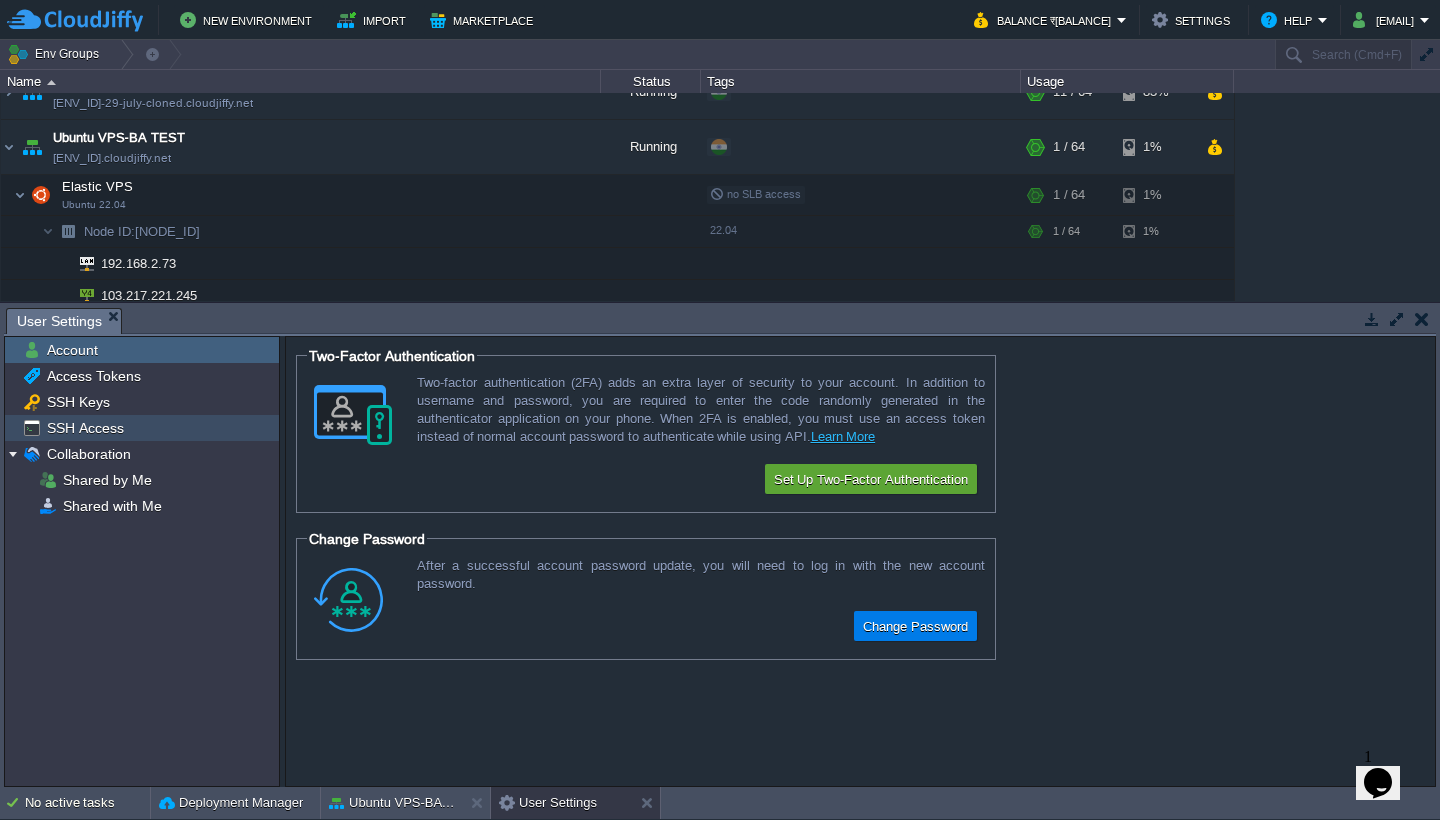 click on "SSH Access" at bounding box center (85, 428) 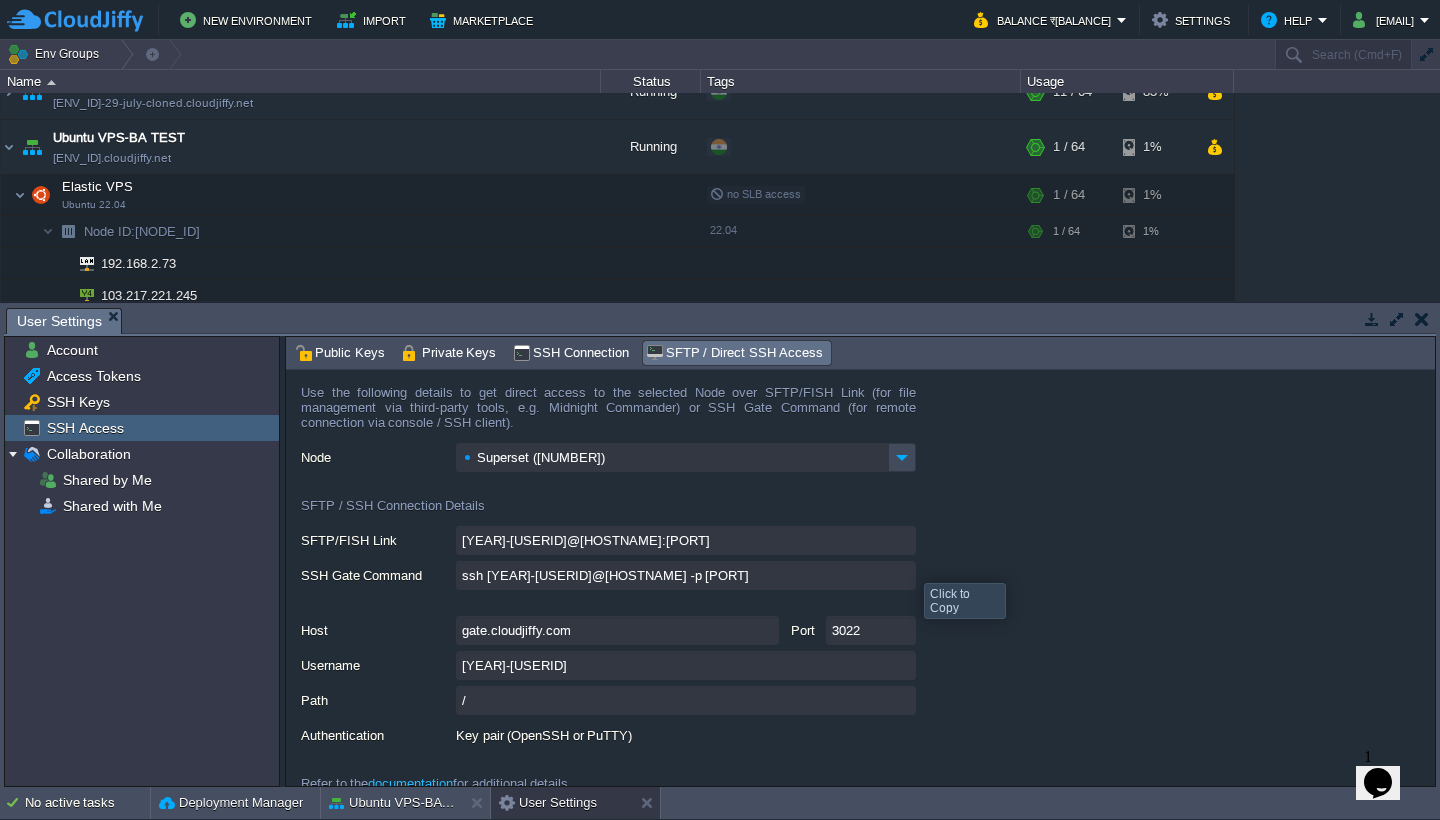click on "ssh 220423-10757@gate.cloudjiffy.com -p 3022" at bounding box center [686, 575] 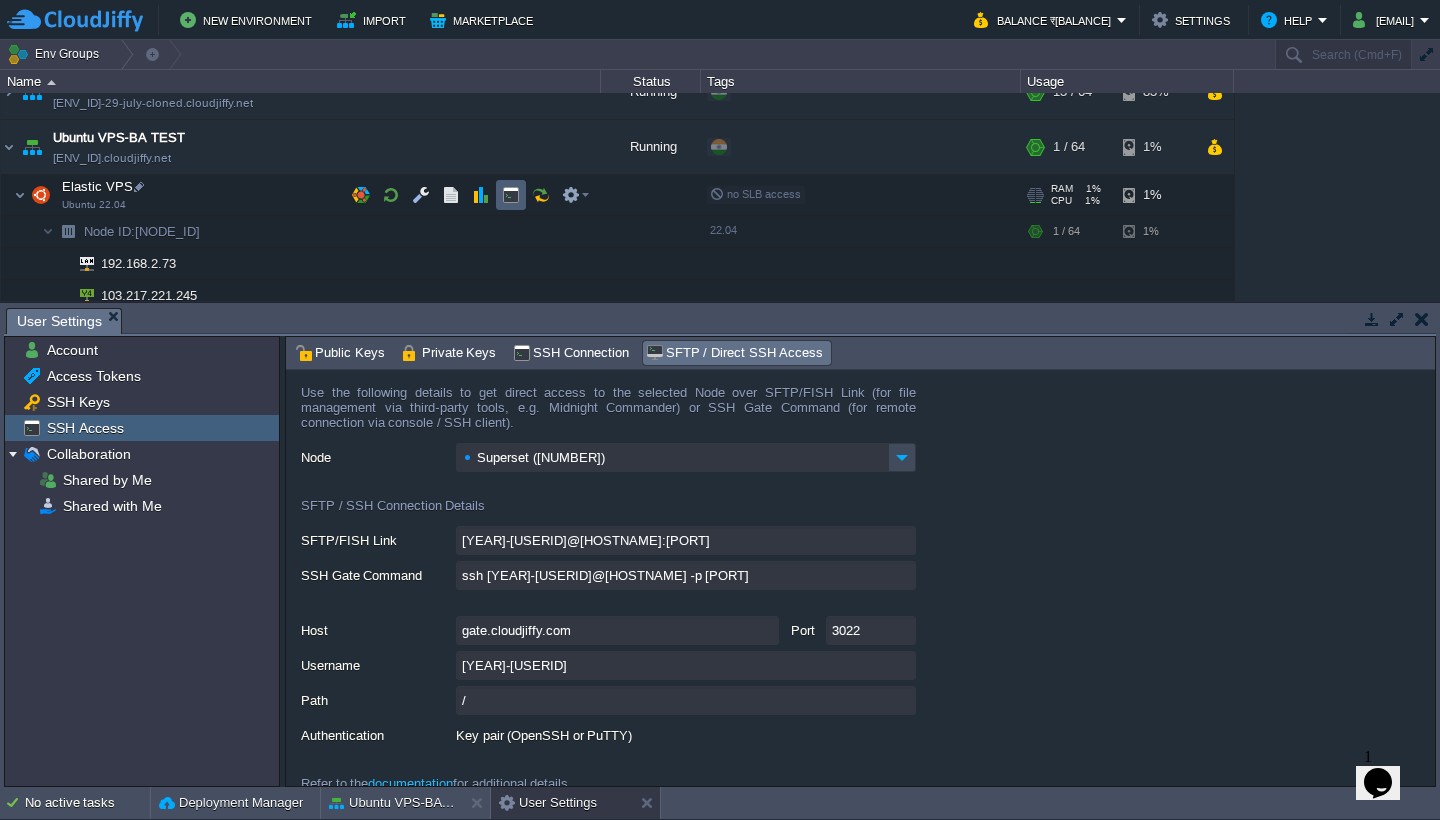 click at bounding box center [511, 195] 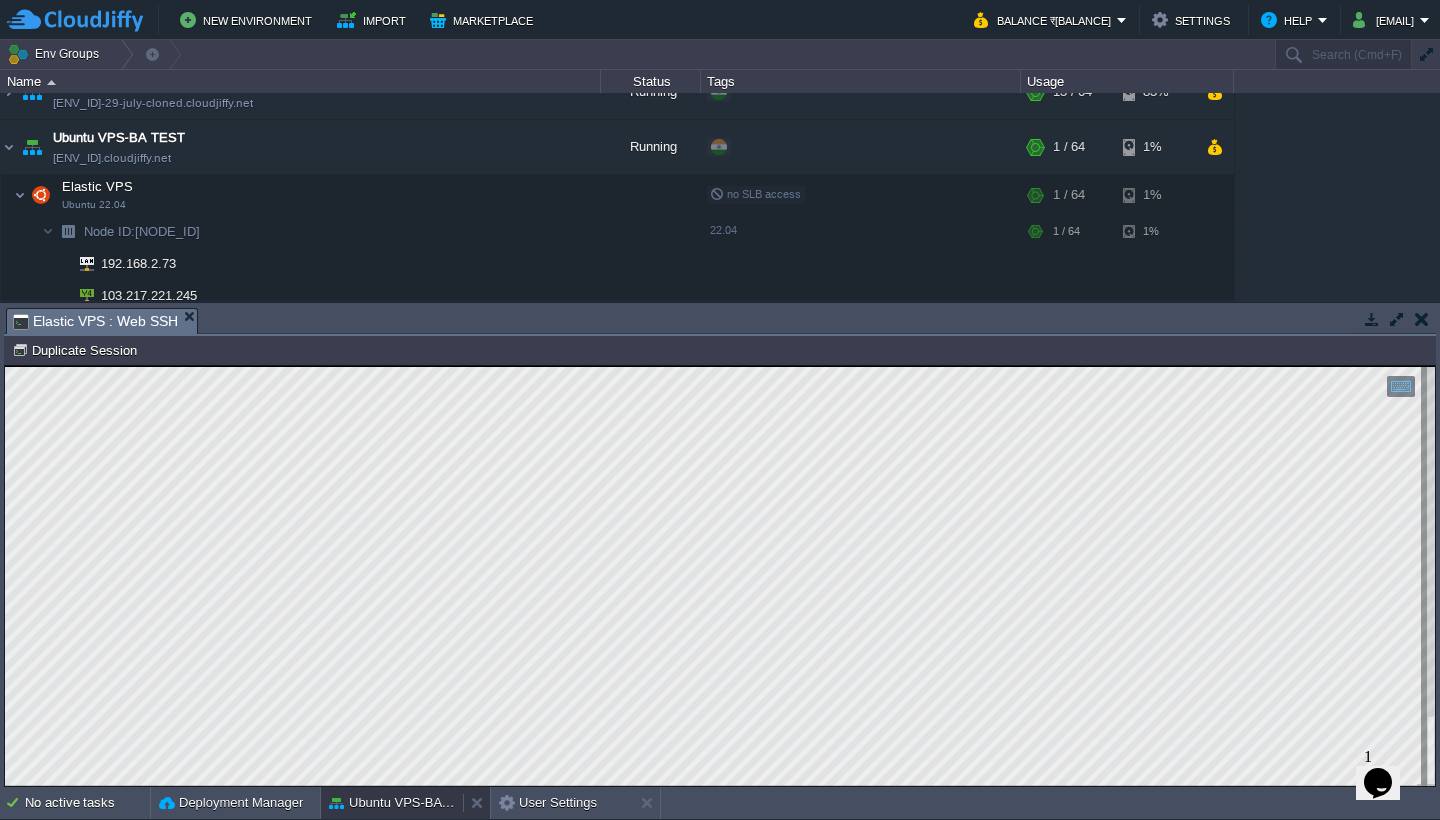 click on "Ubuntu VPS-BA TEST" at bounding box center (392, 803) 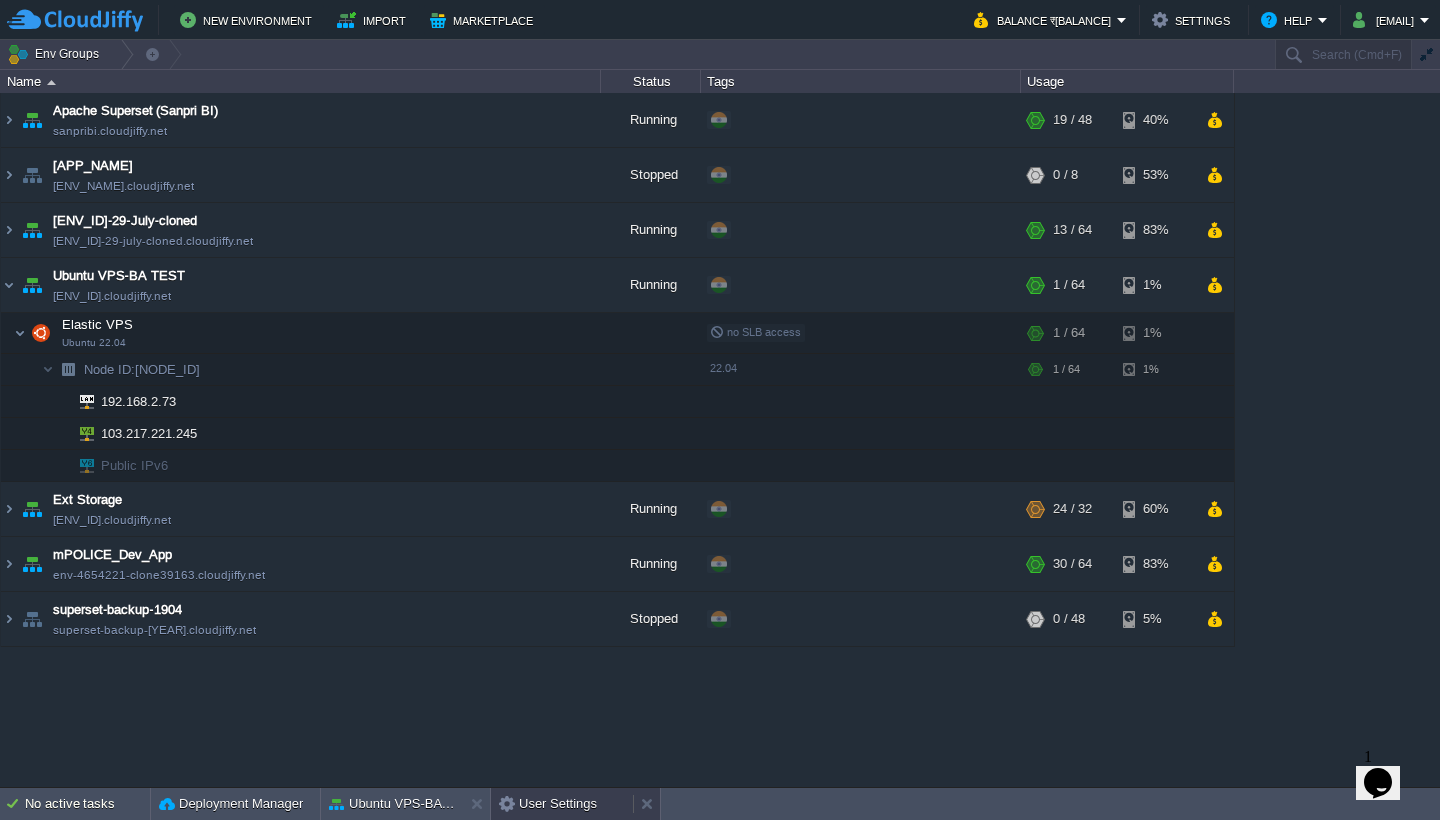 click on "User Settings" at bounding box center [548, 804] 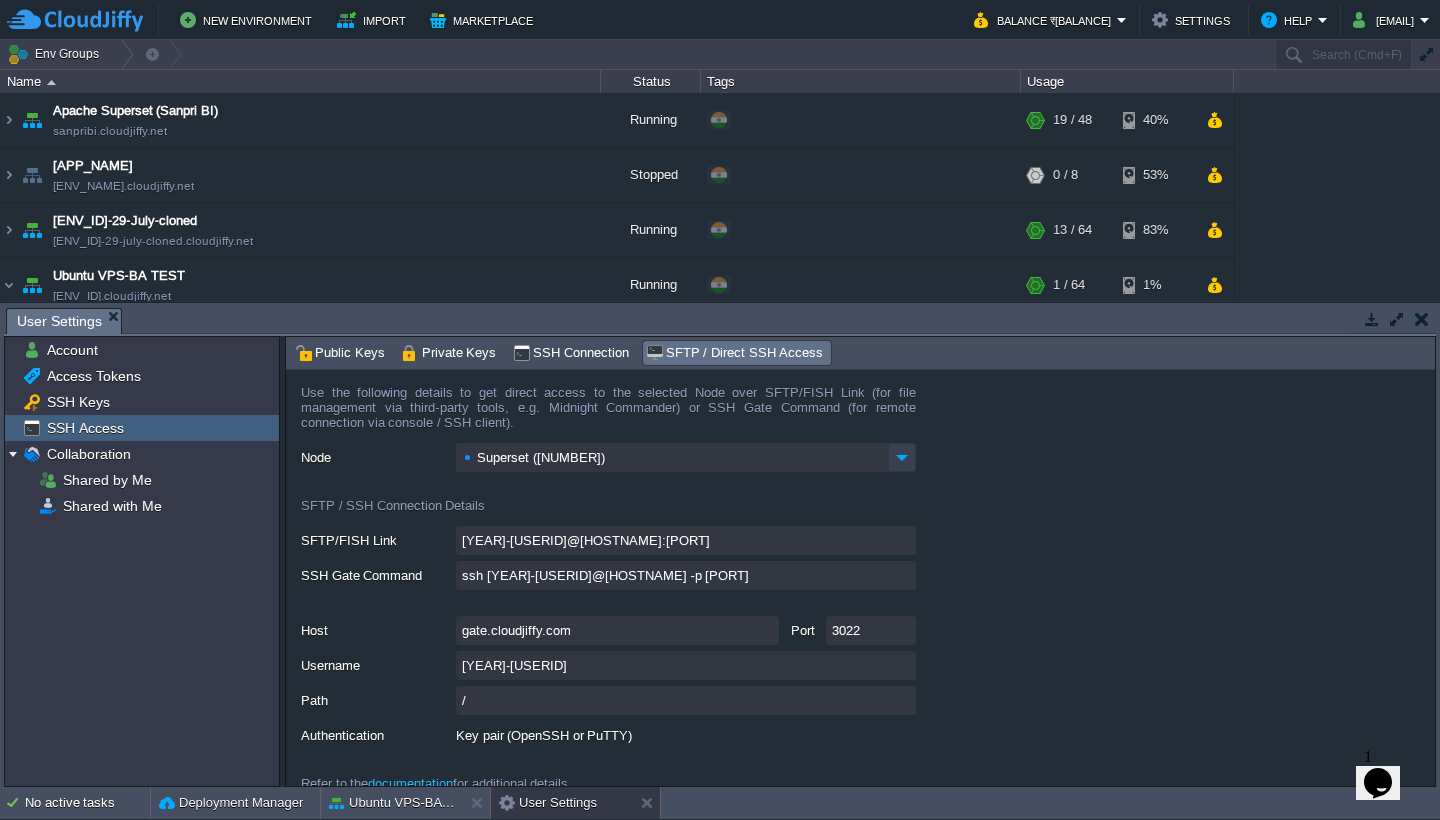 click at bounding box center (902, 457) 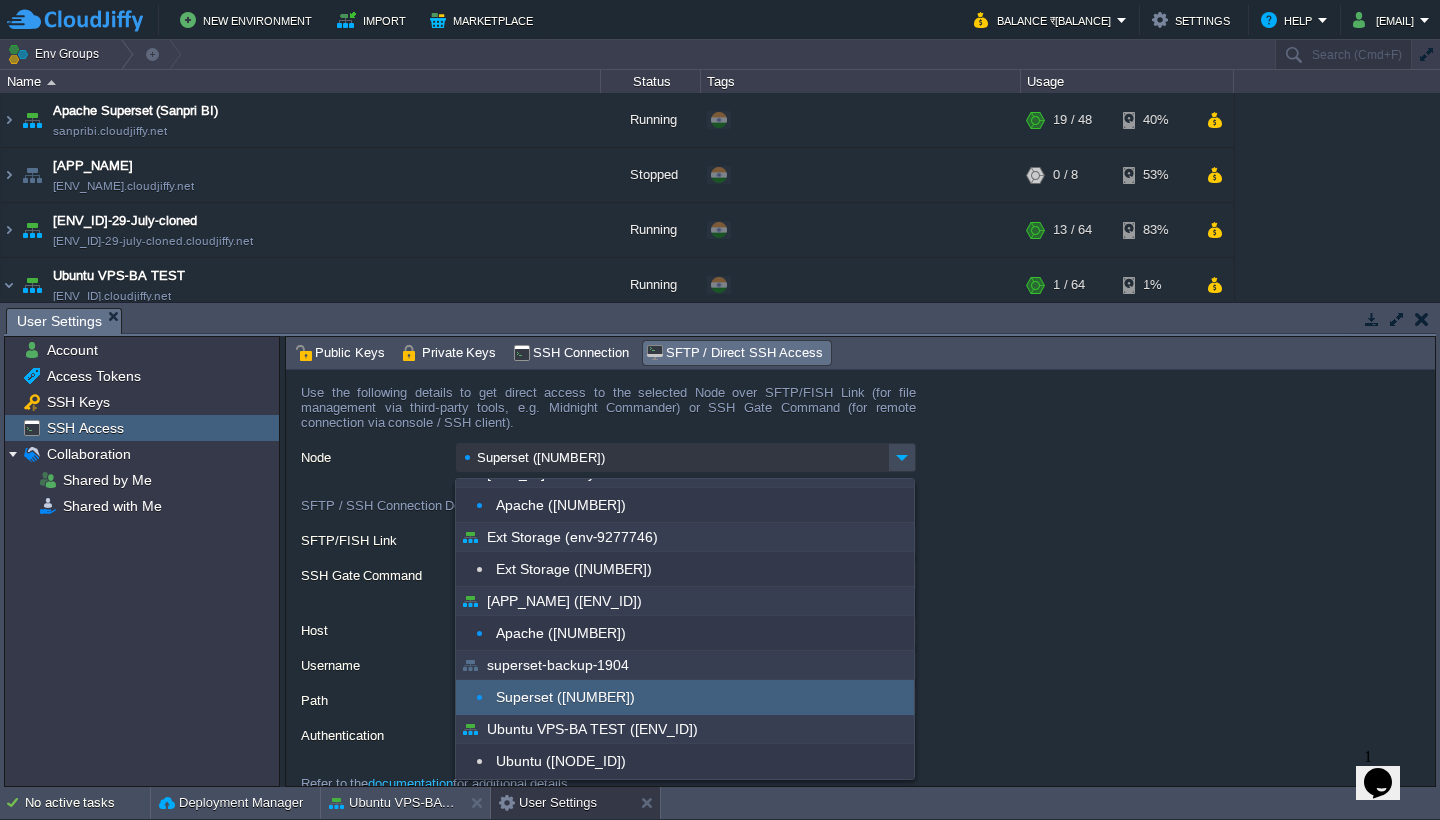 scroll, scrollTop: 148, scrollLeft: 0, axis: vertical 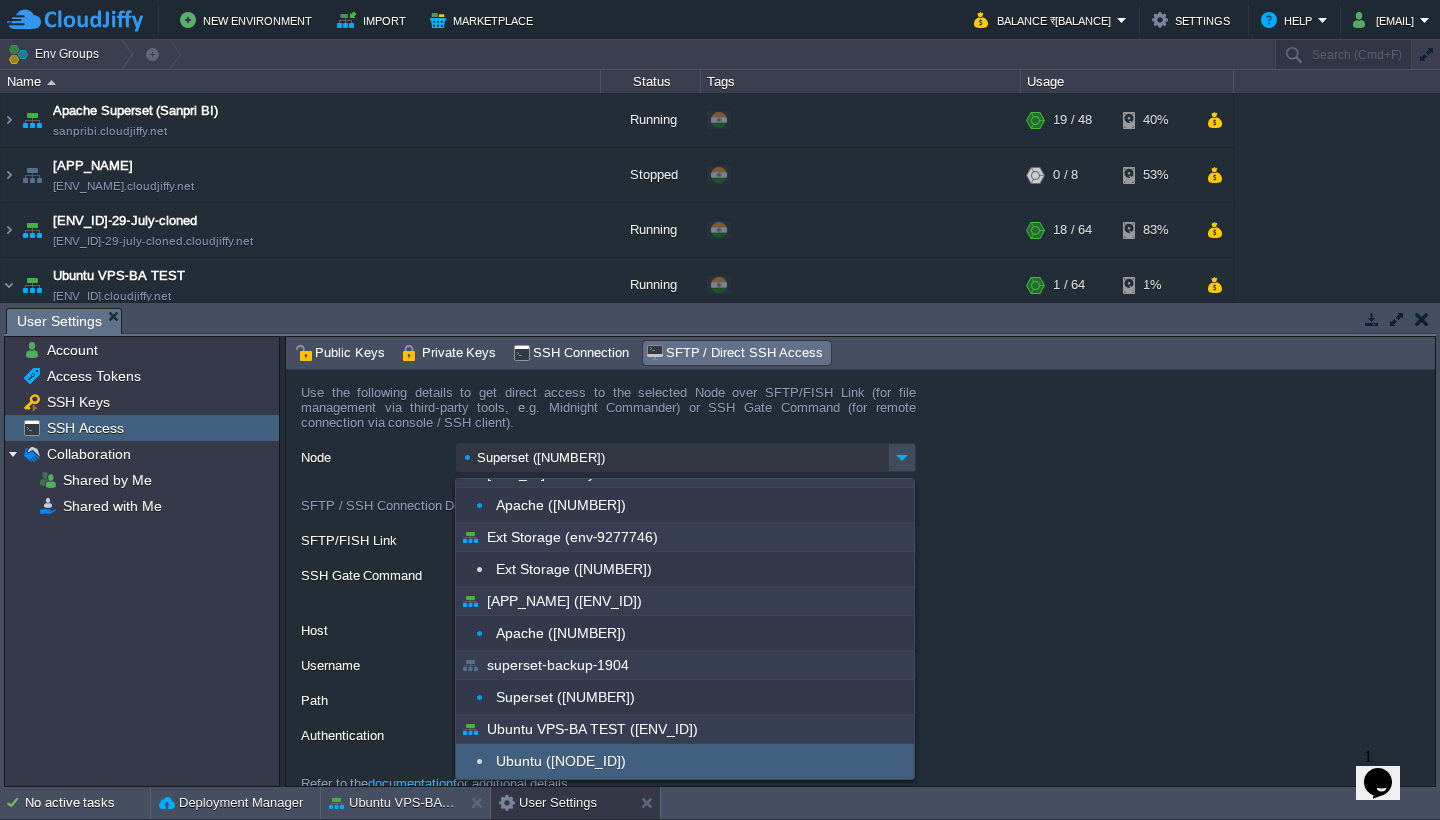 click on "Ubuntu (239091)" at bounding box center (685, 761) 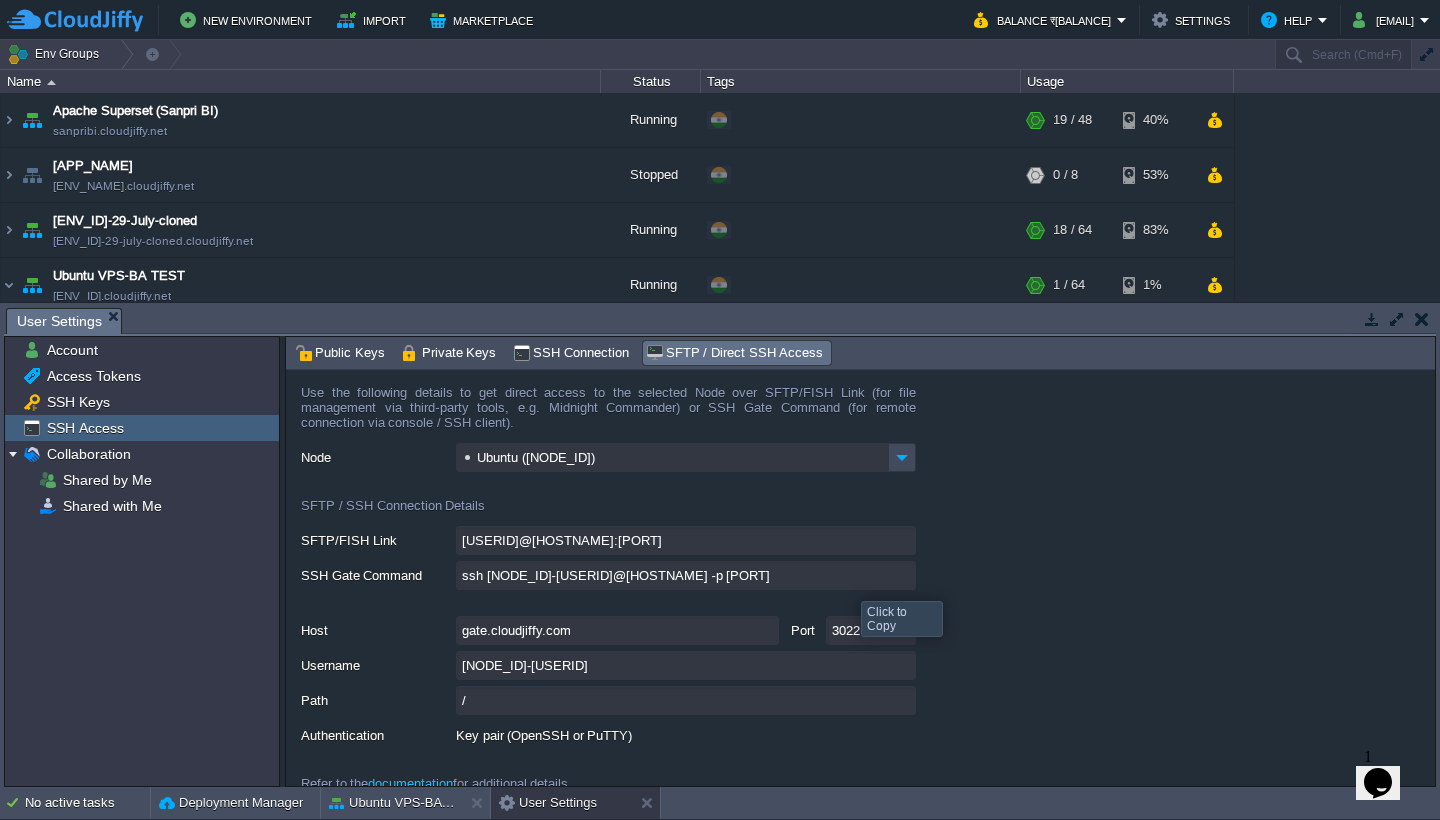 click on "ssh 239091-10757@gate.cloudjiffy.com -p 3022" at bounding box center (686, 575) 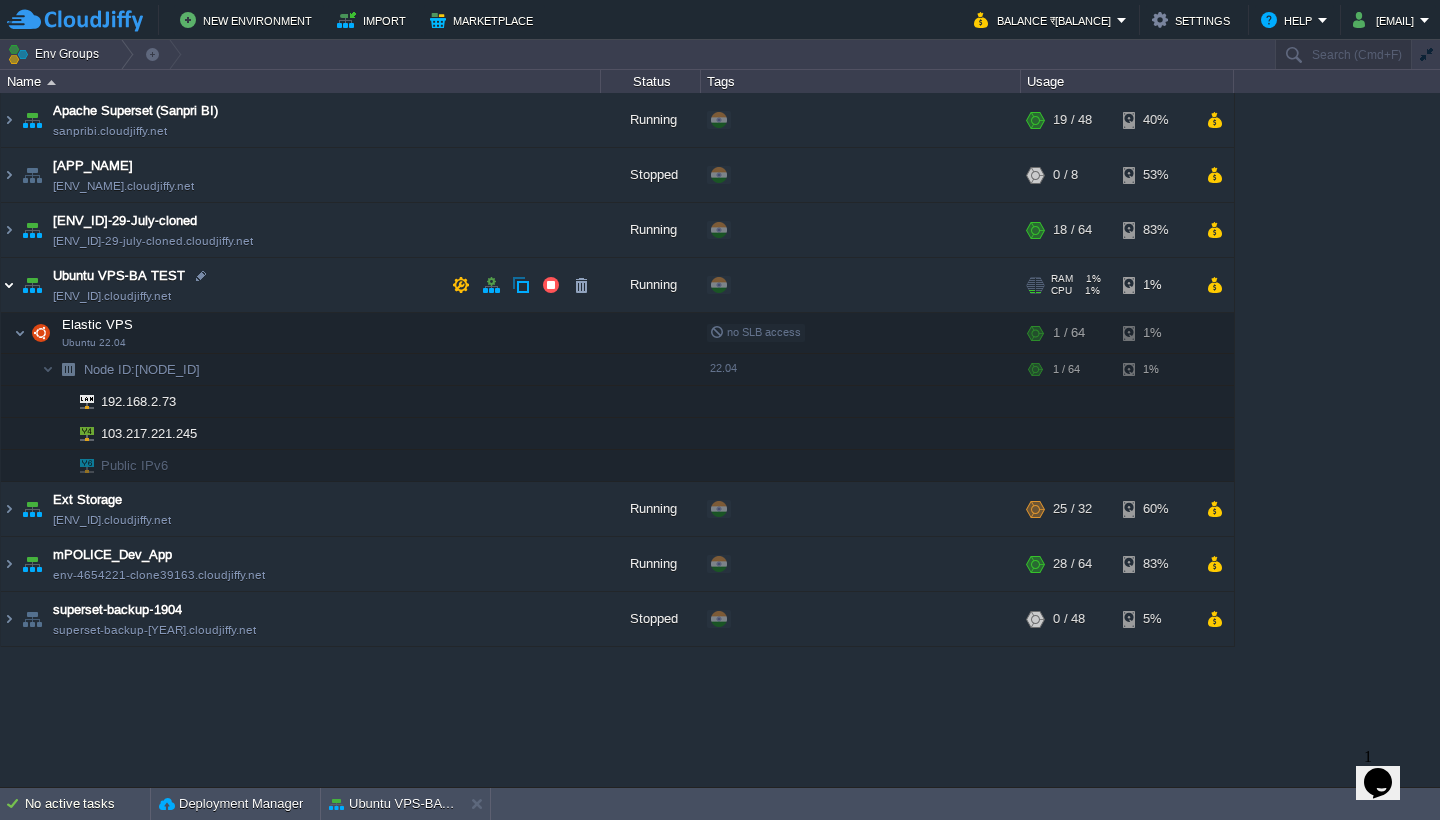 click at bounding box center (9, 285) 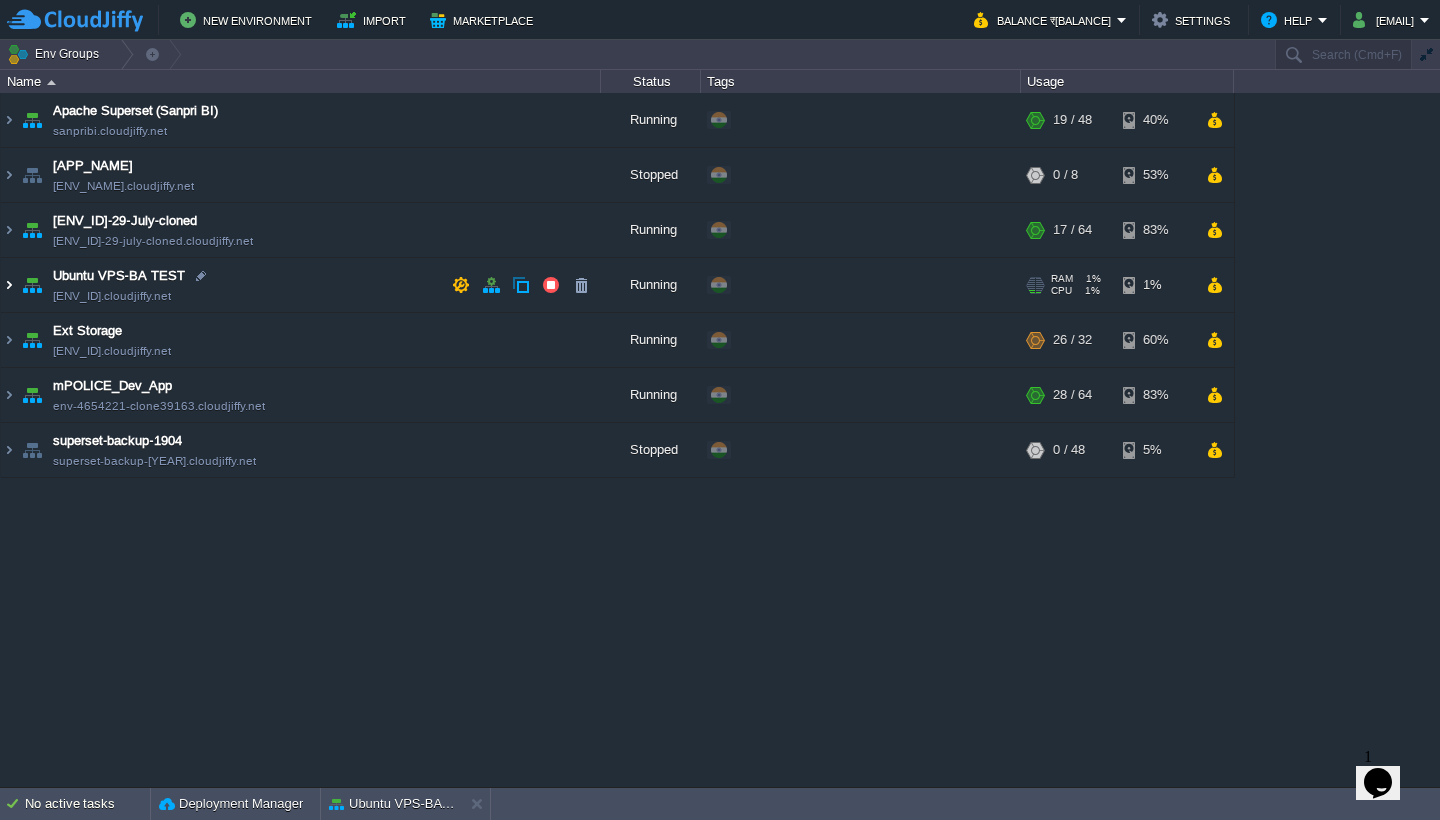 click at bounding box center [9, 285] 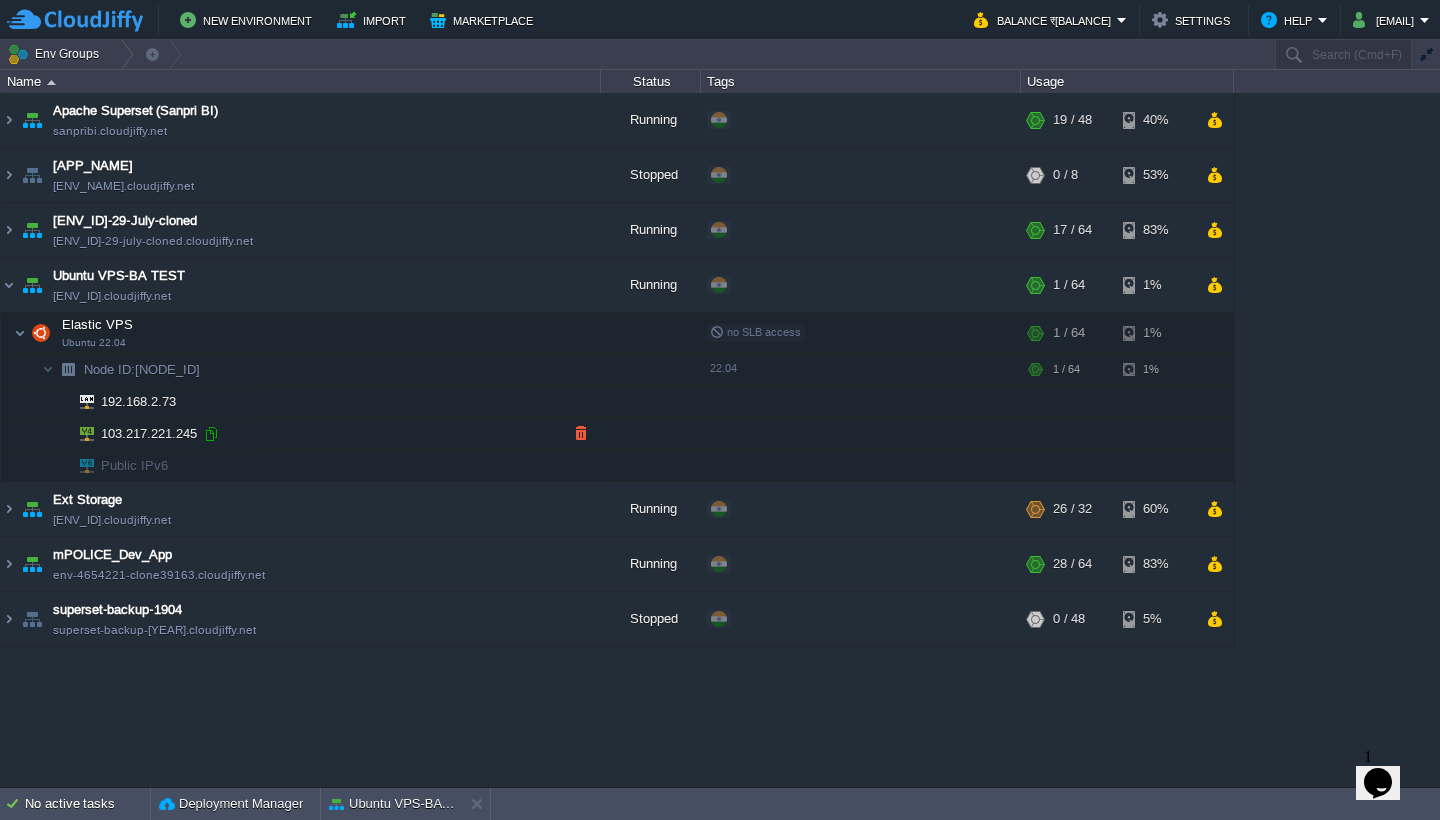 click at bounding box center (211, 434) 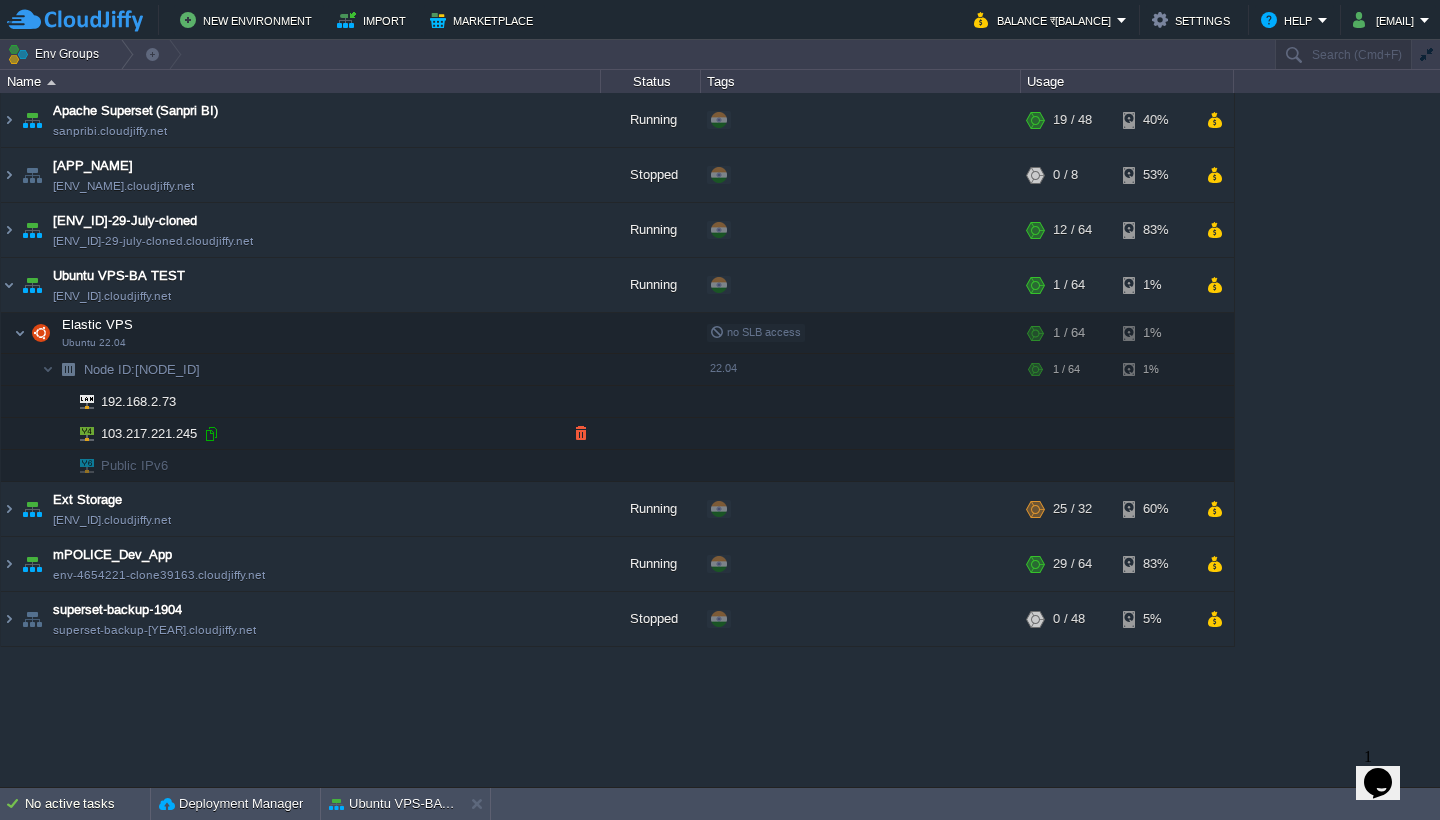 click at bounding box center (211, 434) 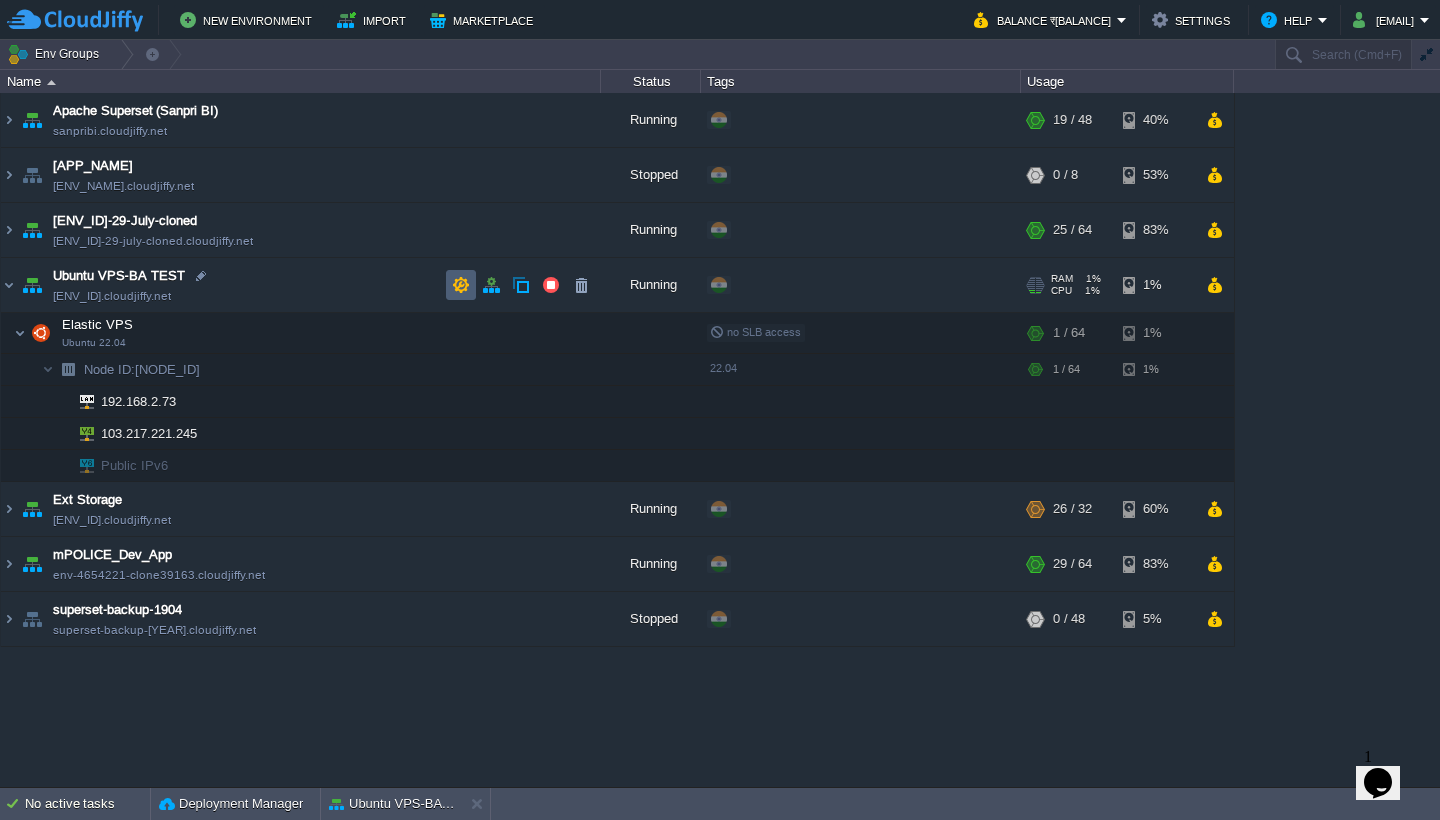 click at bounding box center (461, 285) 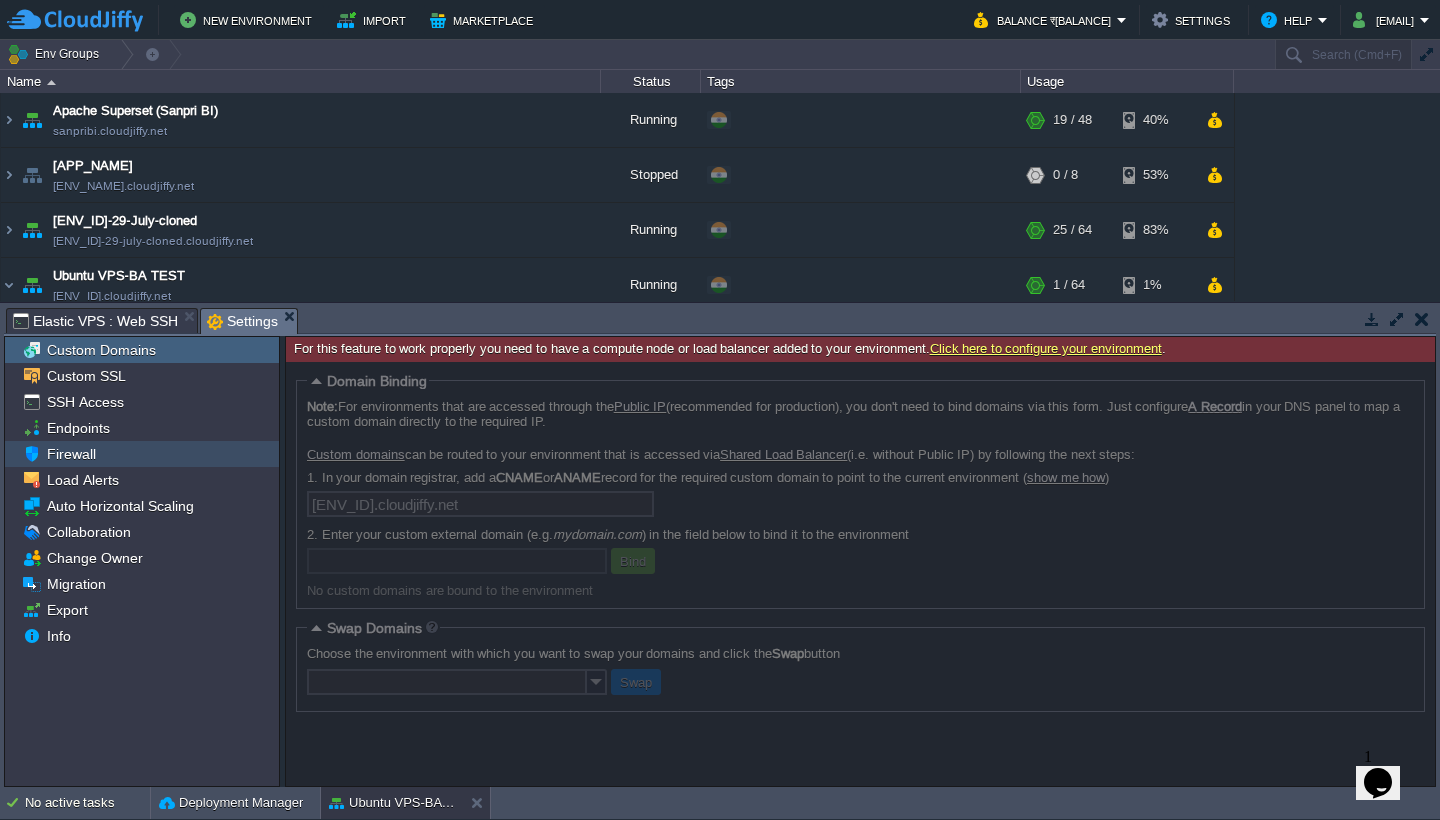 click on "Firewall" at bounding box center [142, 454] 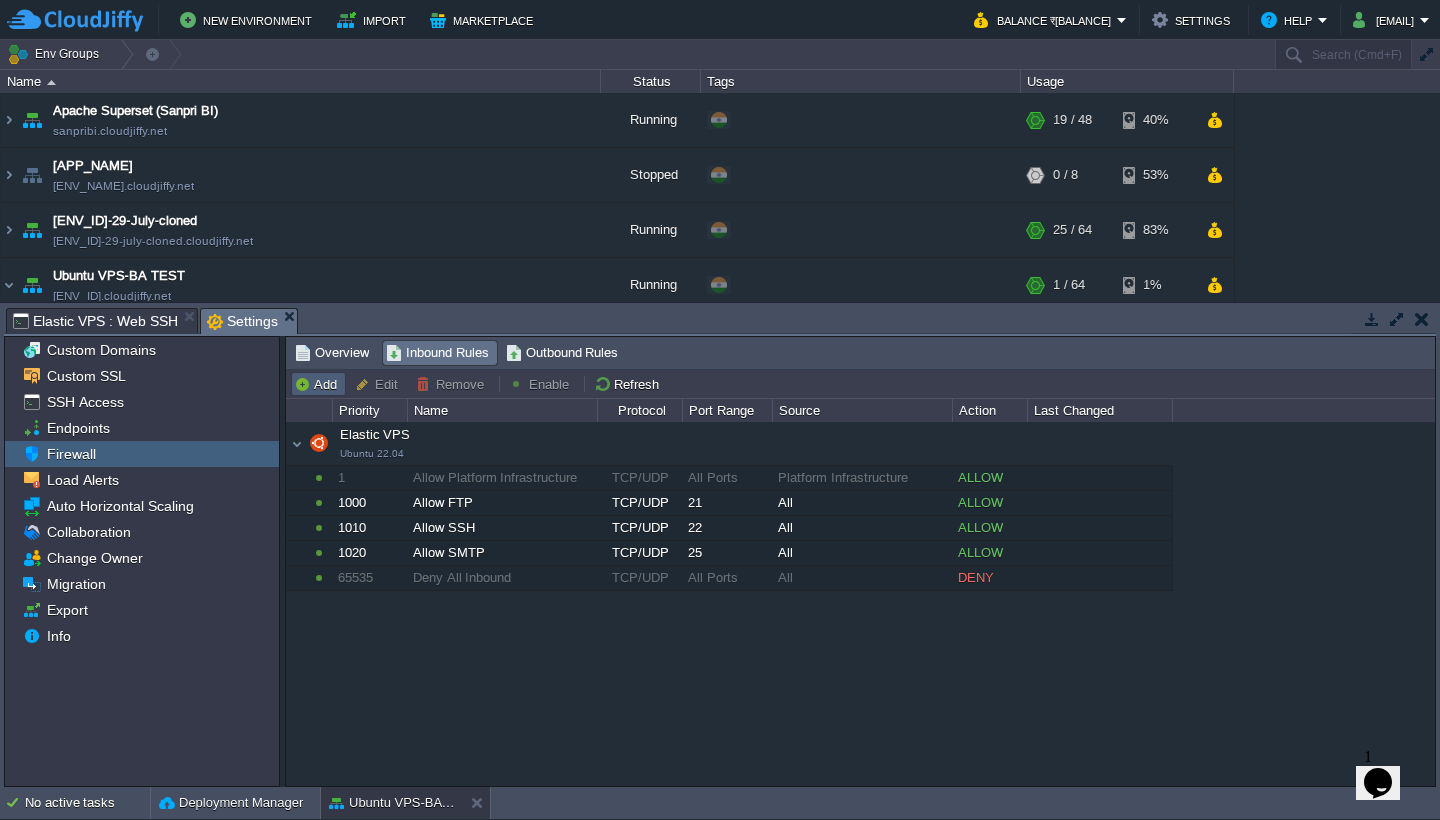 click on "Add" at bounding box center (318, 384) 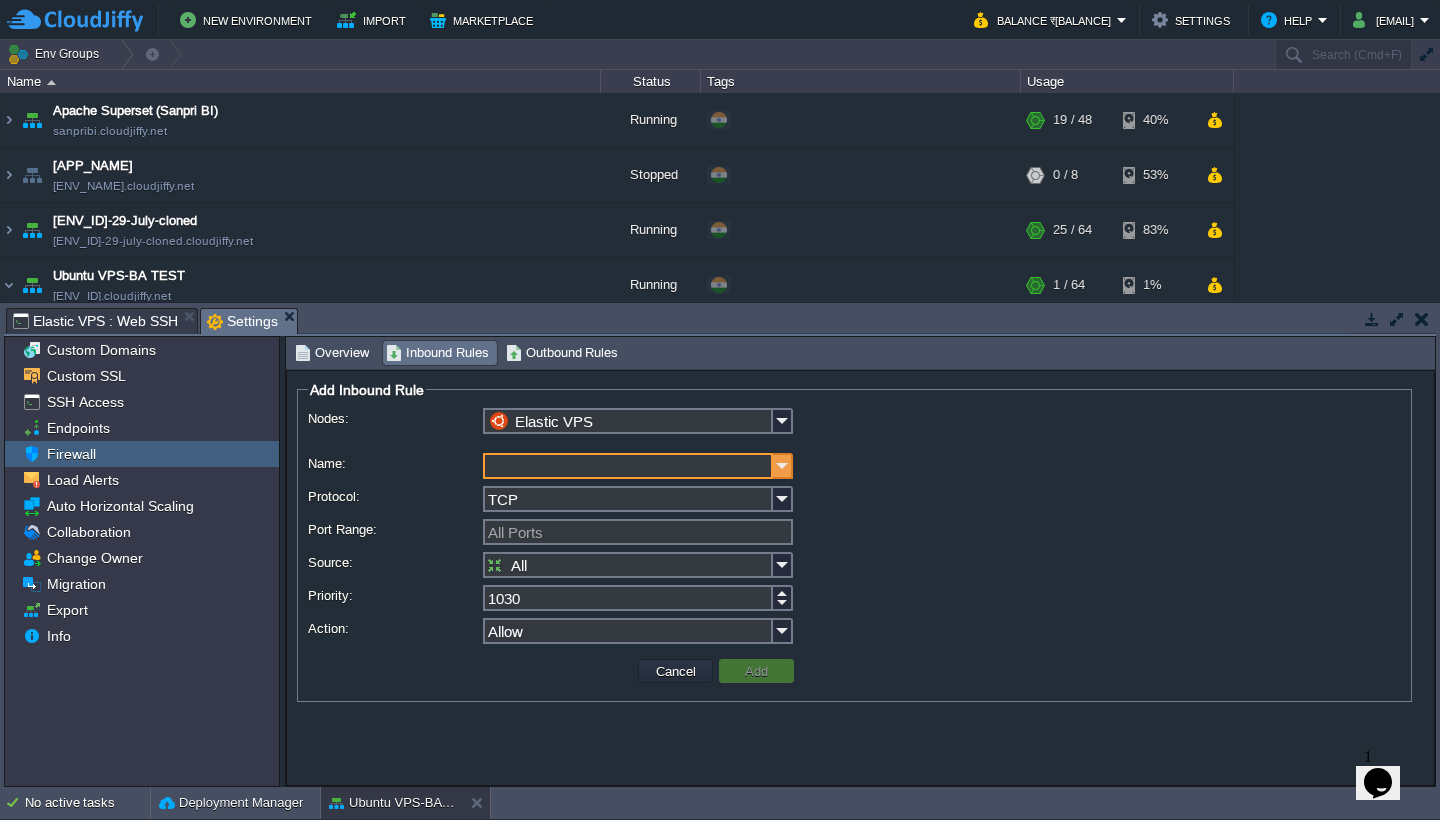 click at bounding box center (783, 466) 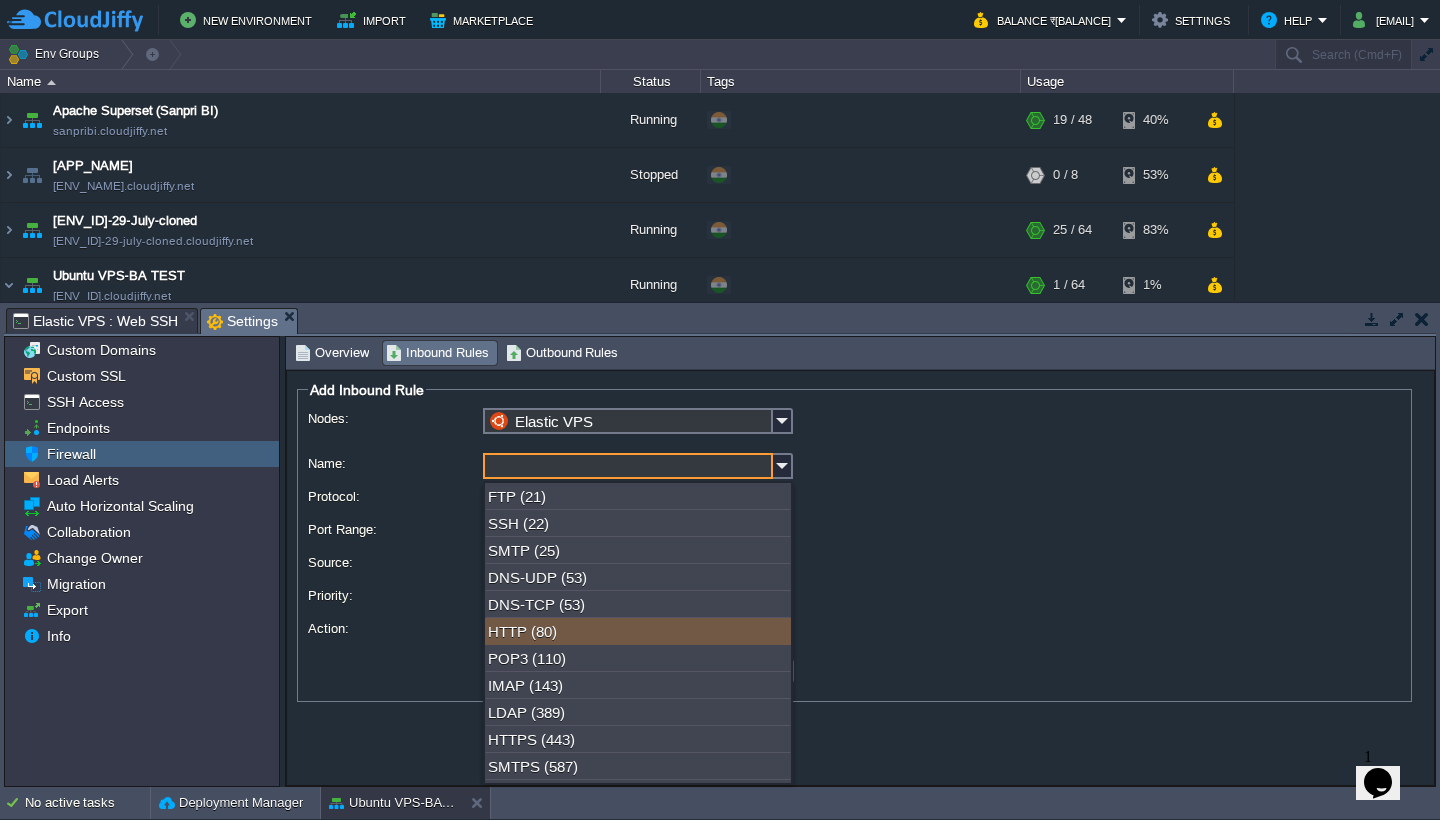click on "HTTP (80)" at bounding box center (638, 631) 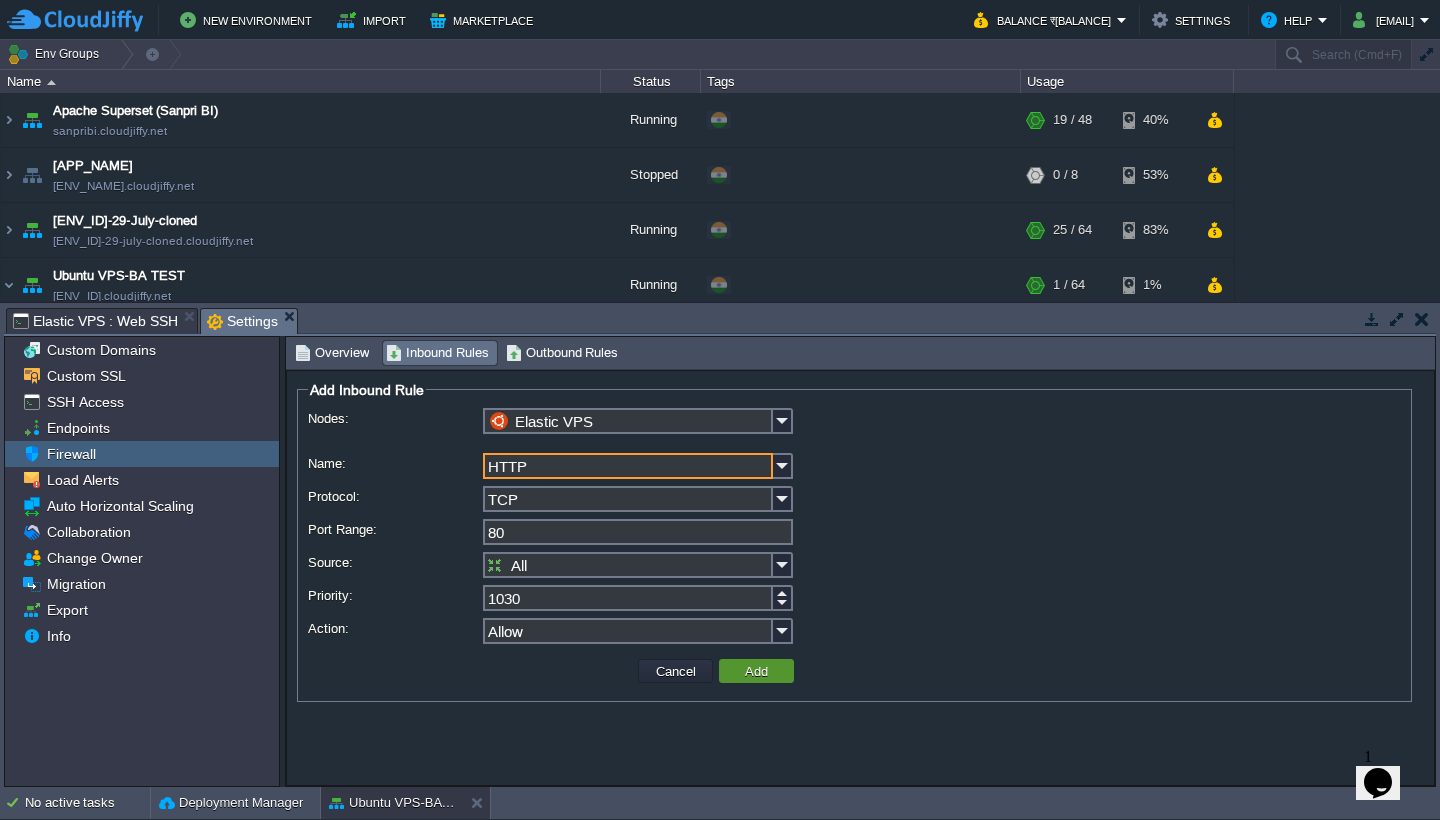click on "Add" at bounding box center [756, 671] 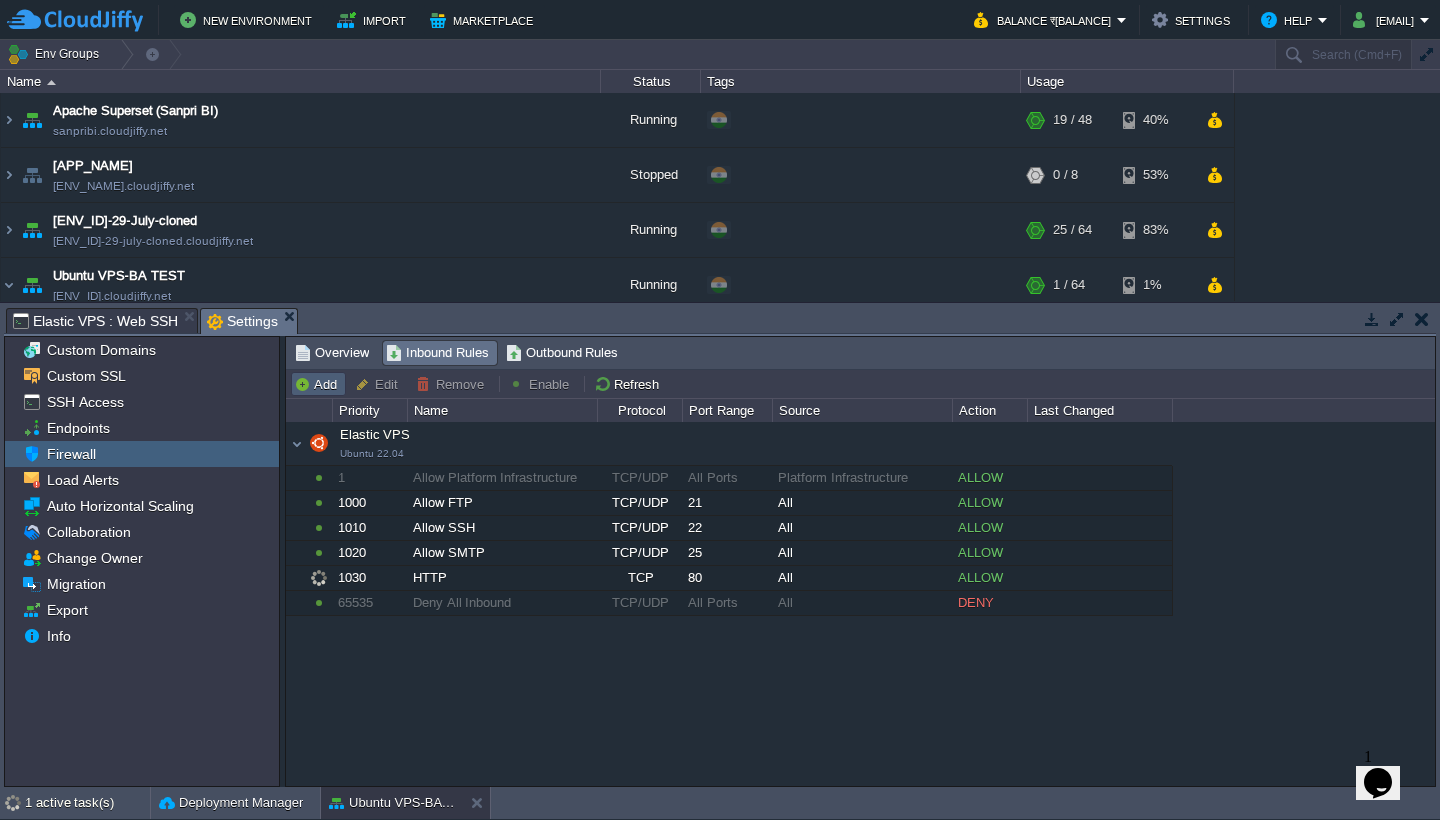 click on "Add" at bounding box center (318, 384) 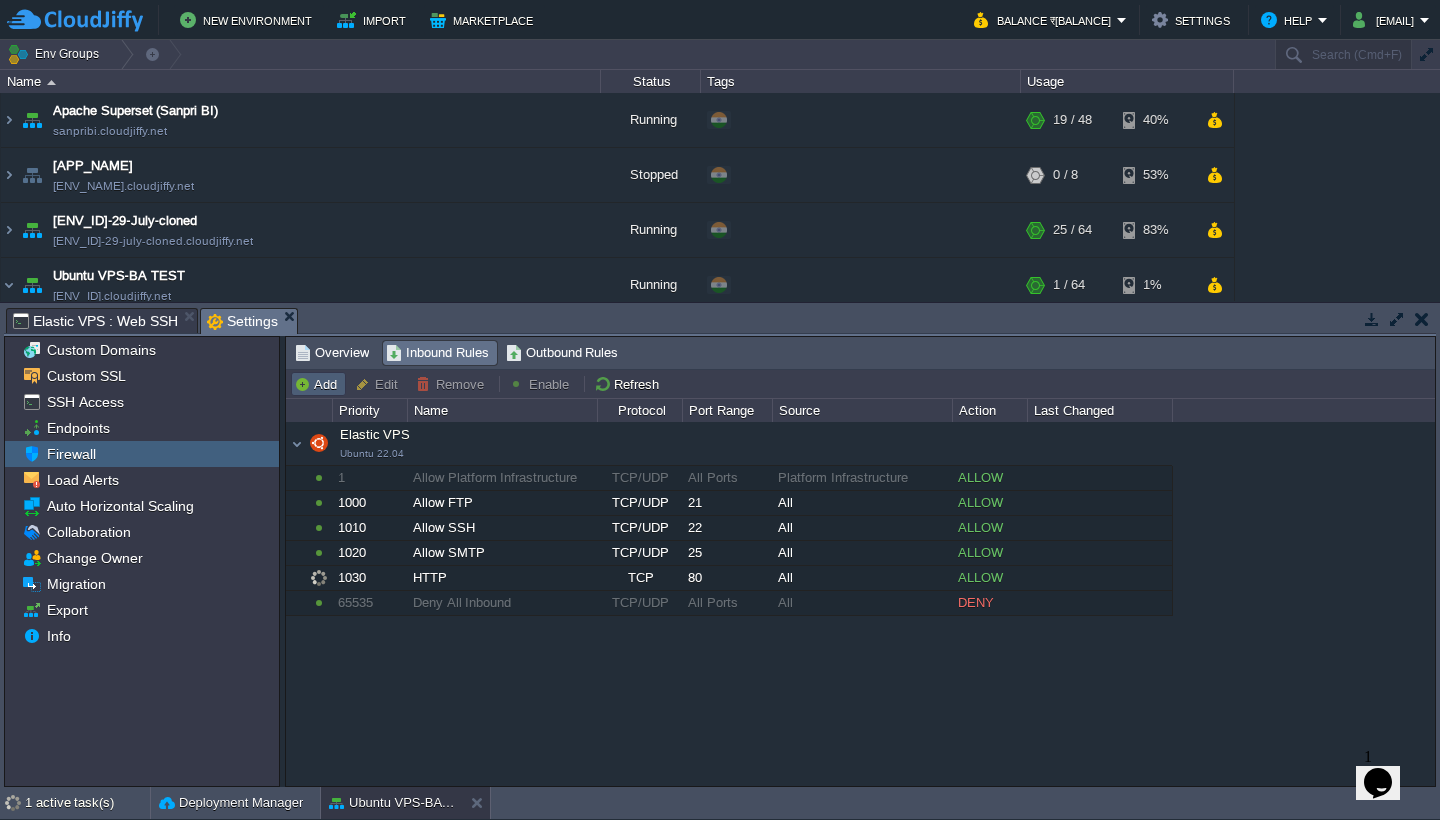 type on "Elastic VPS" 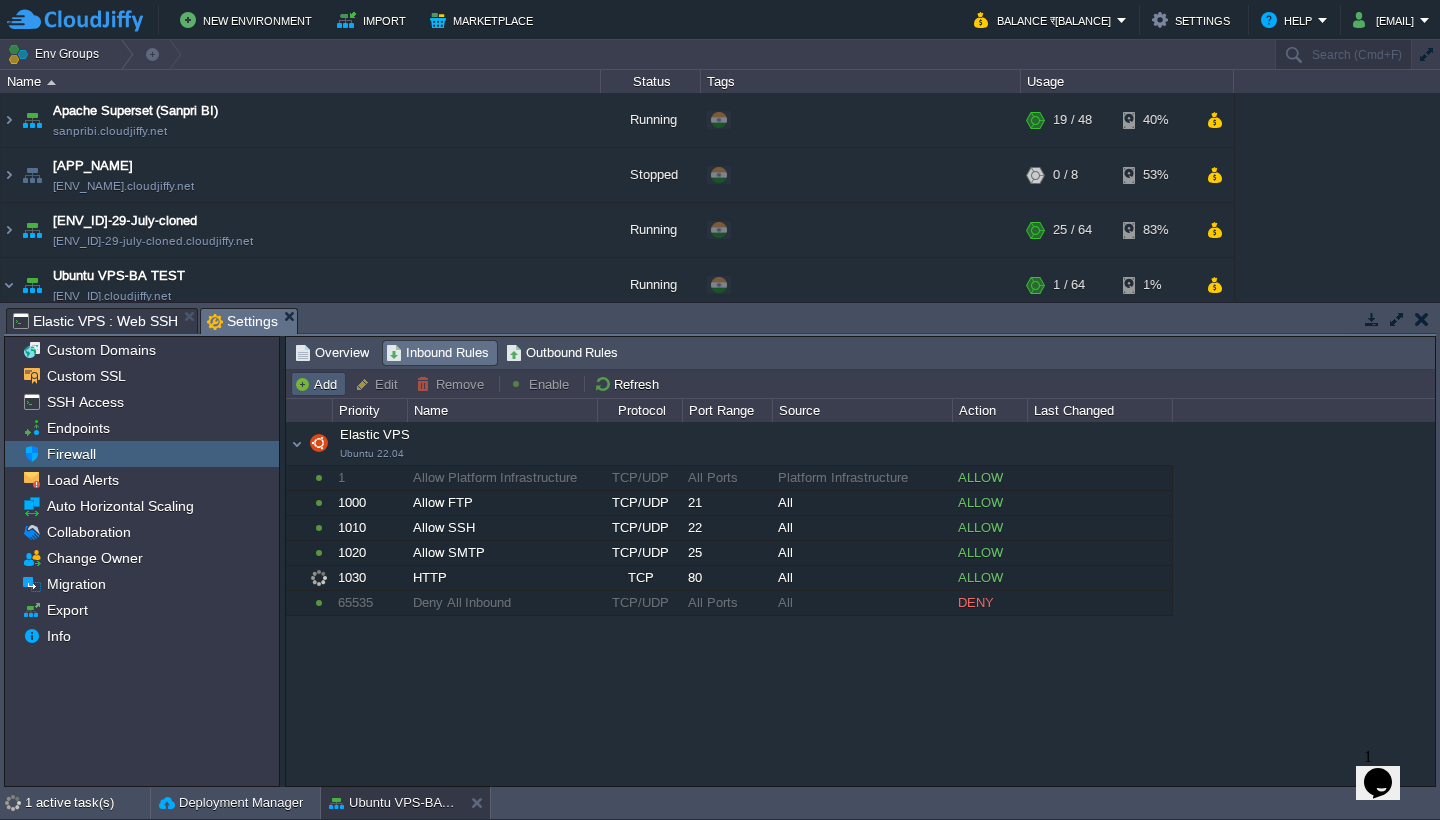 type on "1040" 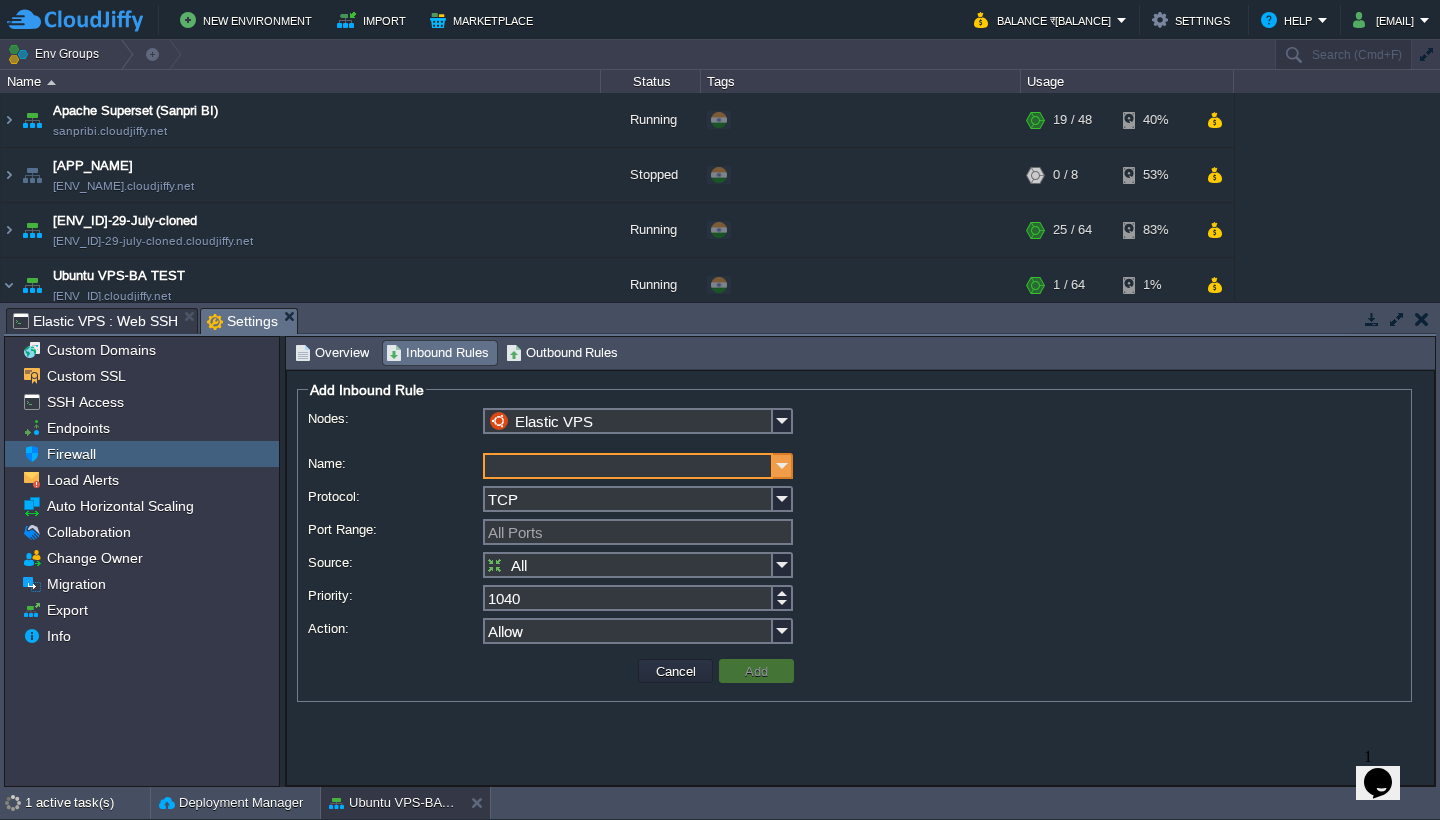 click at bounding box center (783, 466) 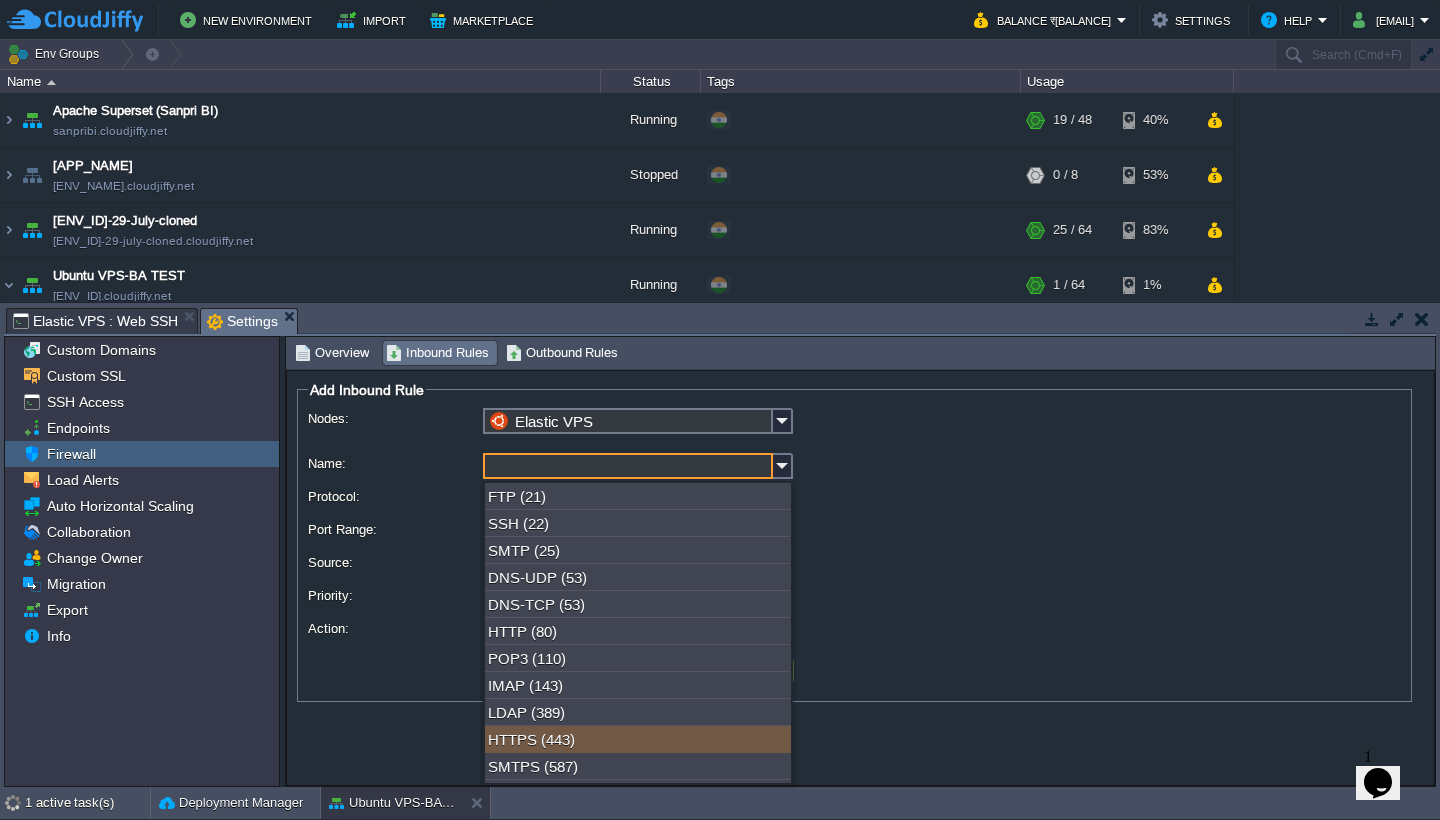 click on "HTTPS (443)" at bounding box center (638, 739) 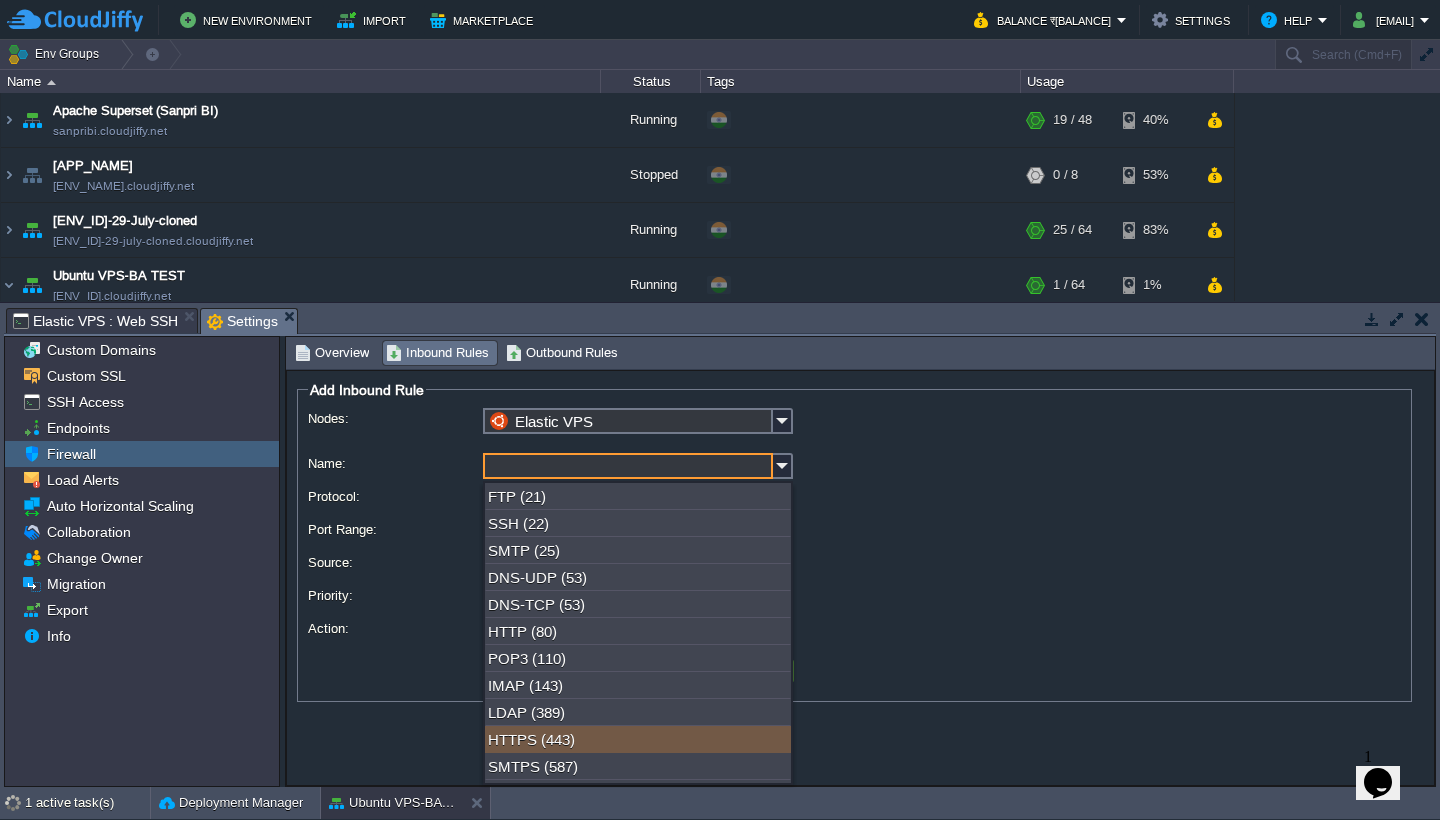 type on "HTTPS" 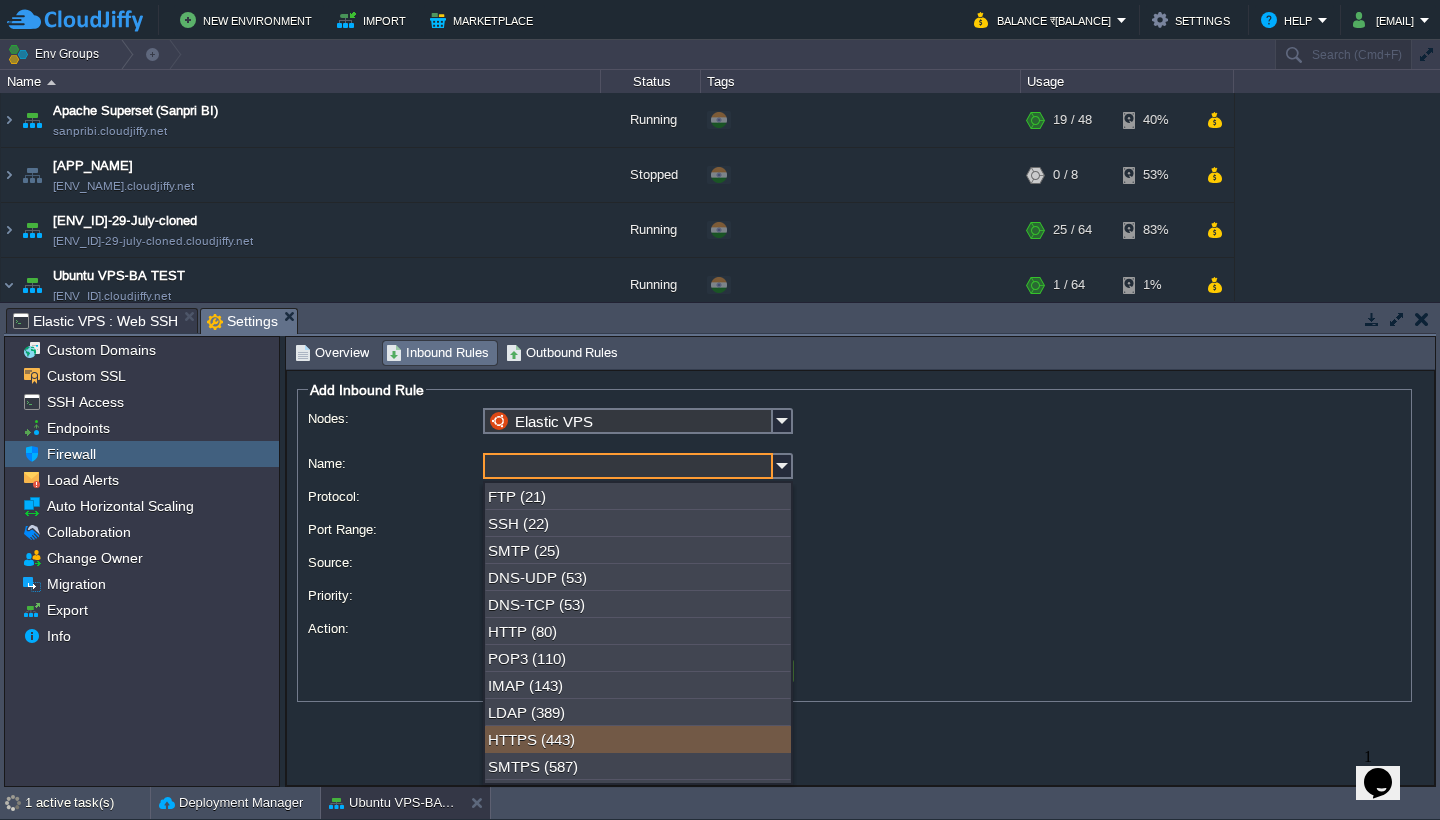 type on "443" 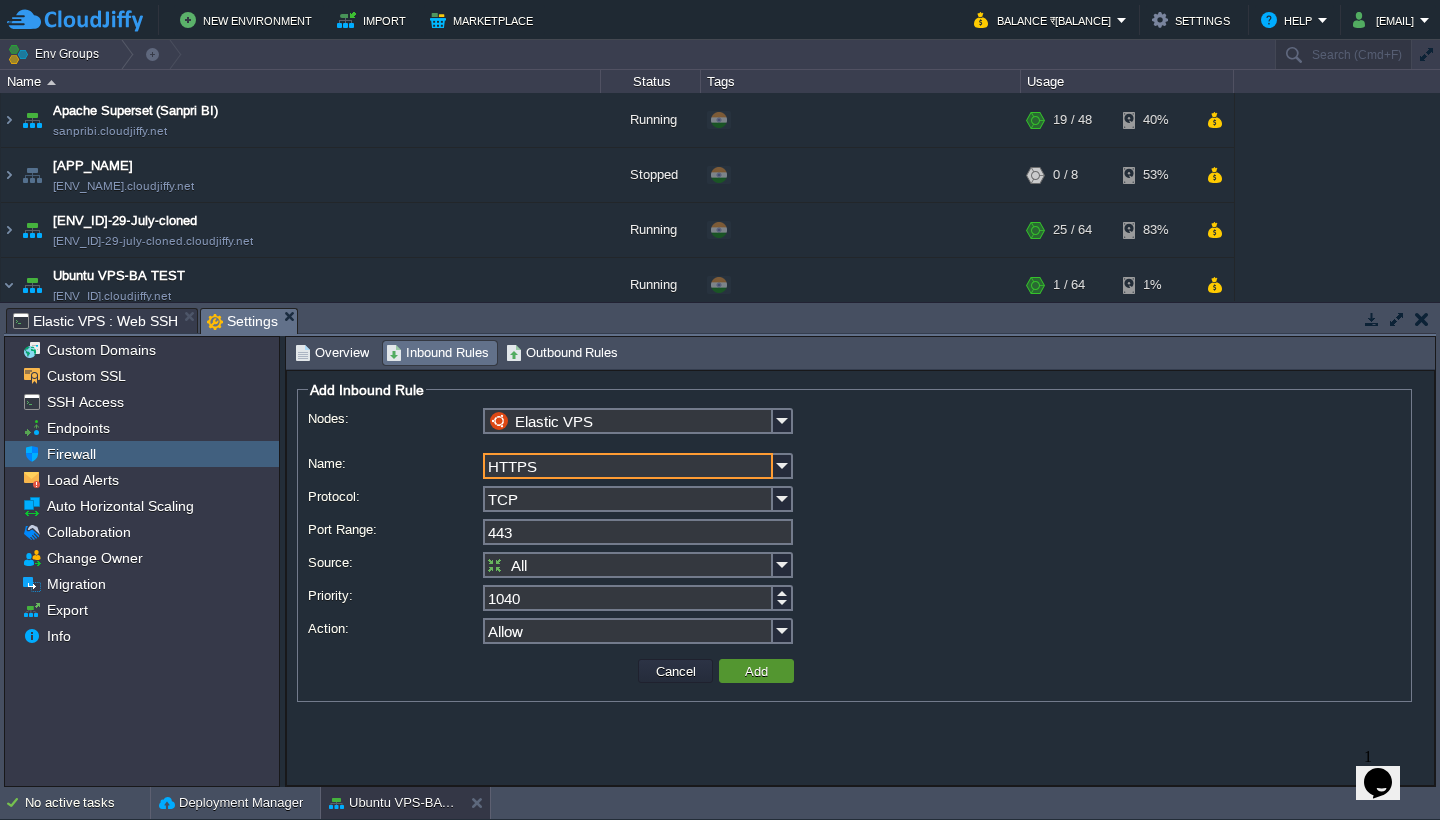 click on "Add" at bounding box center [756, 671] 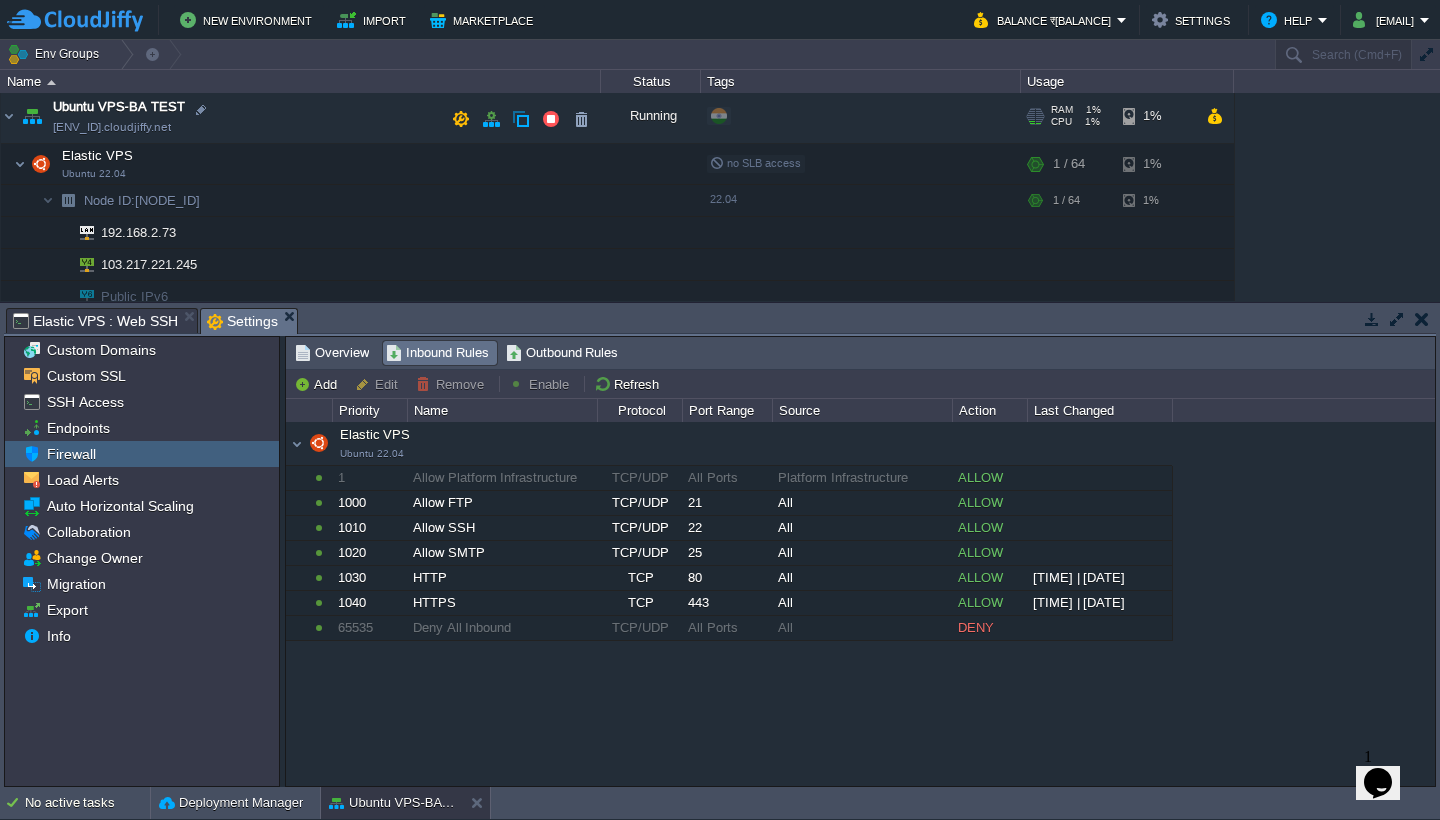 scroll, scrollTop: 184, scrollLeft: 0, axis: vertical 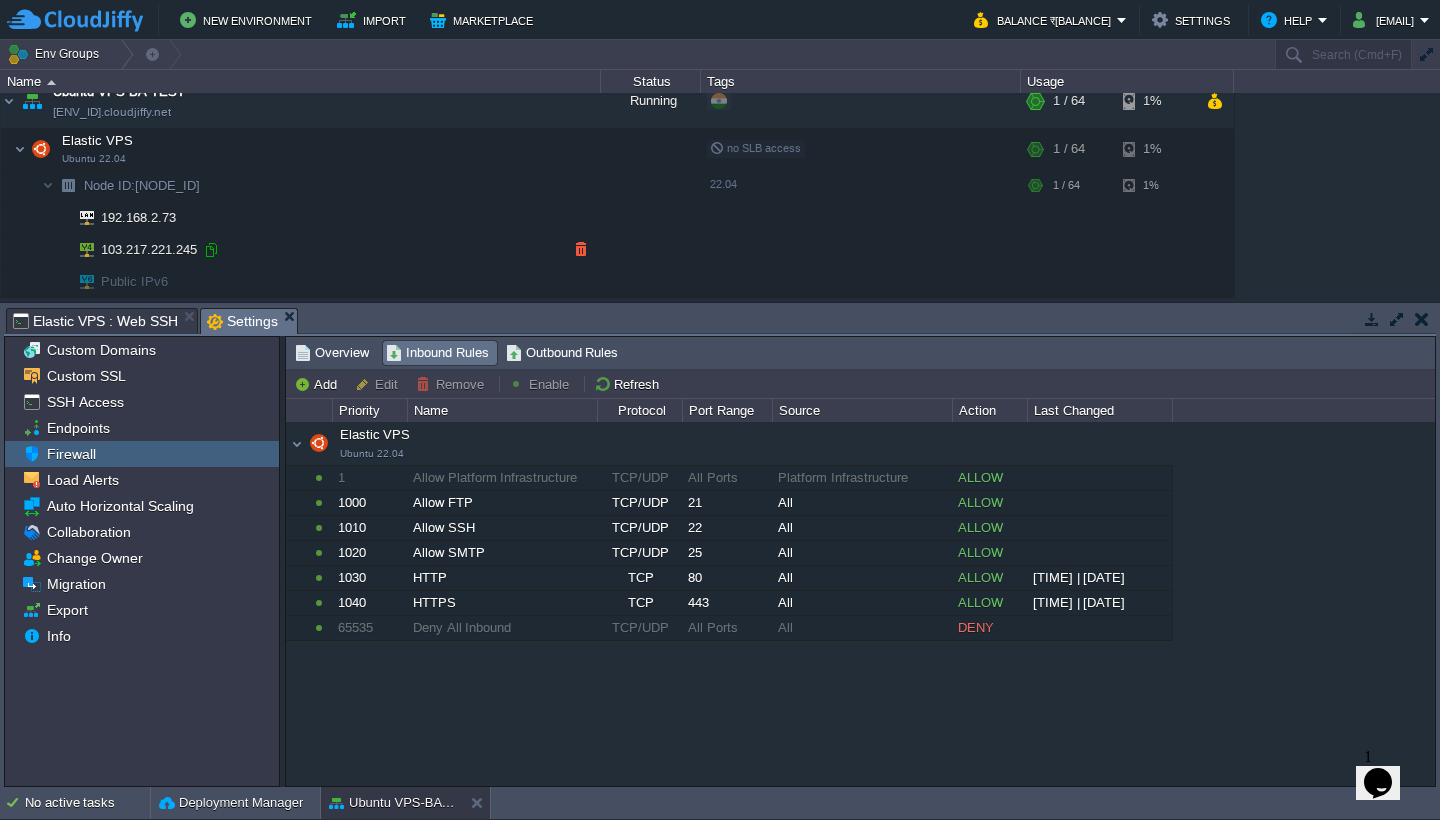 click at bounding box center [211, 250] 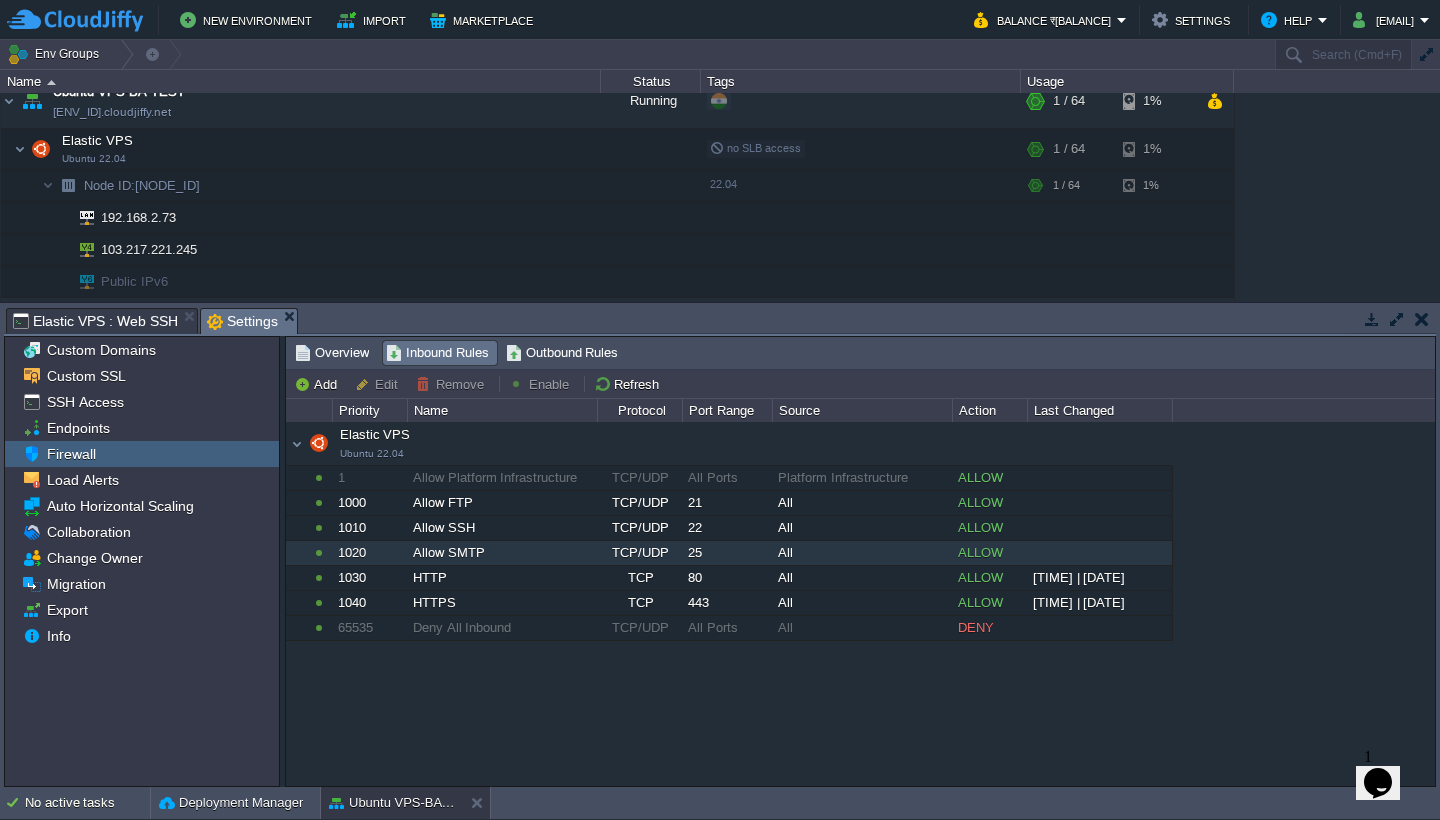 click on "1020" at bounding box center [369, 553] 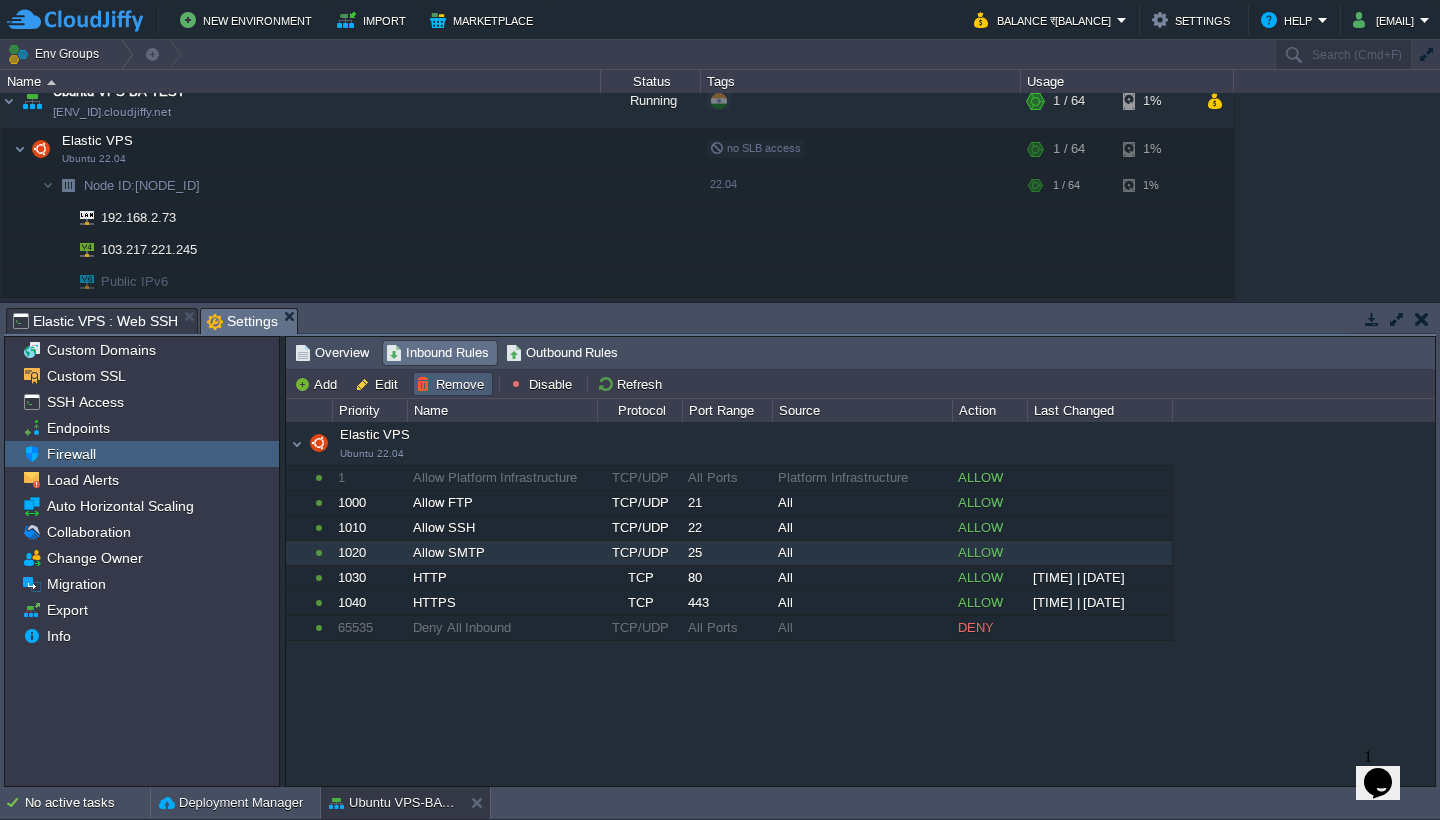 click on "Remove" at bounding box center (453, 384) 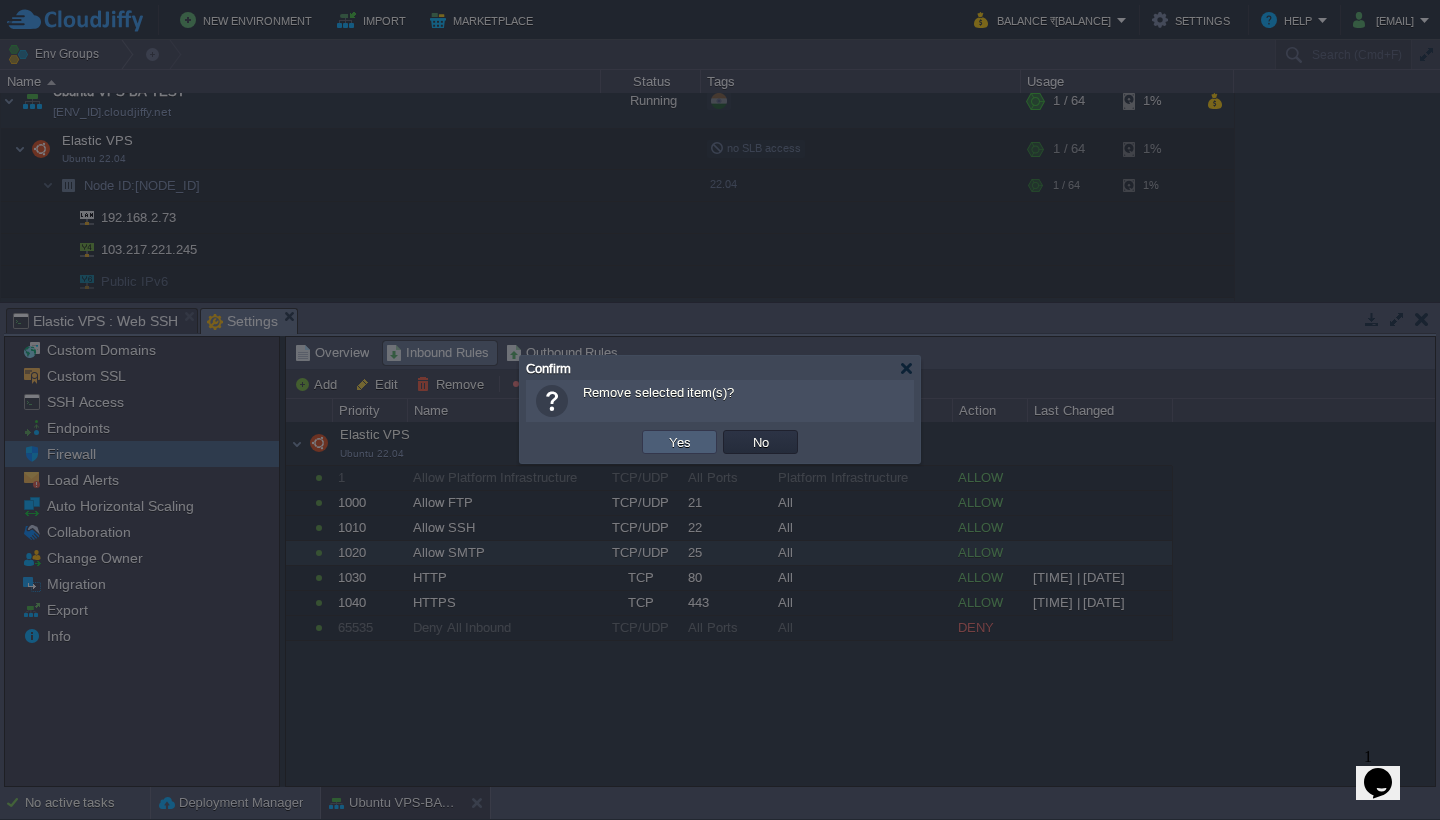 click on "Yes" at bounding box center [680, 442] 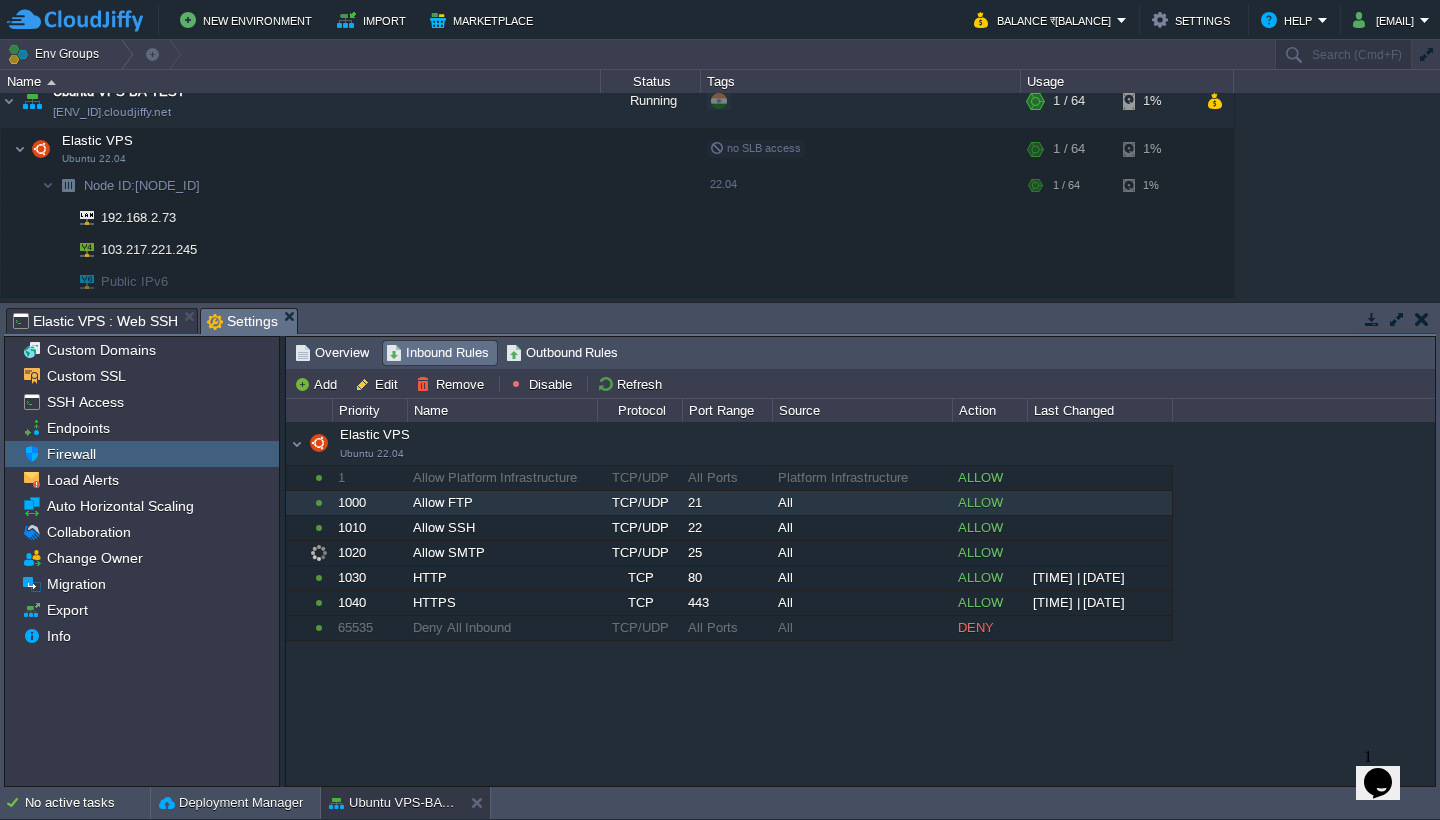 click on "Allow FTP" at bounding box center (502, 503) 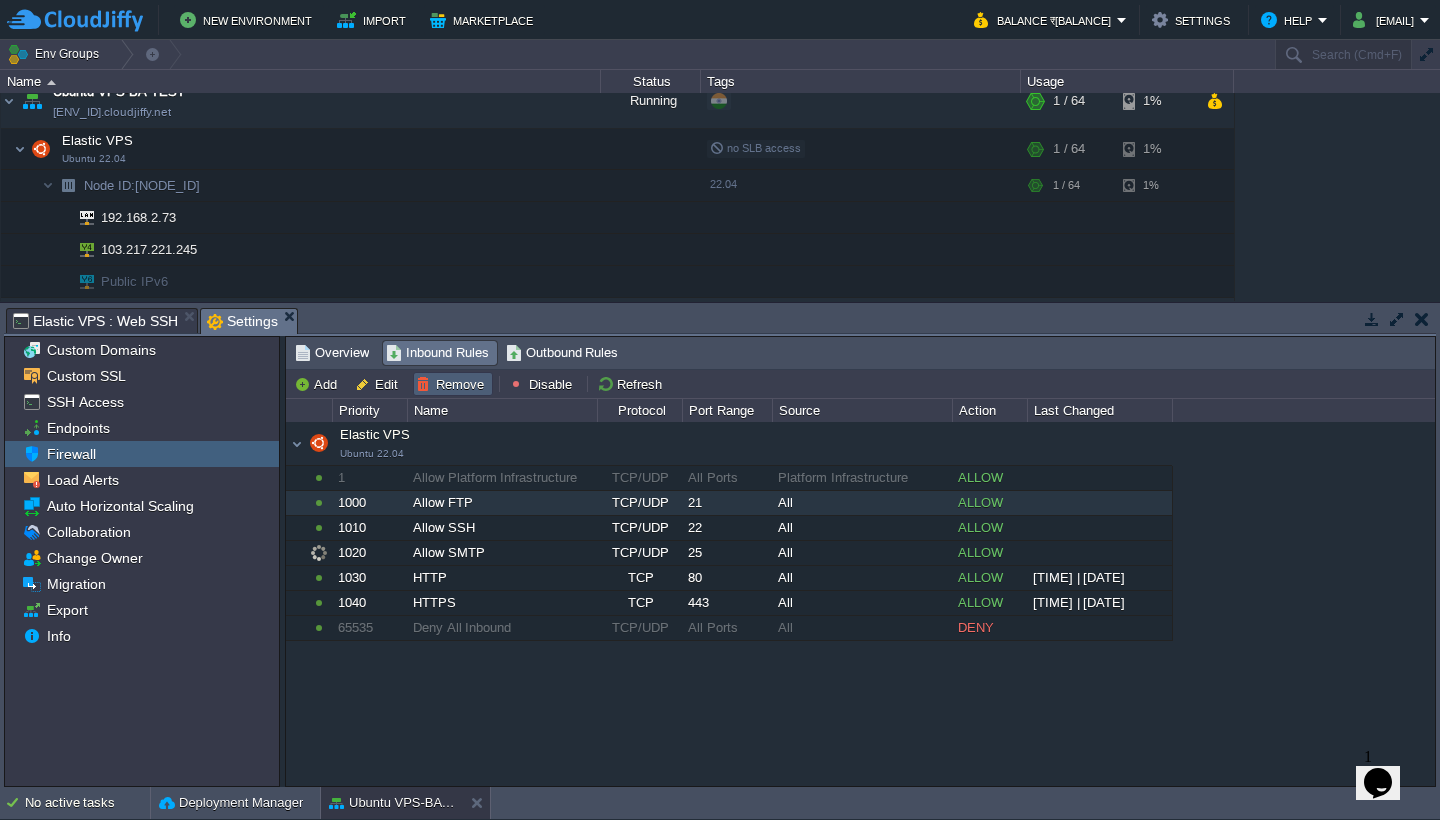 click on "Remove" at bounding box center [453, 384] 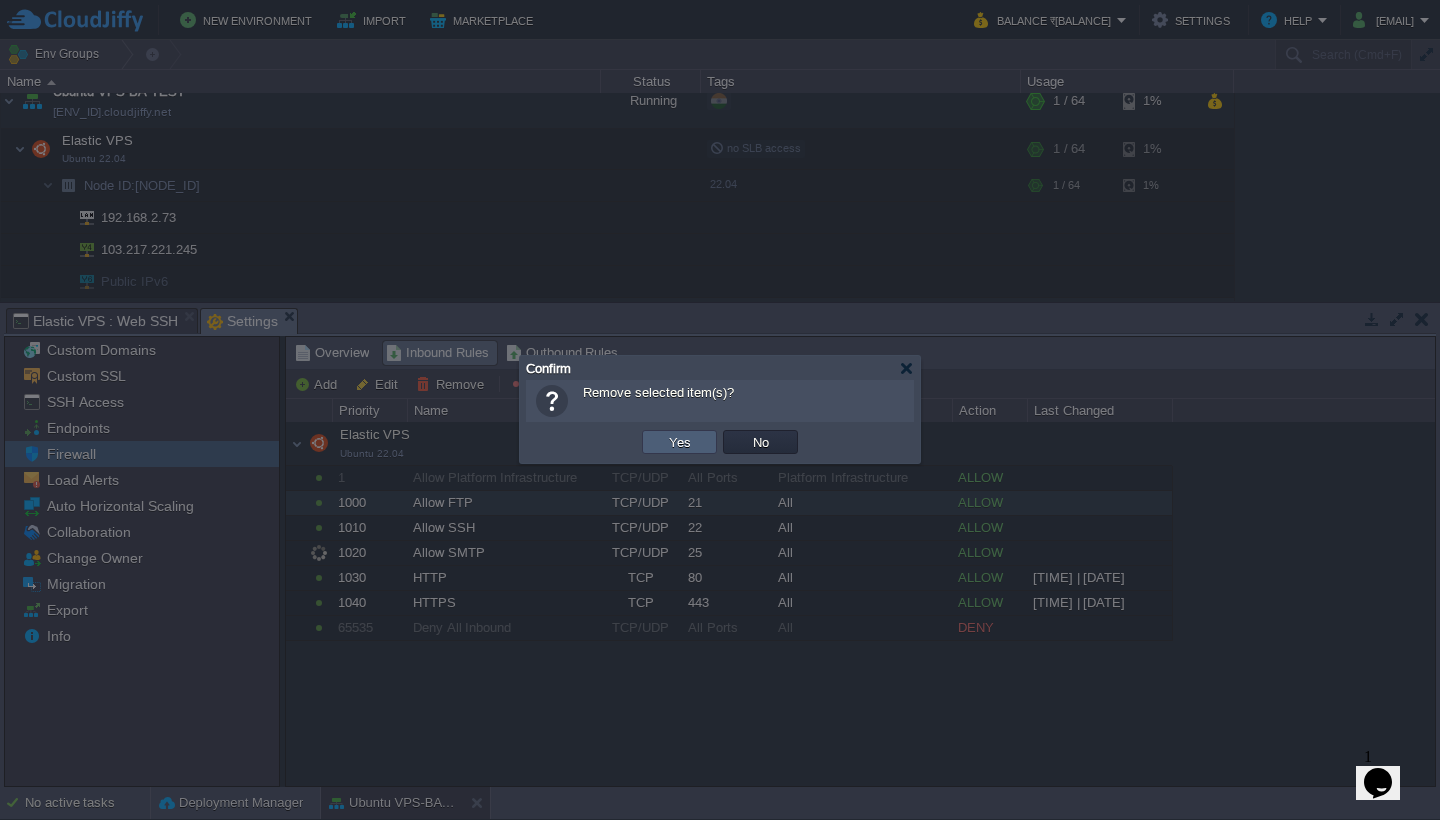 click on "Yes" at bounding box center (680, 442) 